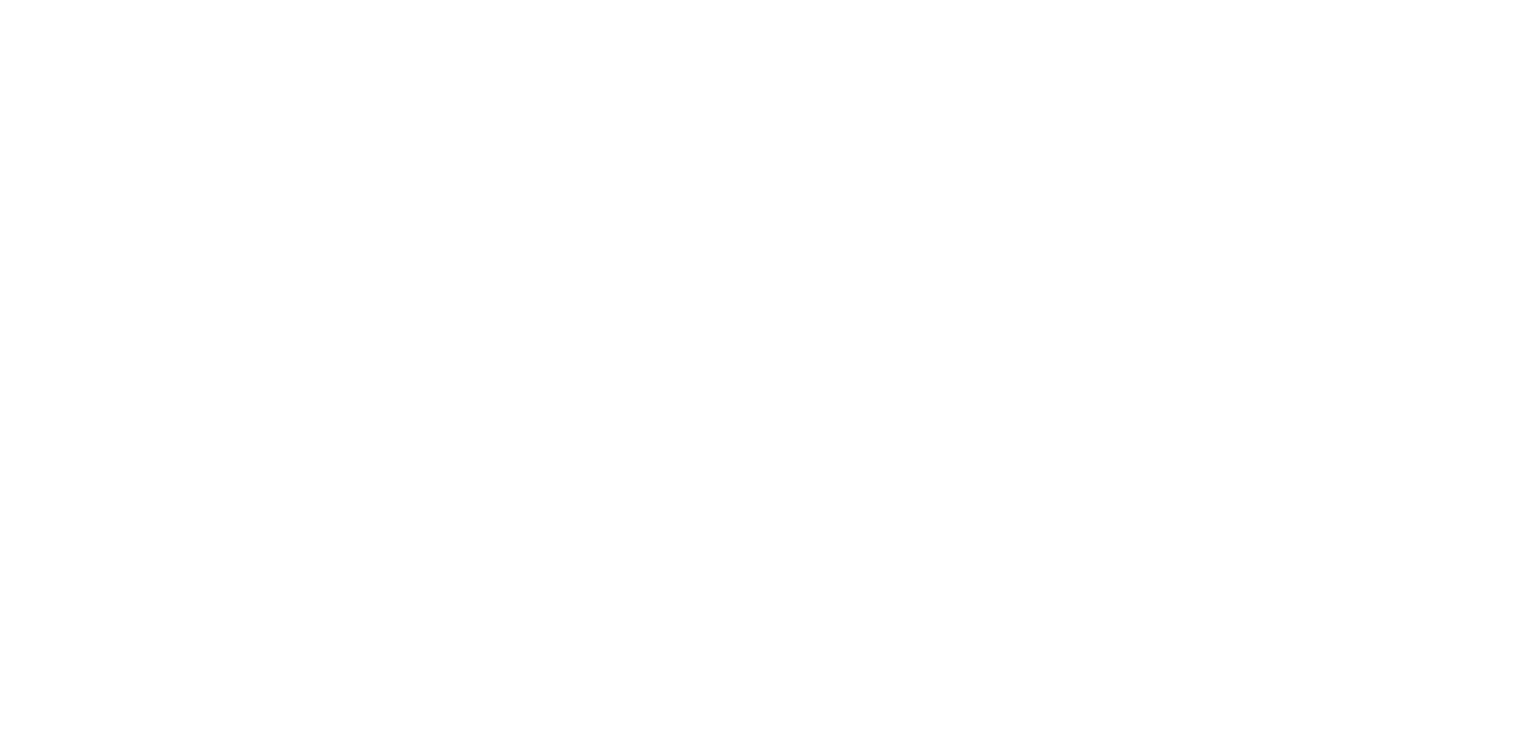 scroll, scrollTop: 0, scrollLeft: 0, axis: both 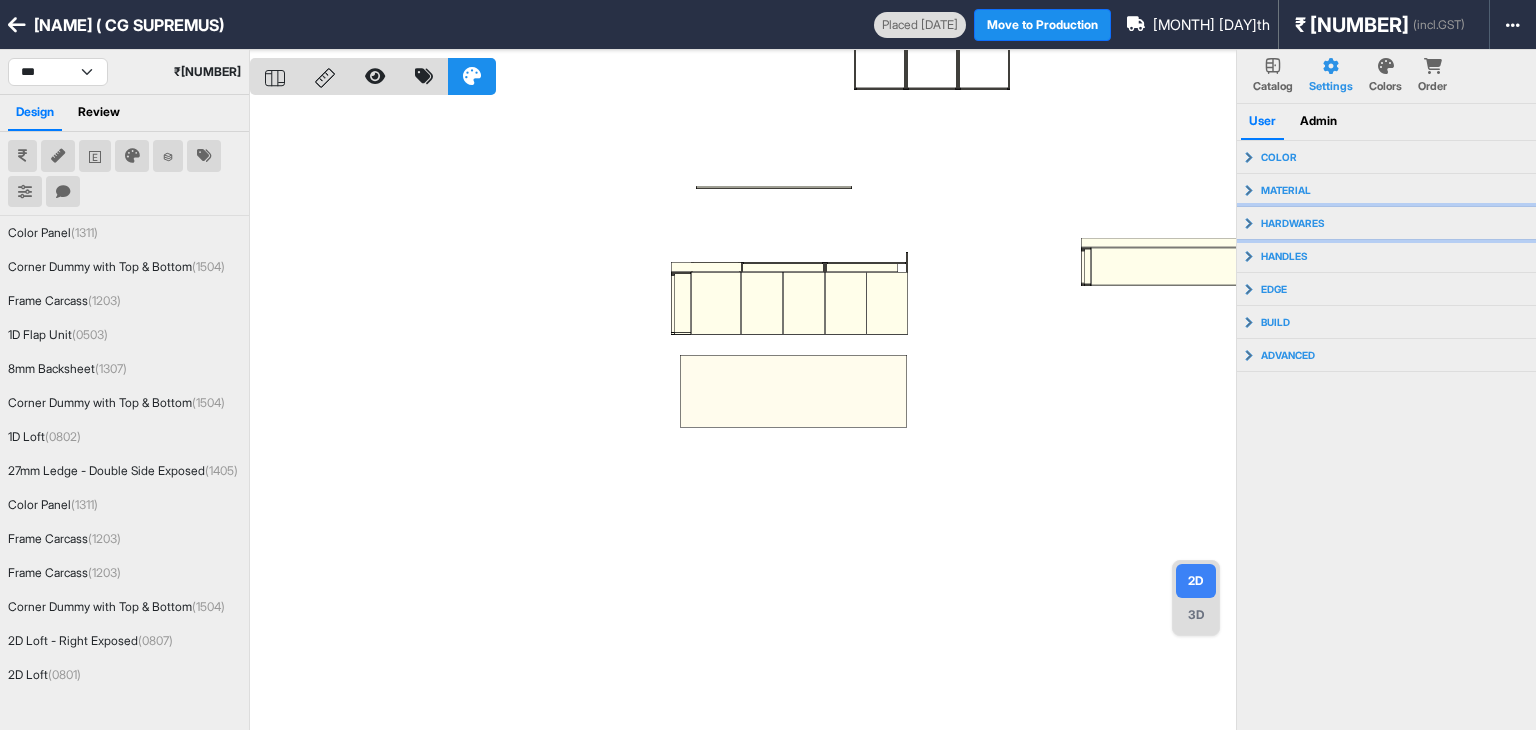 click on "hardwares" at bounding box center (1387, 223) 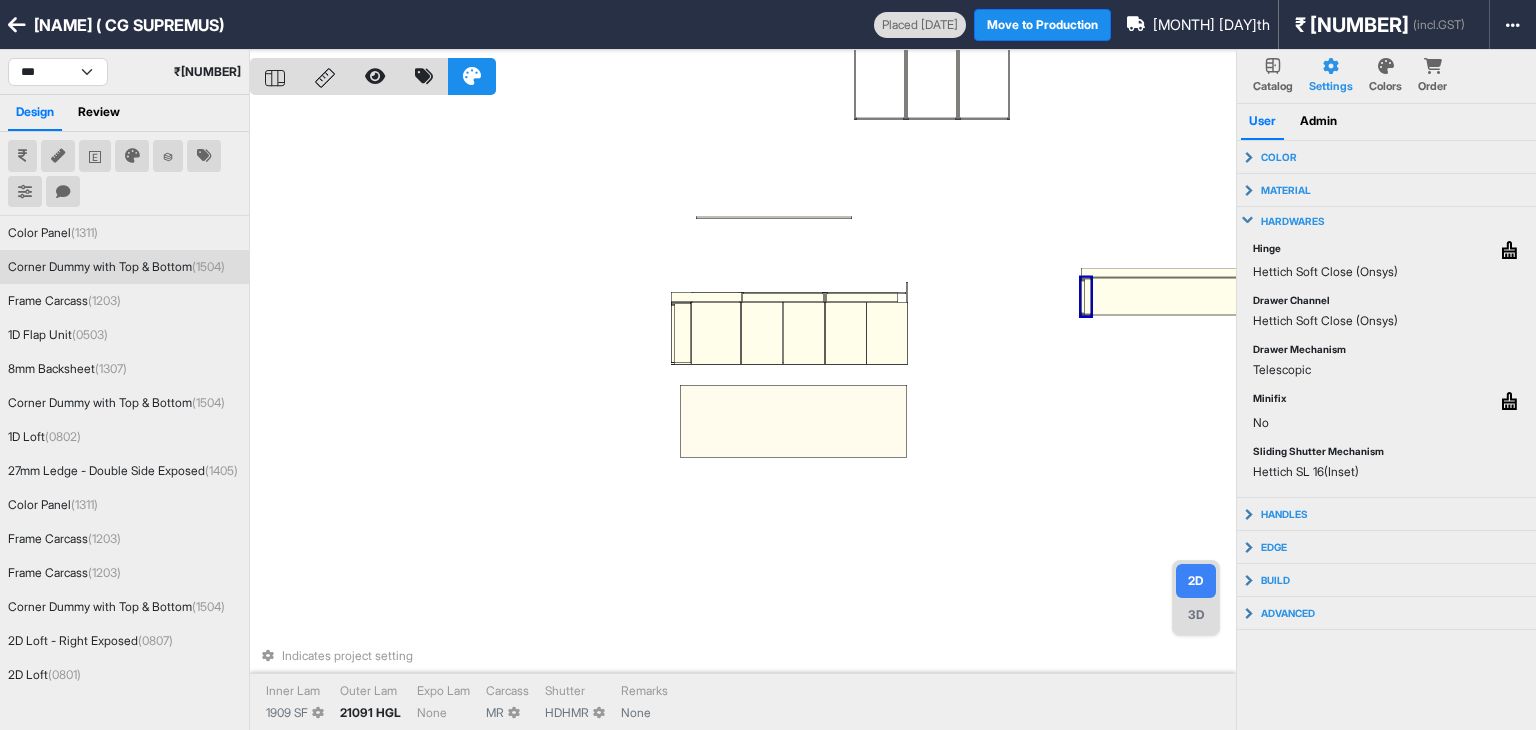 type 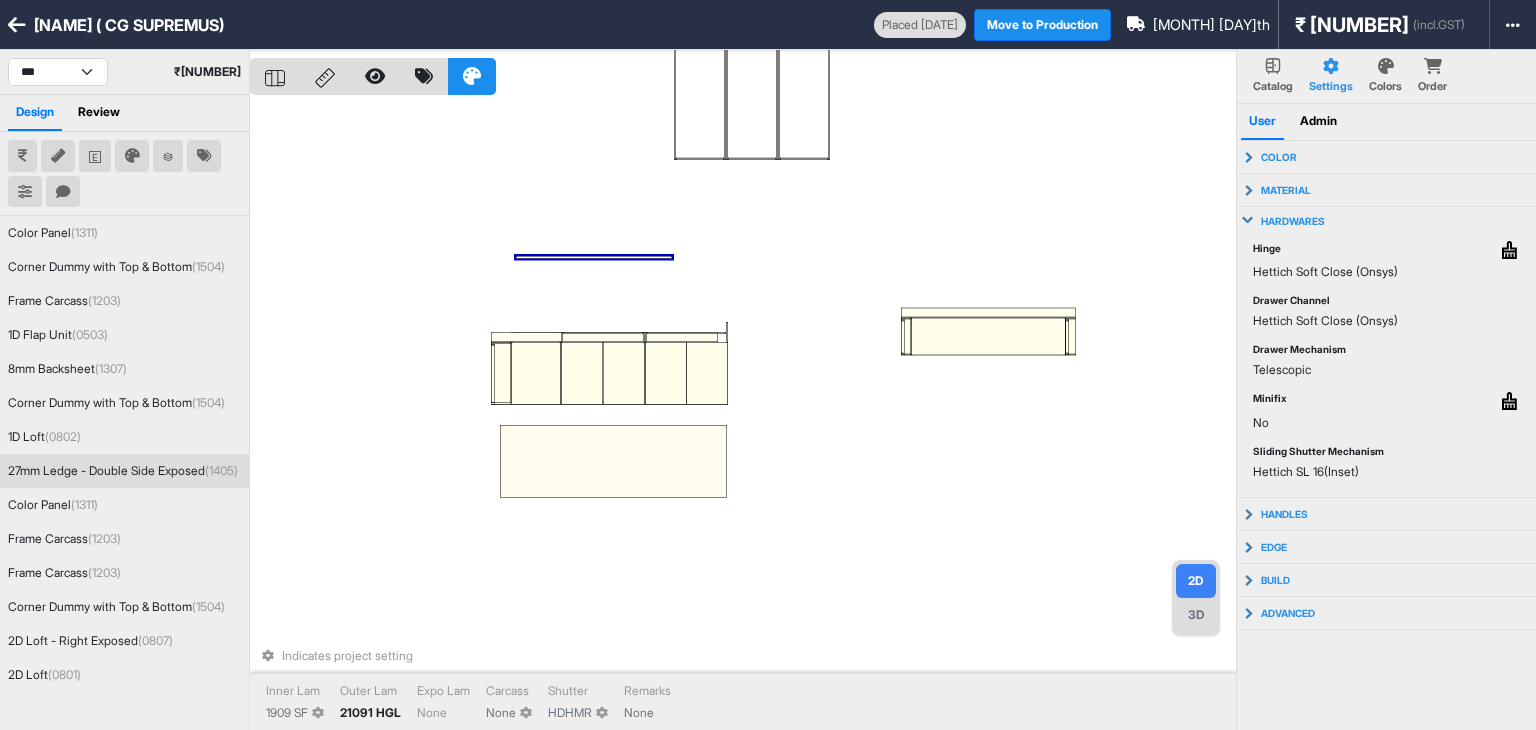 click on "Indicates project setting Inner Lam [NUMBER] SF Outer Lam [NUMBER] HGL Expo Lam None Carcass None Shutter HDHMR Remarks None" at bounding box center (743, 415) 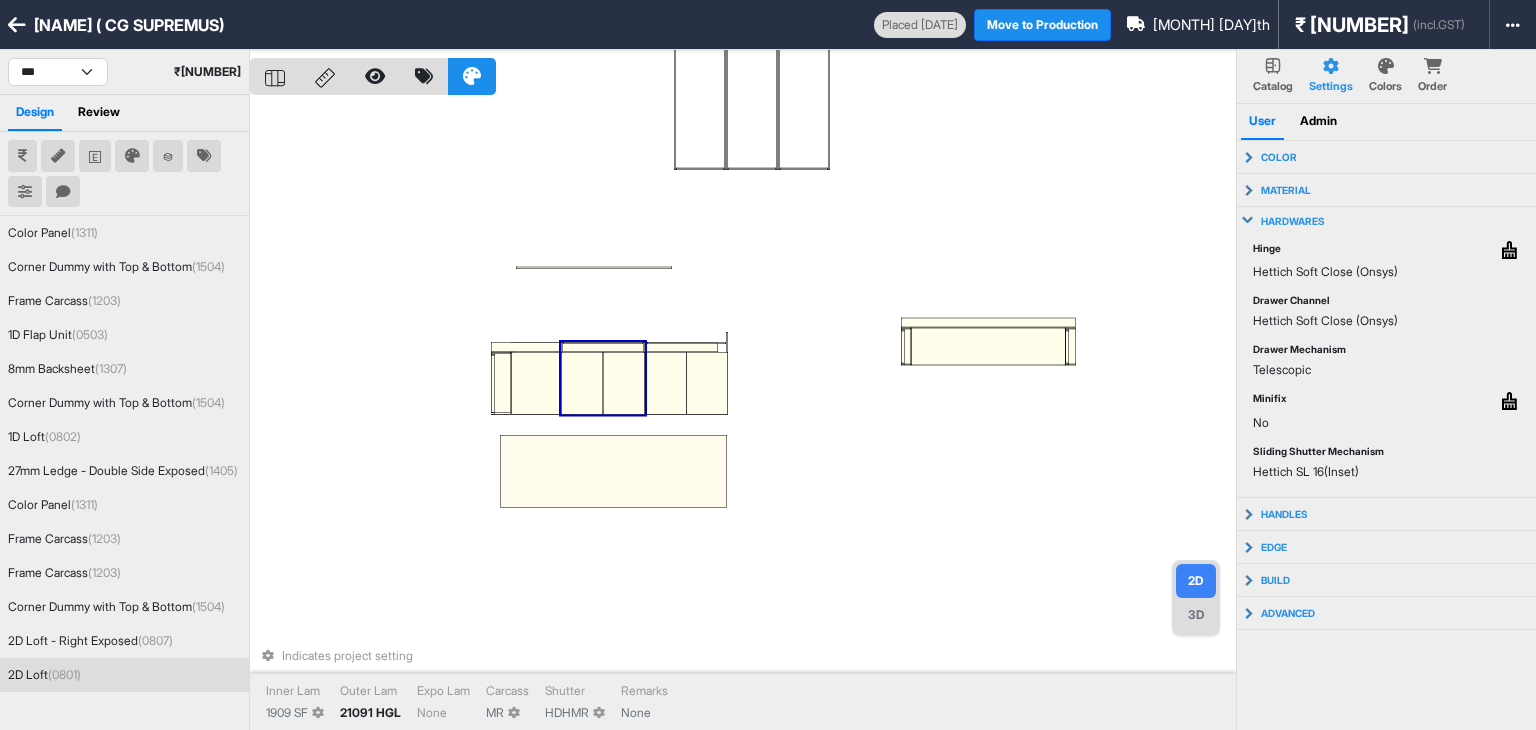click at bounding box center (624, 383) 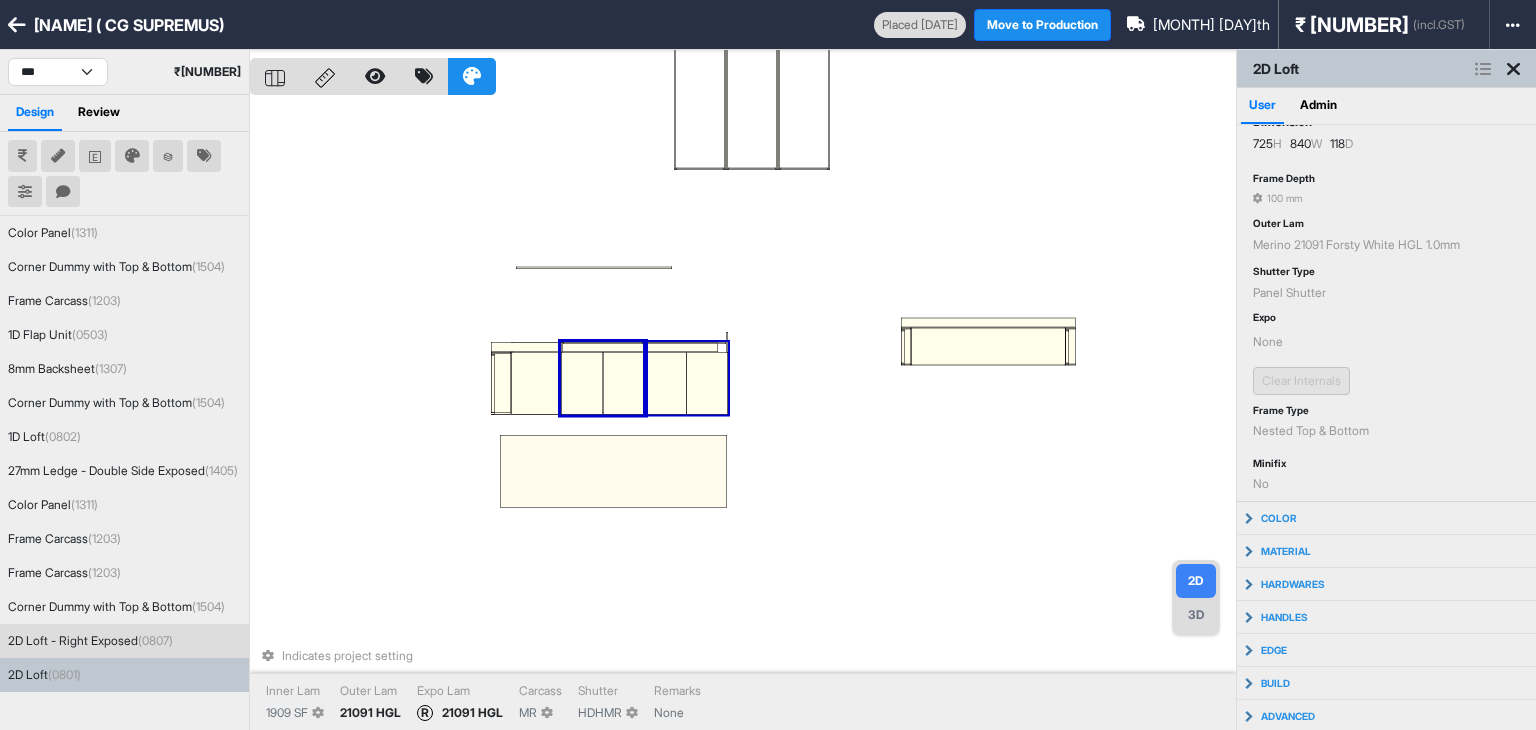 scroll, scrollTop: 52, scrollLeft: 0, axis: vertical 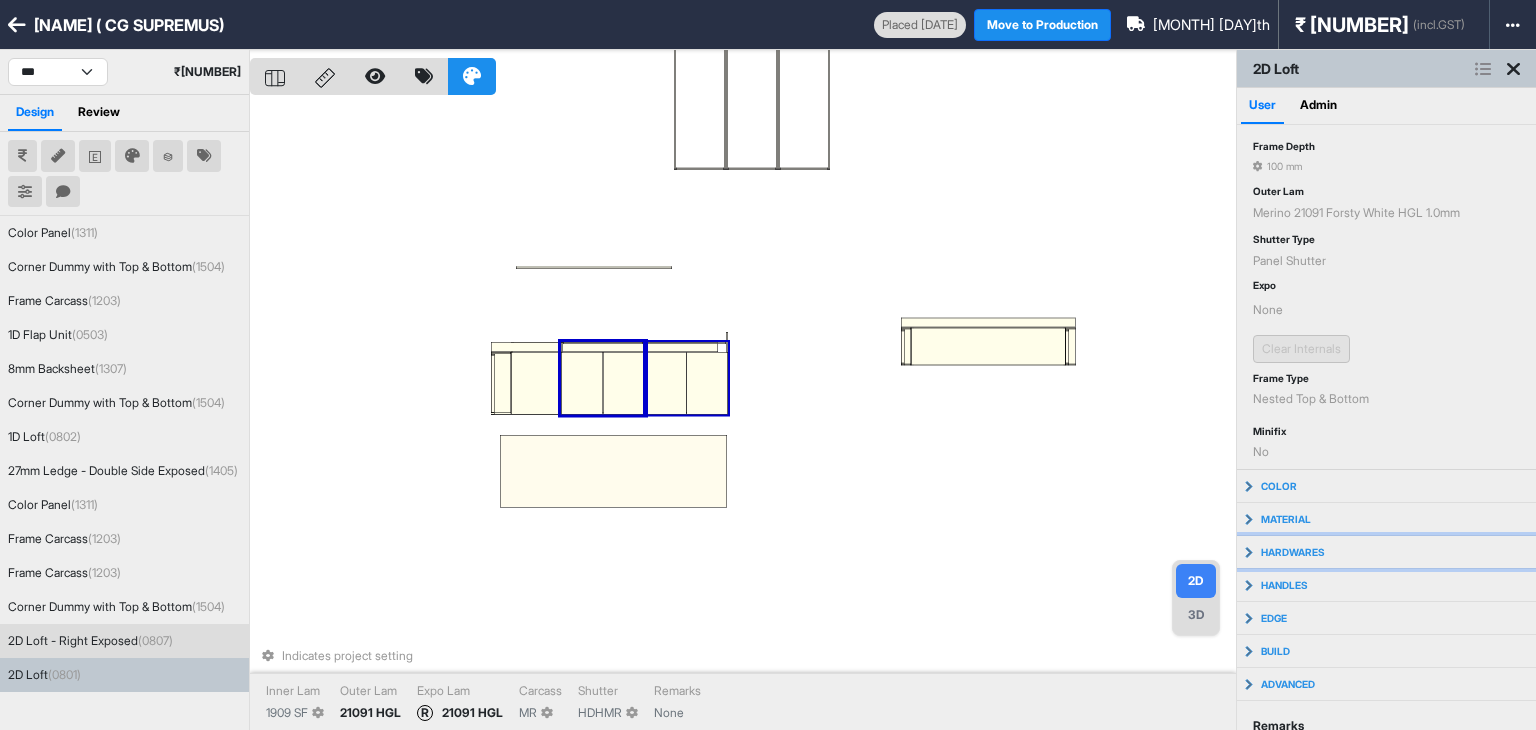 drag, startPoint x: 1292, startPoint y: 543, endPoint x: 1306, endPoint y: 543, distance: 14 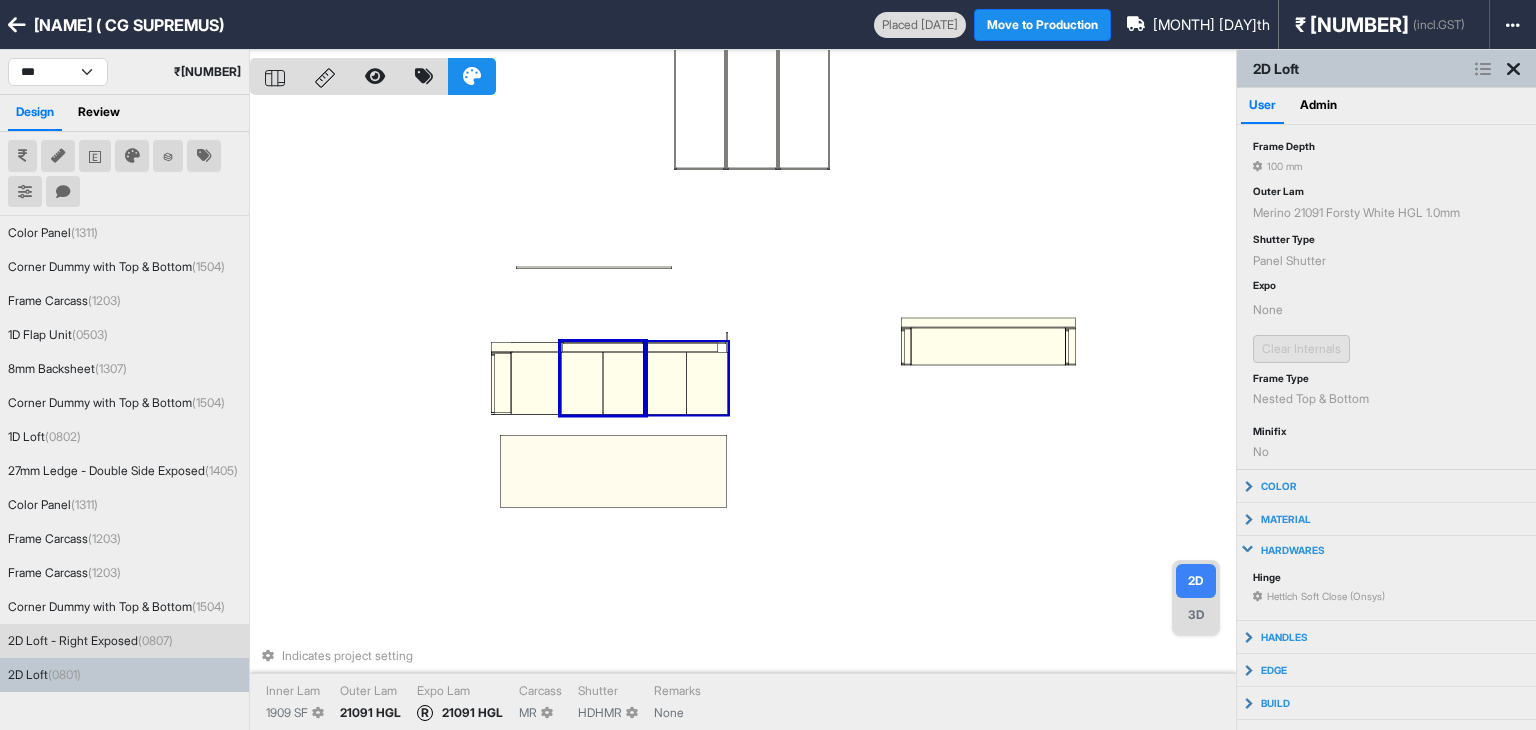 scroll, scrollTop: 52, scrollLeft: 0, axis: vertical 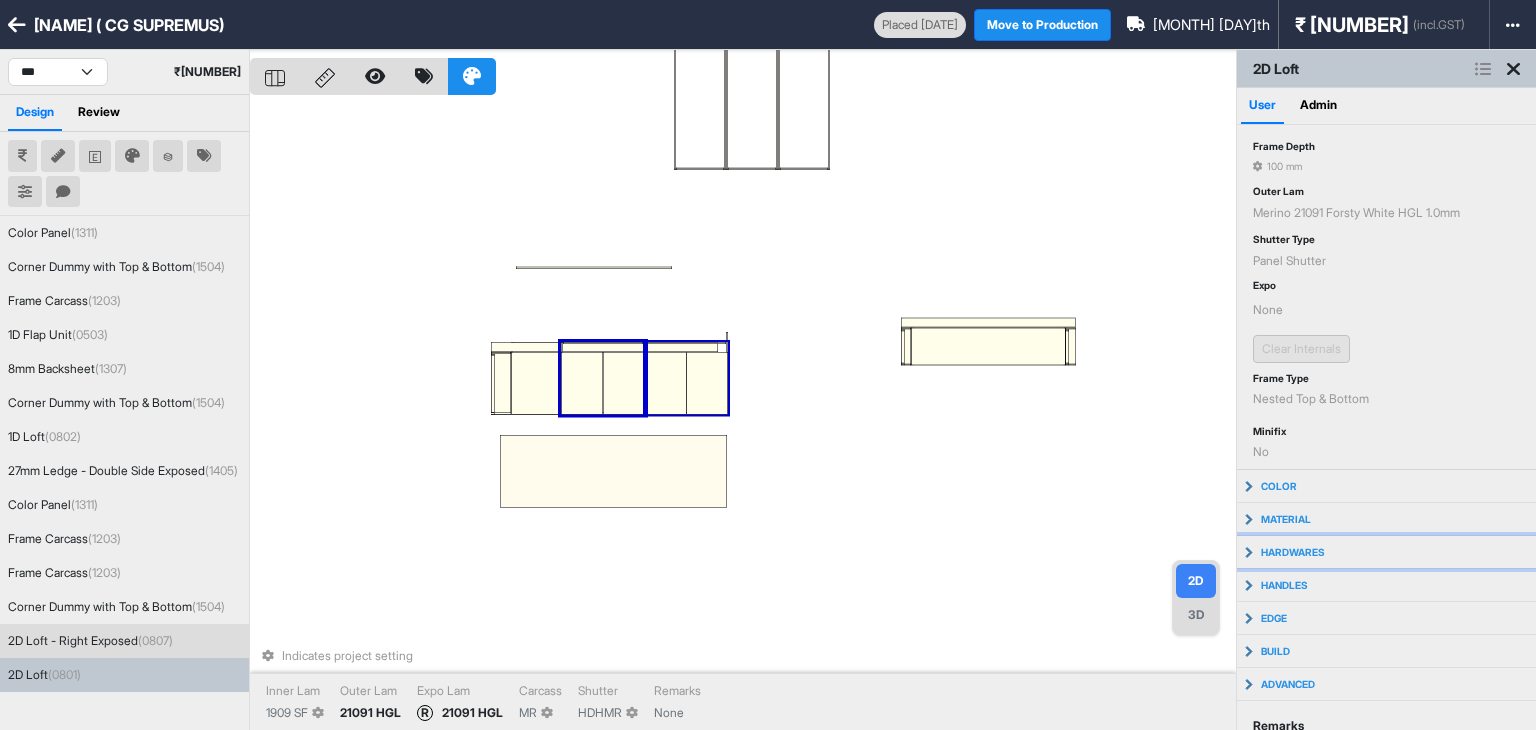 click on "hardwares" at bounding box center [1386, 552] 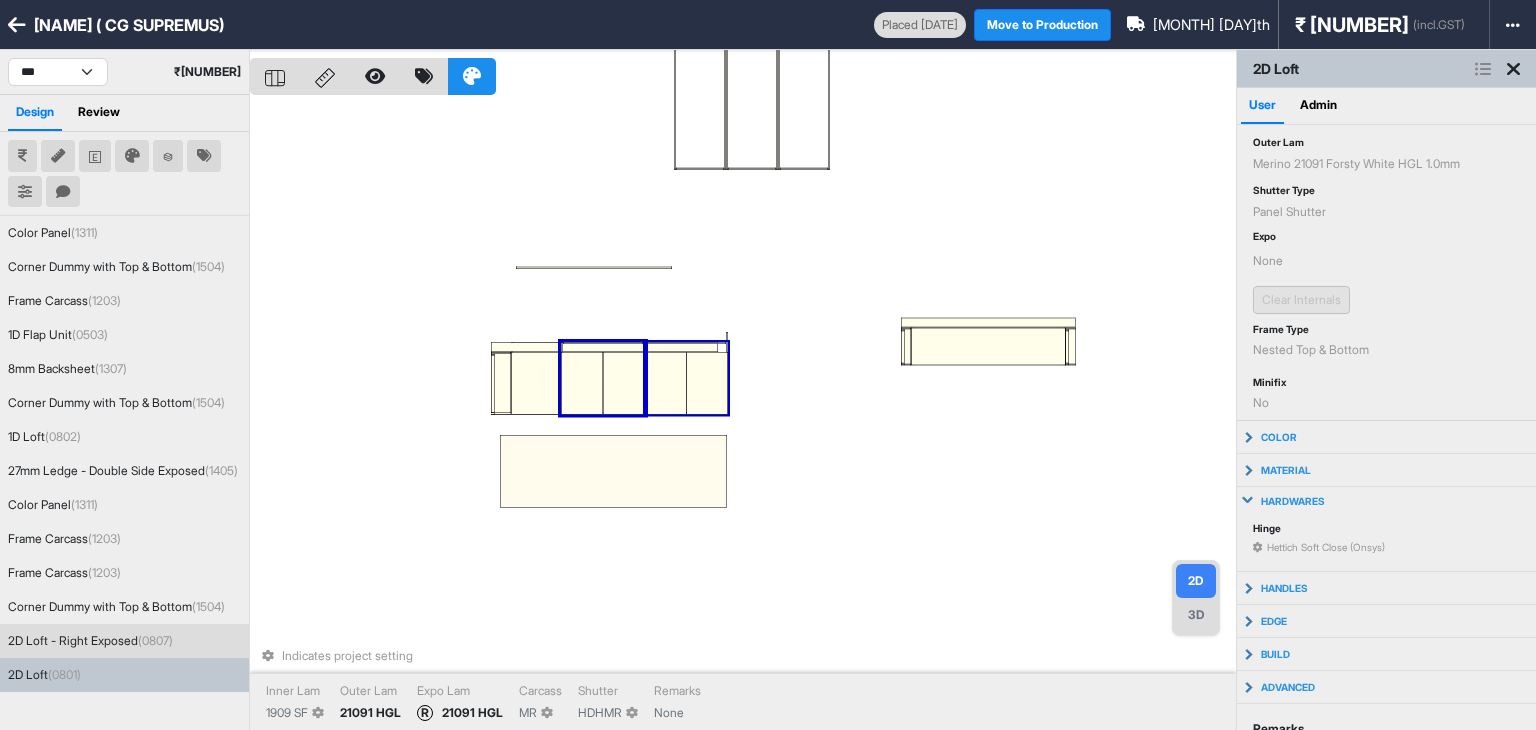 scroll, scrollTop: 104, scrollLeft: 0, axis: vertical 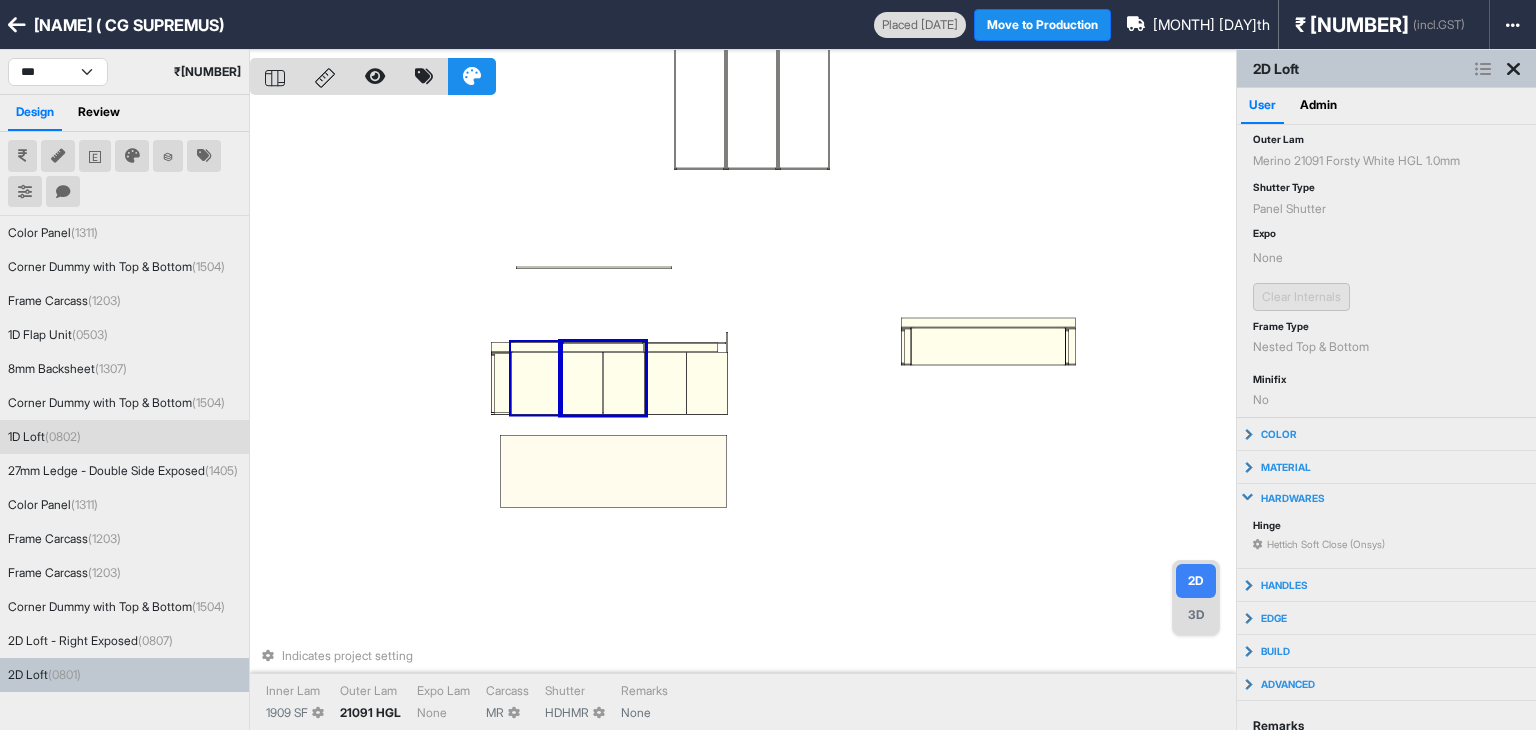 drag, startPoint x: 516, startPoint y: 381, endPoint x: 556, endPoint y: 381, distance: 40 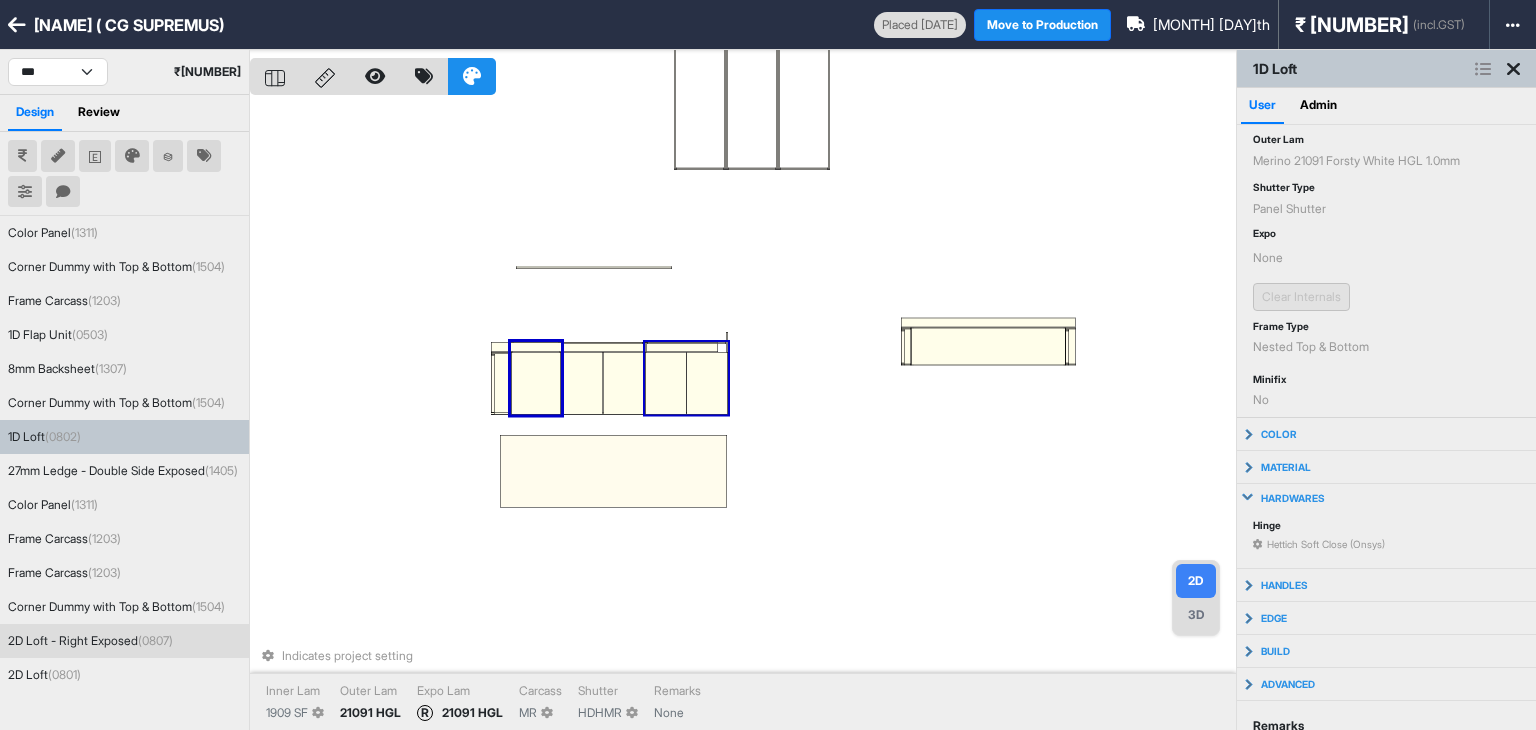 click at bounding box center [665, 383] 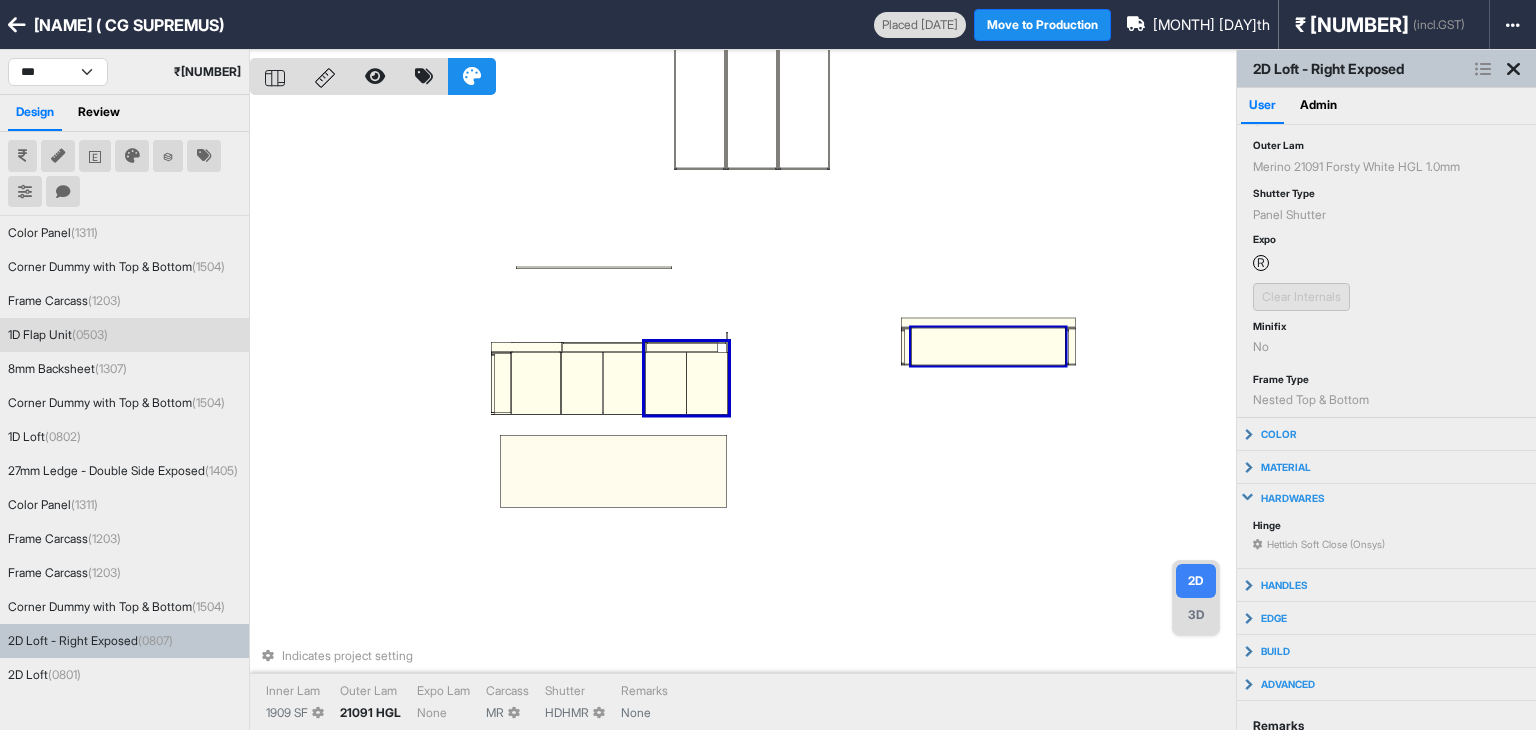 click at bounding box center (988, 347) 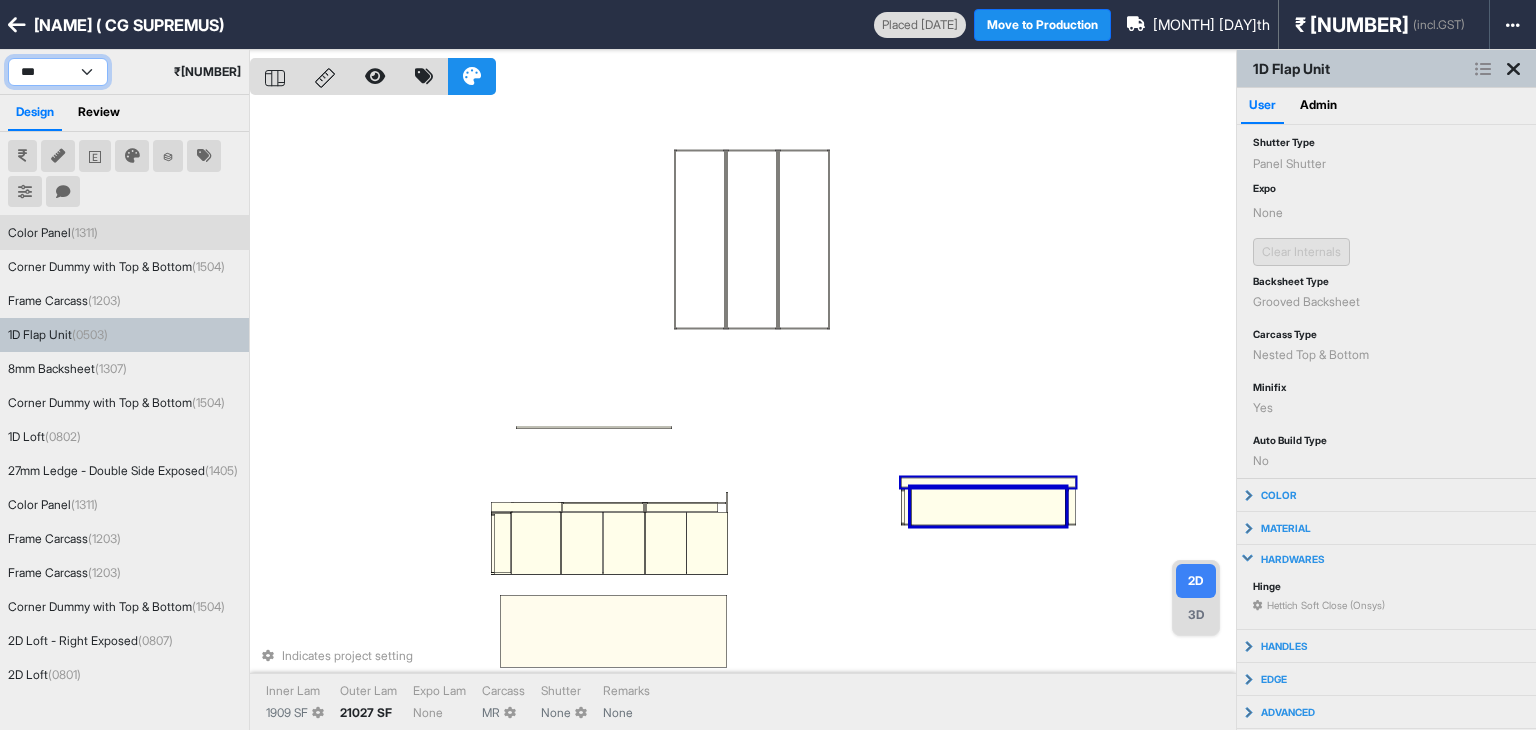 click on "*** ******* ***** ***" at bounding box center (58, 72) 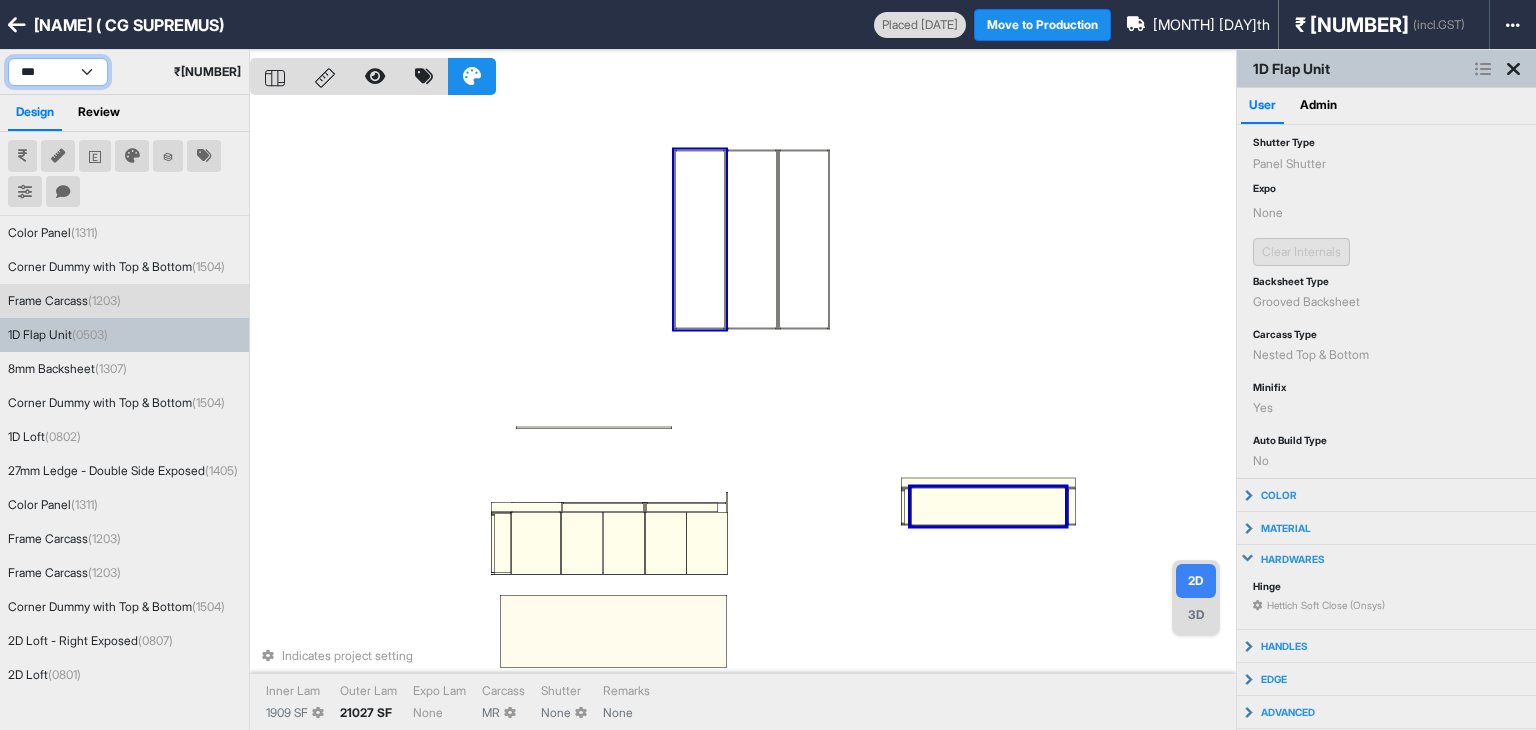 scroll, scrollTop: 62, scrollLeft: 0, axis: vertical 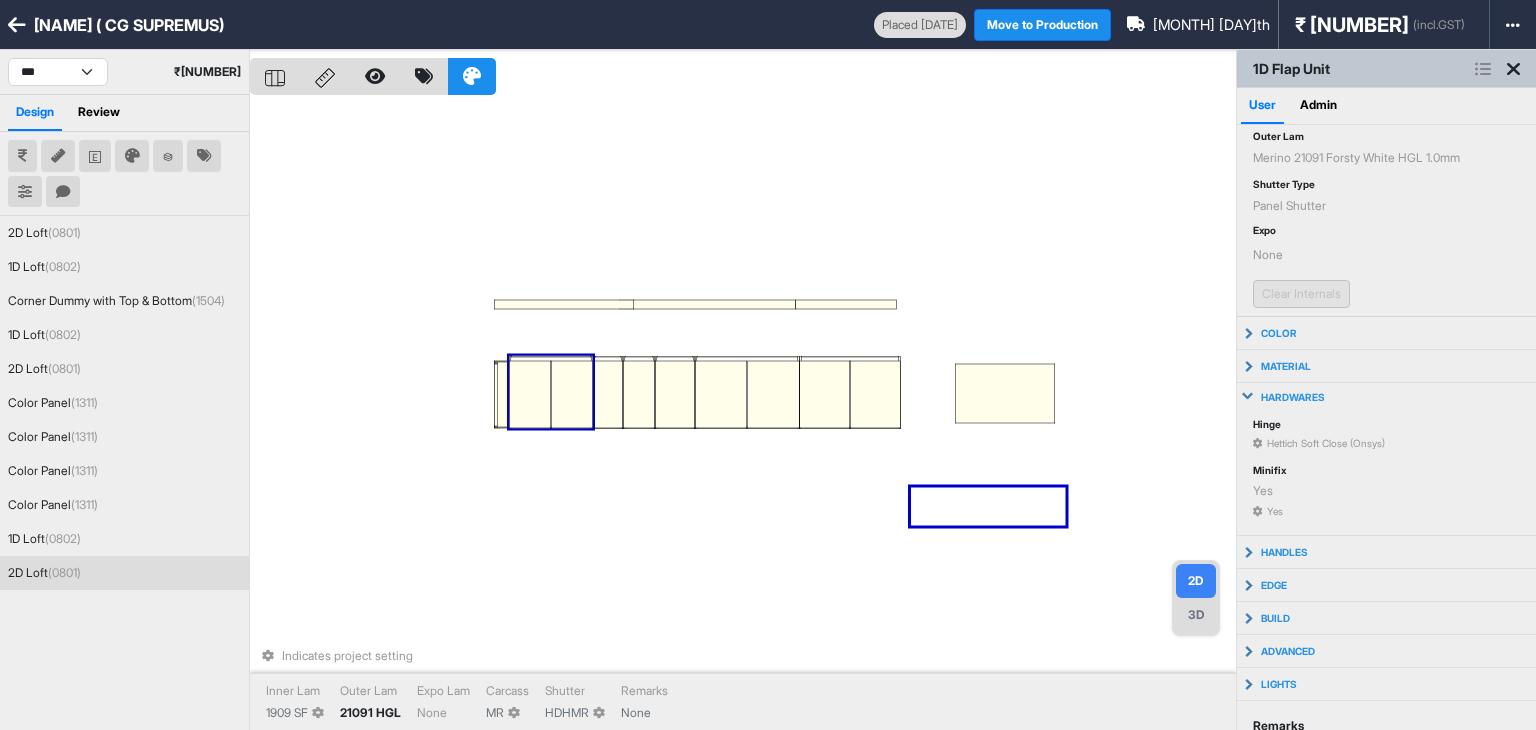 click at bounding box center (530, 395) 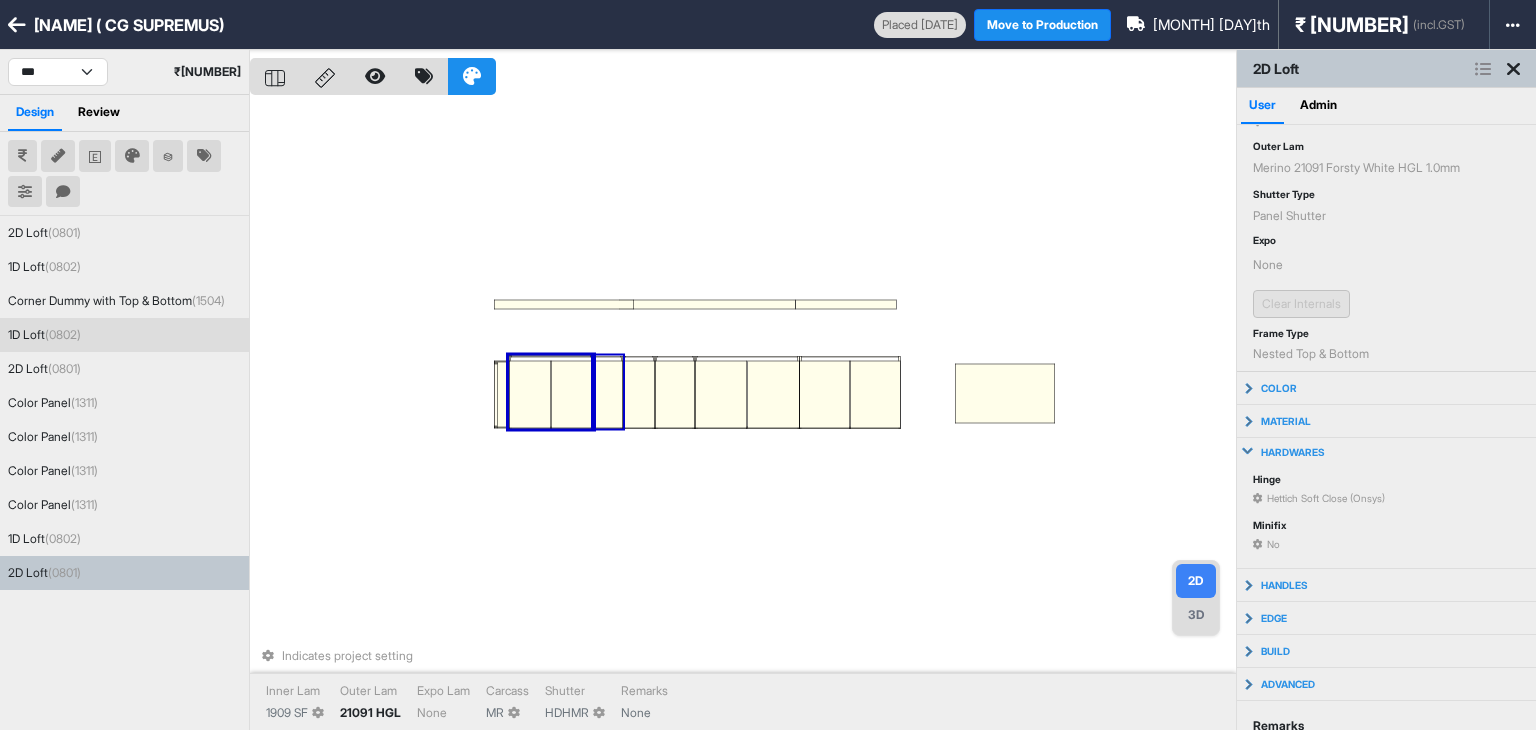 click at bounding box center (608, 395) 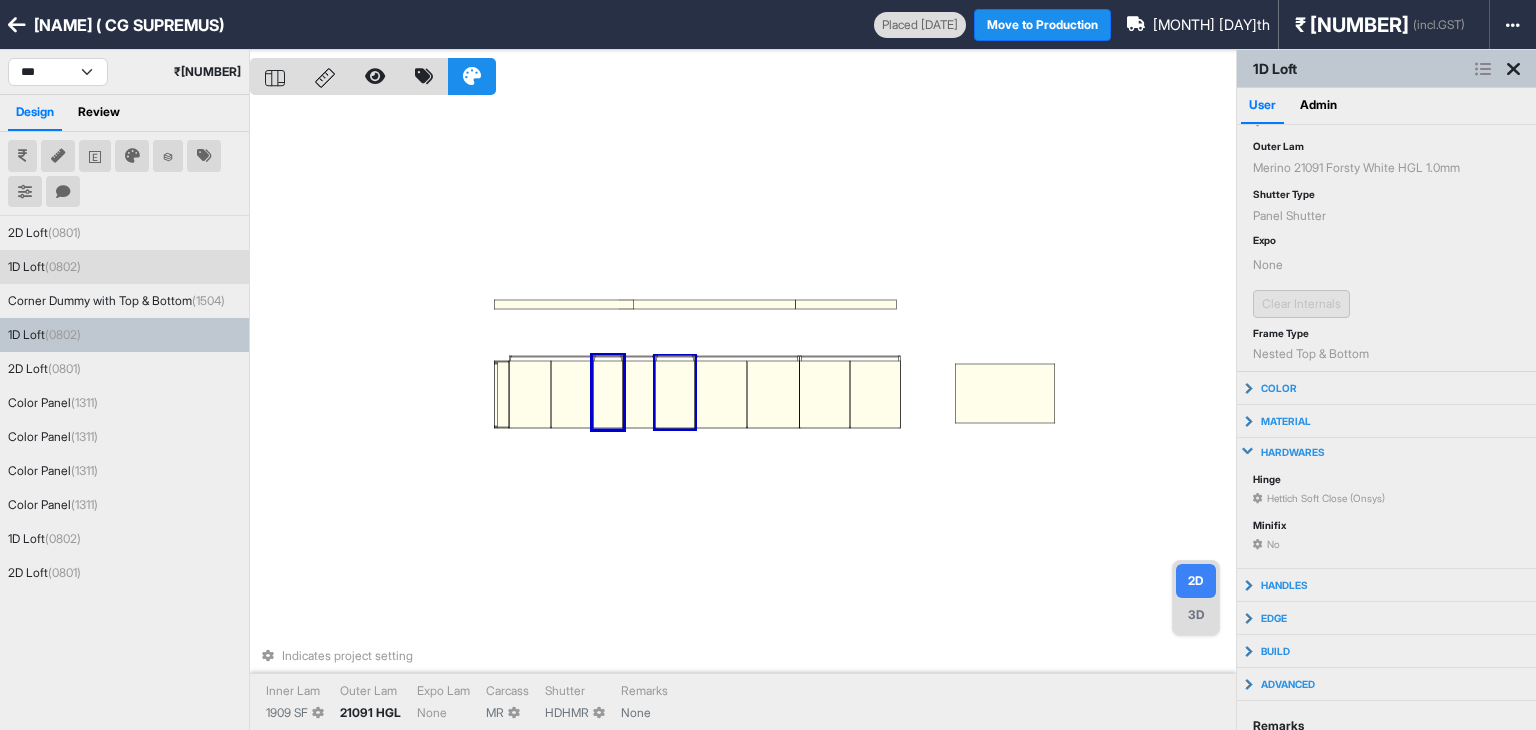 click at bounding box center (675, 395) 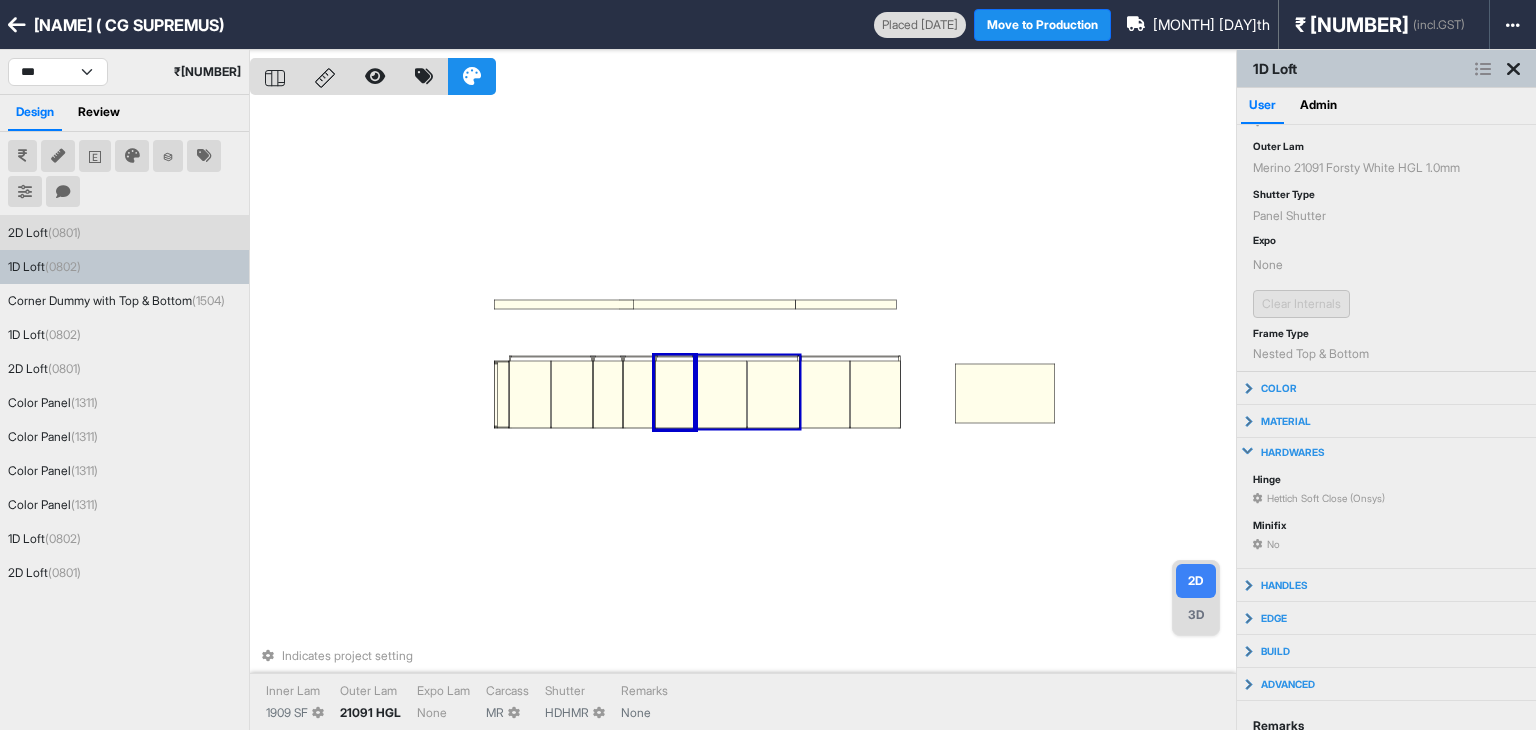 click at bounding box center [773, 395] 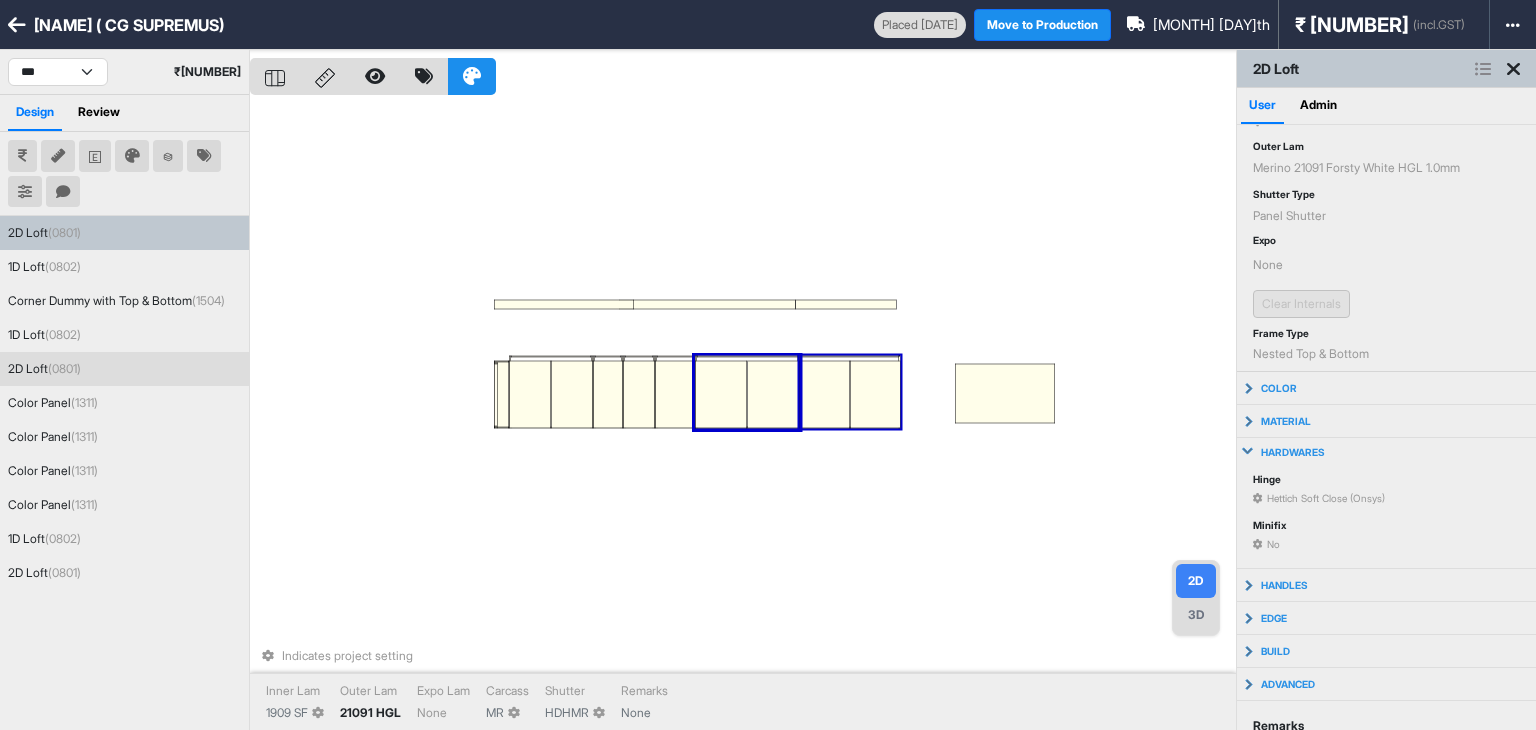 click at bounding box center [875, 395] 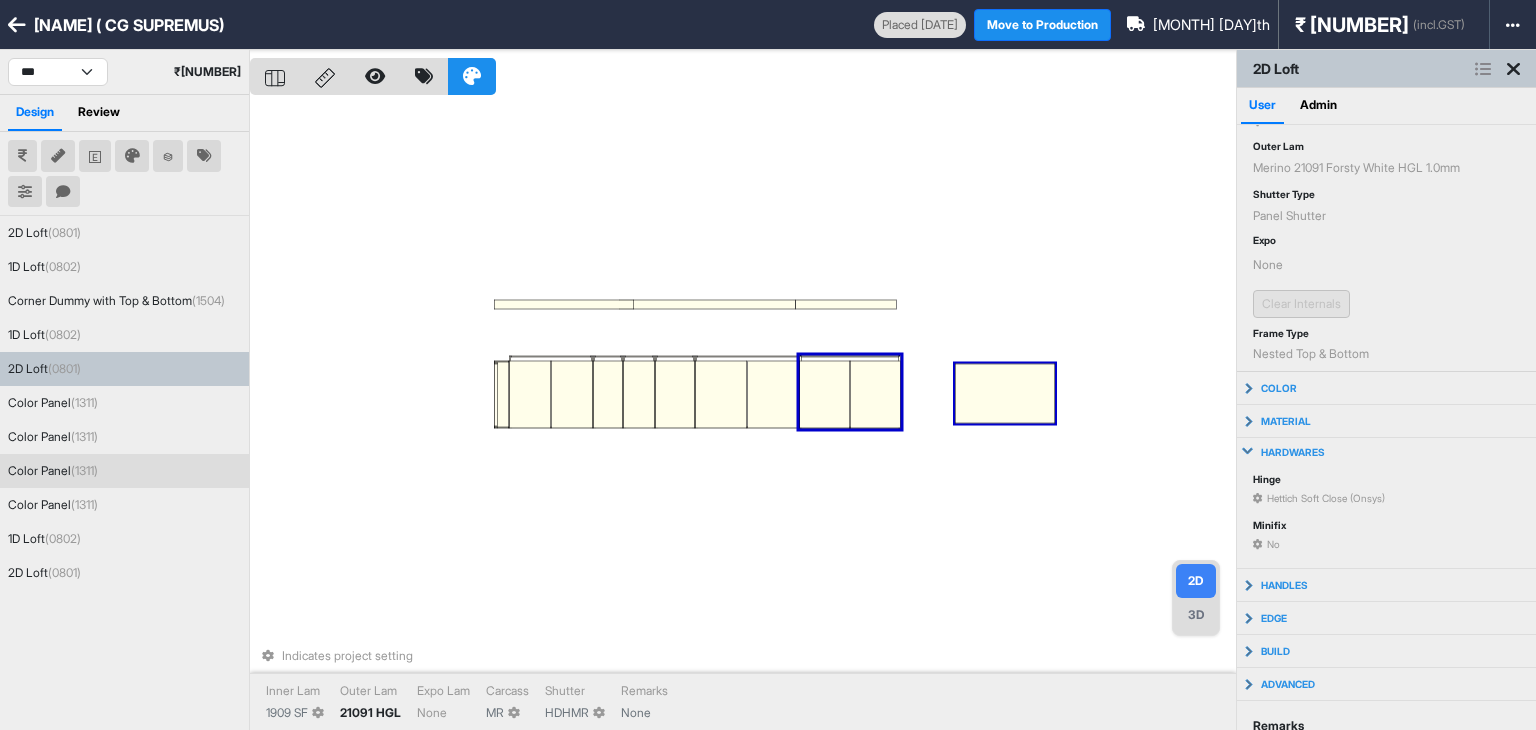 click at bounding box center (1005, 394) 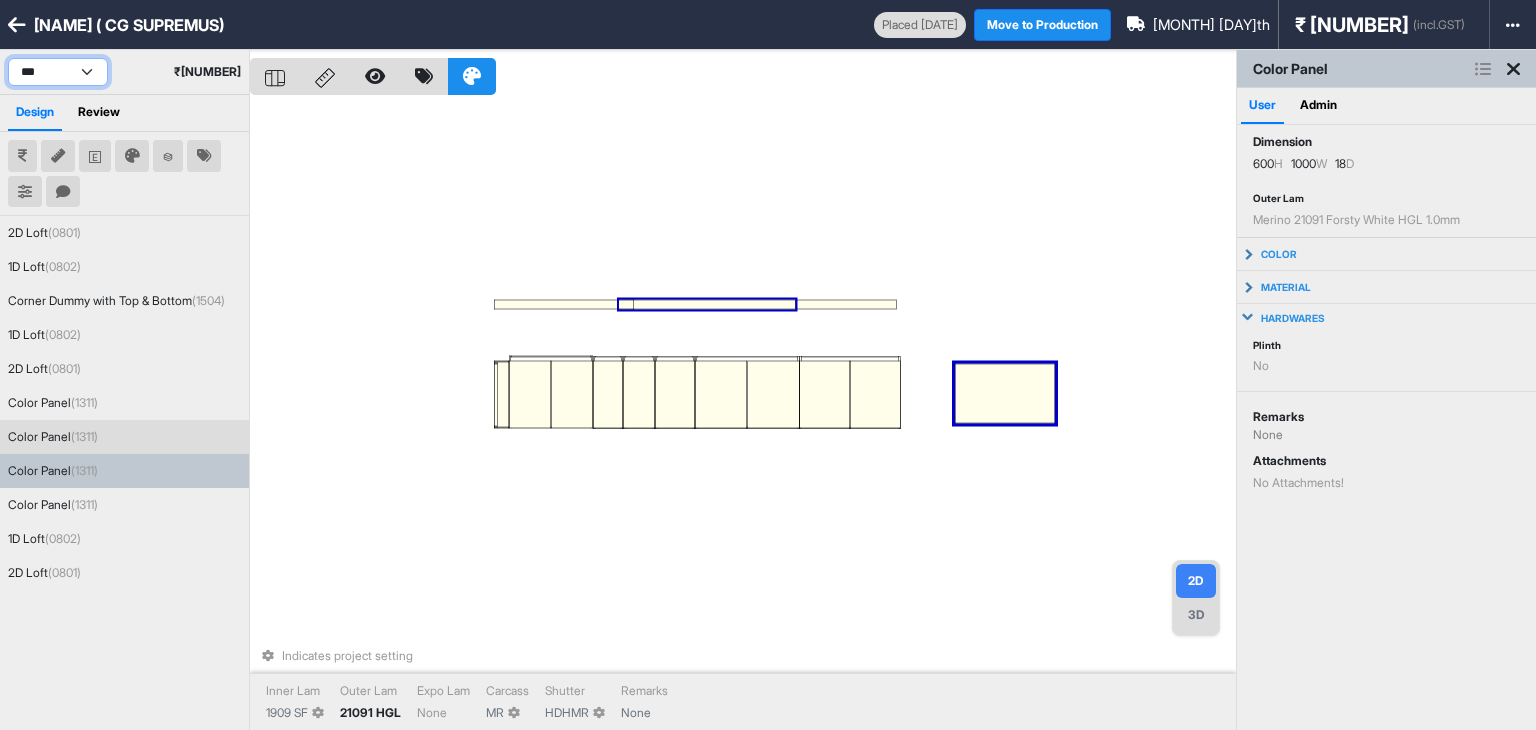 click on "*** ******* ***** ***" at bounding box center (58, 72) 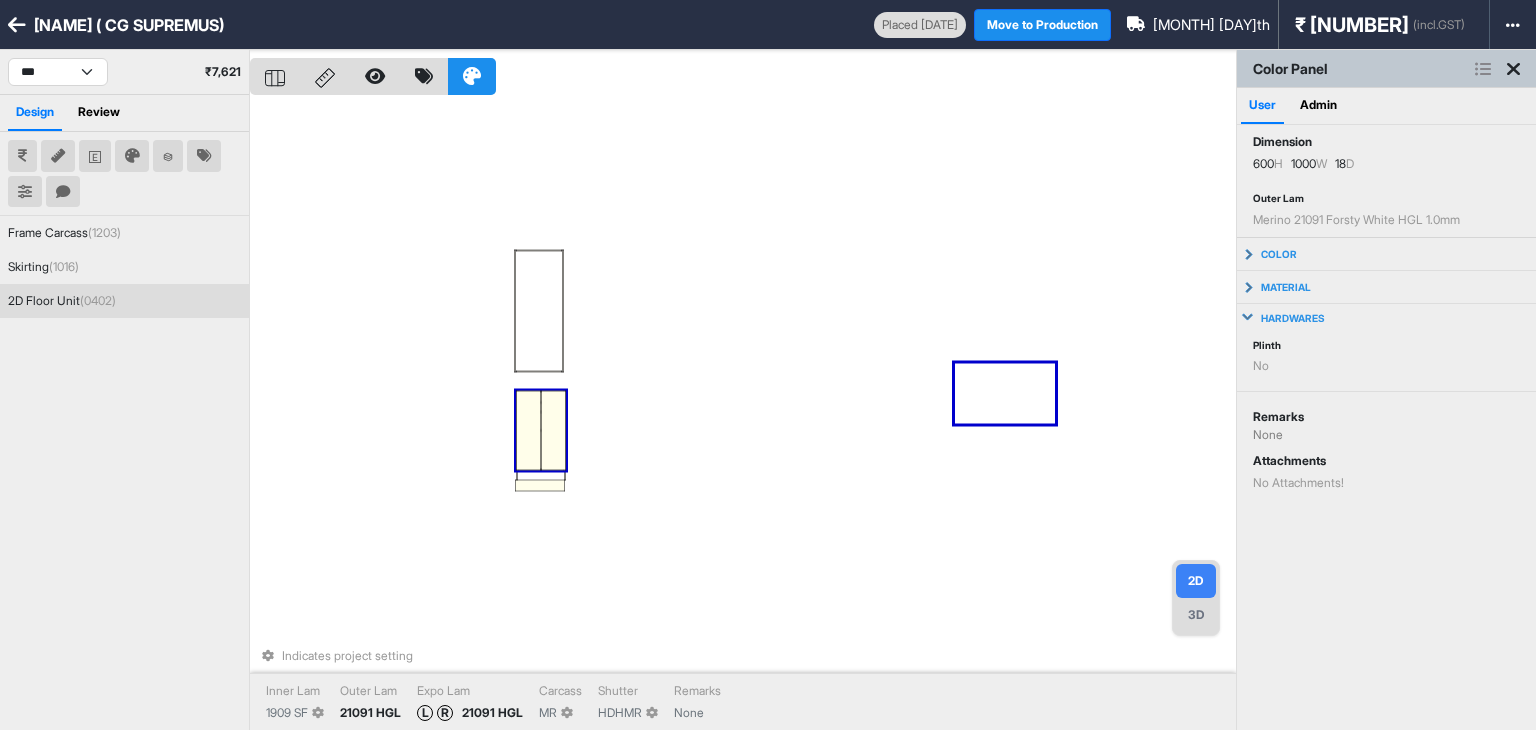 click at bounding box center [553, 431] 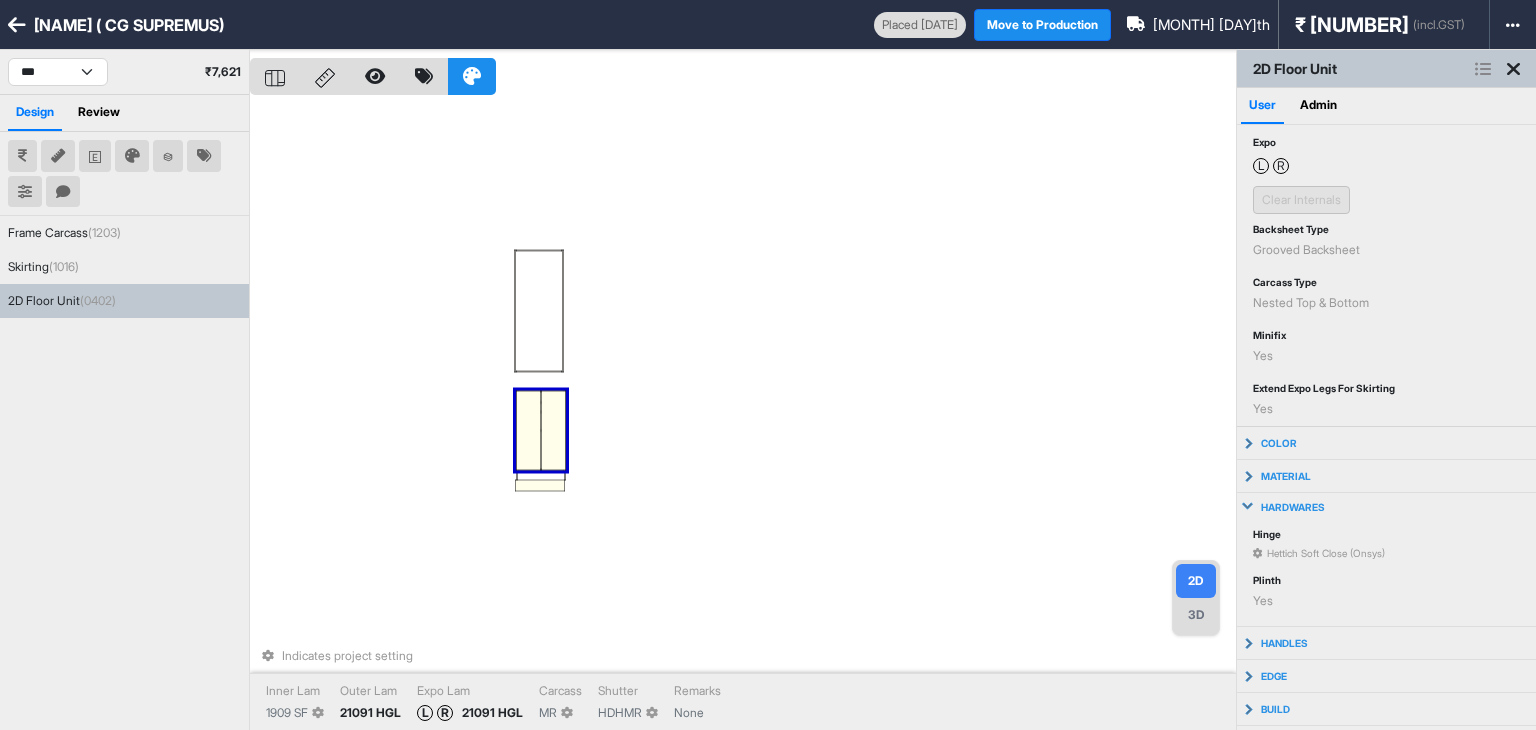 scroll, scrollTop: 241, scrollLeft: 0, axis: vertical 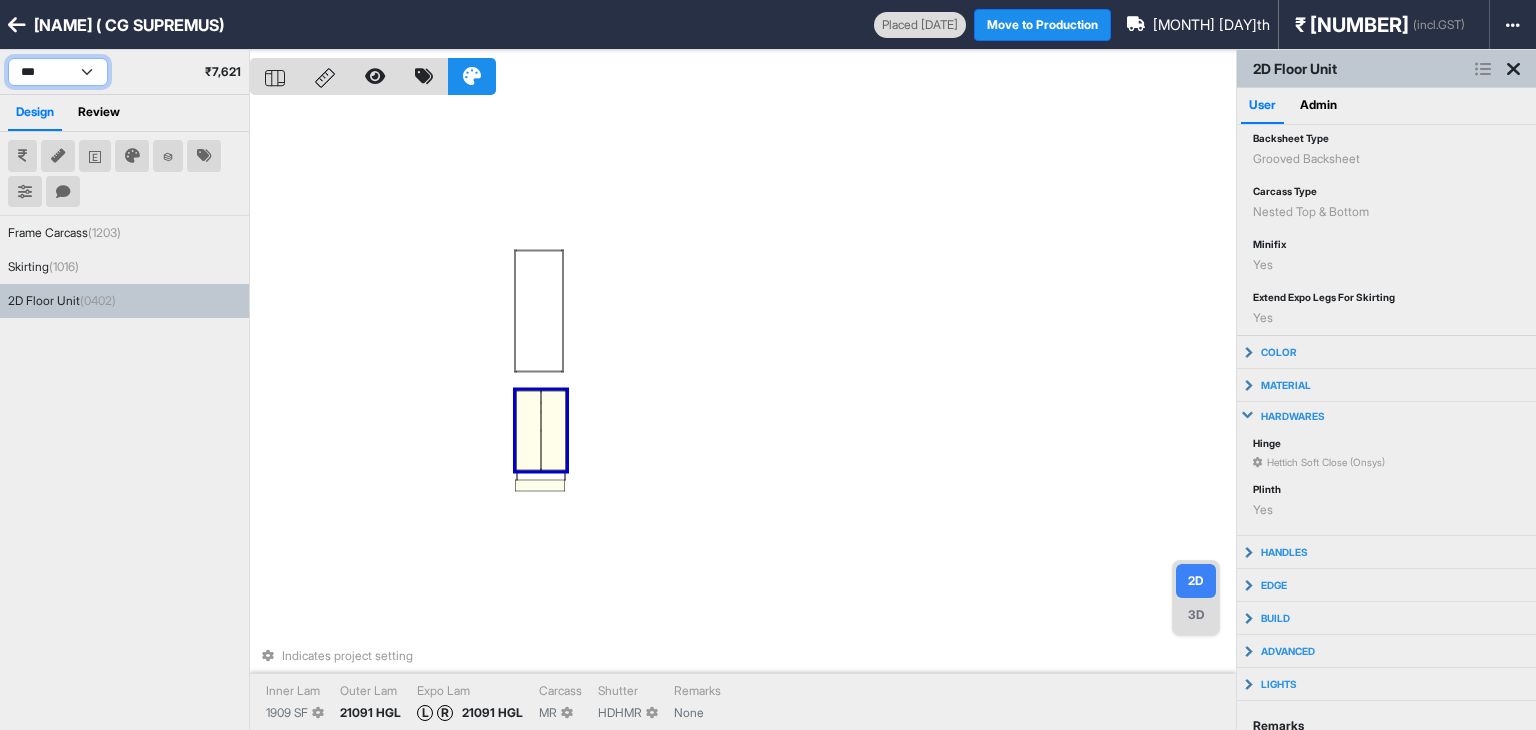 click on "*** ******* ***** ***" at bounding box center (58, 72) 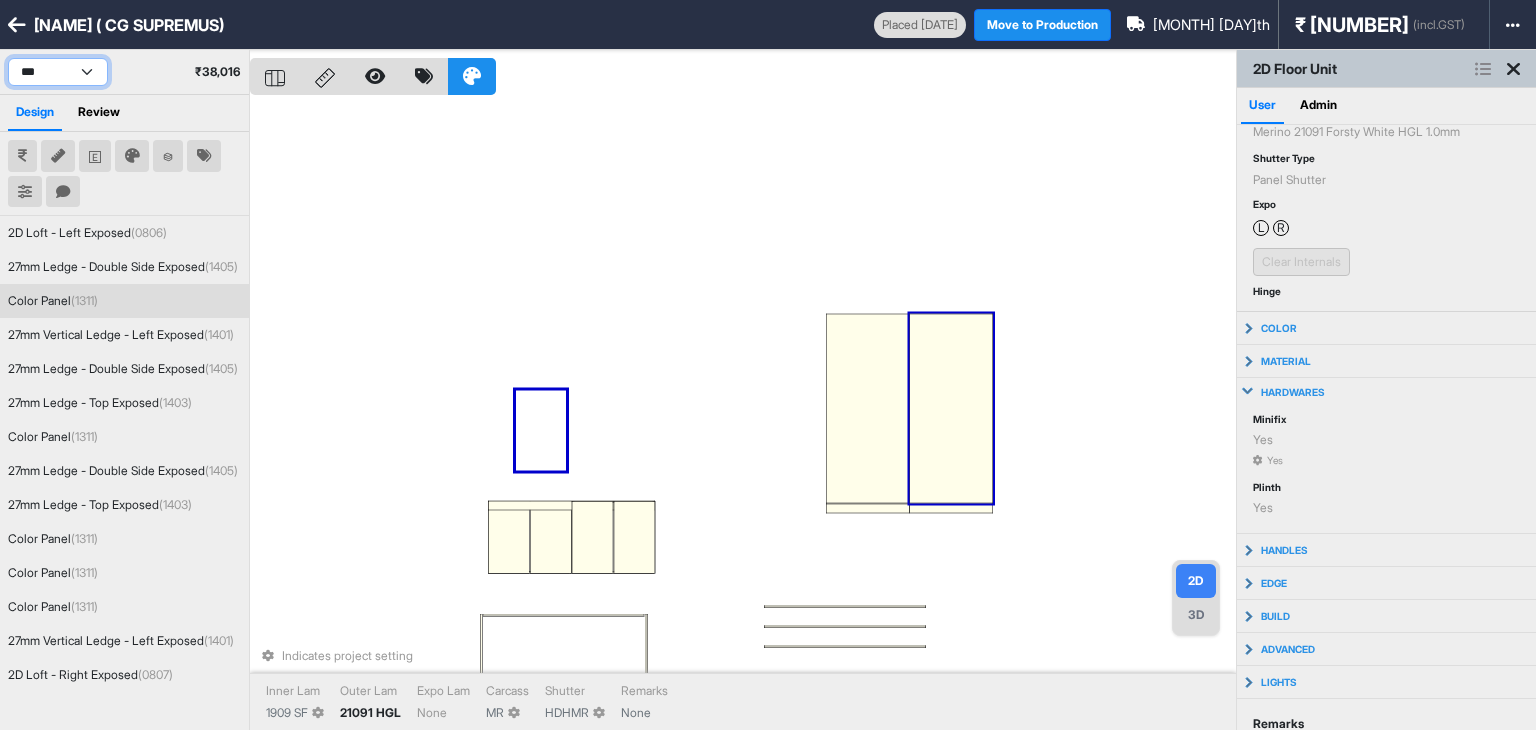scroll, scrollTop: 86, scrollLeft: 0, axis: vertical 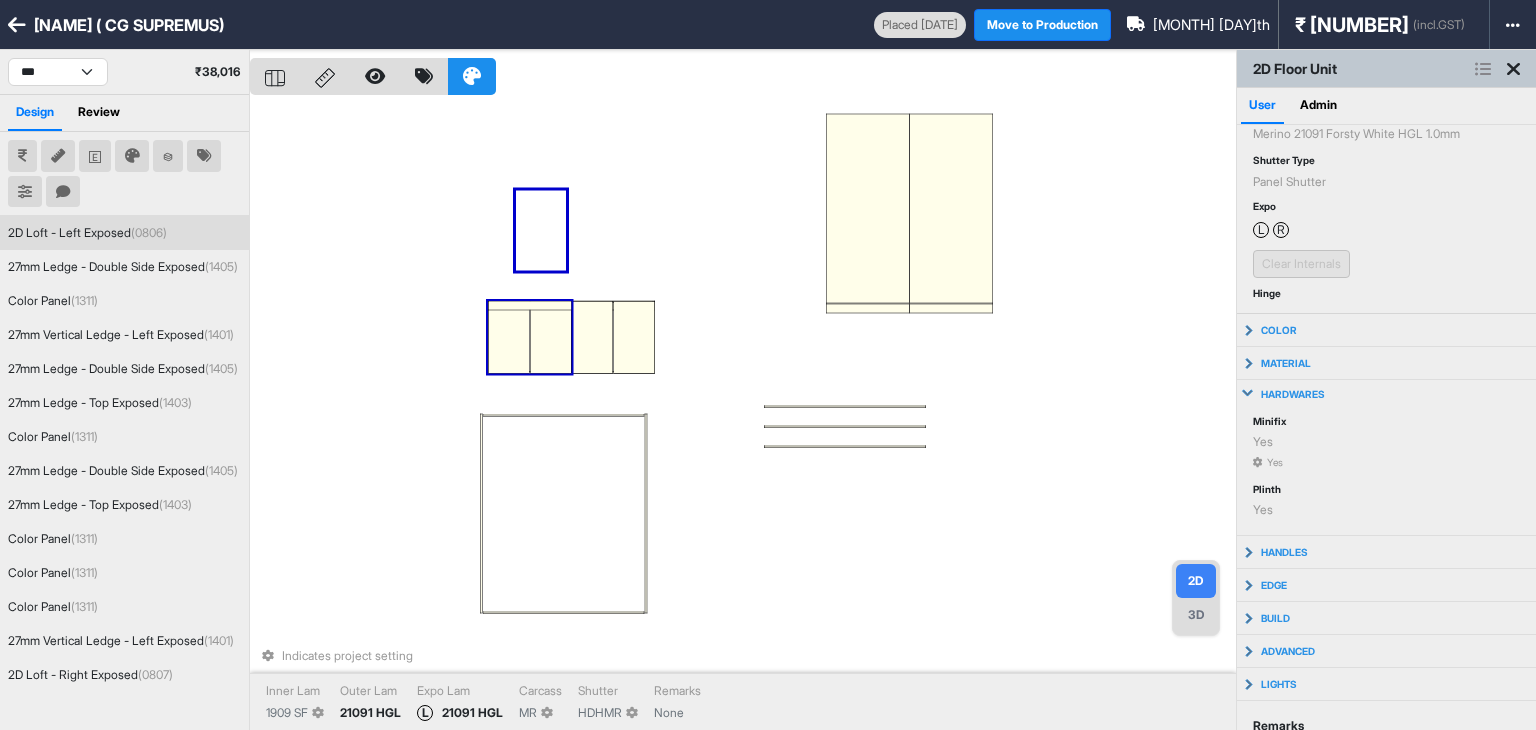click at bounding box center [509, 337] 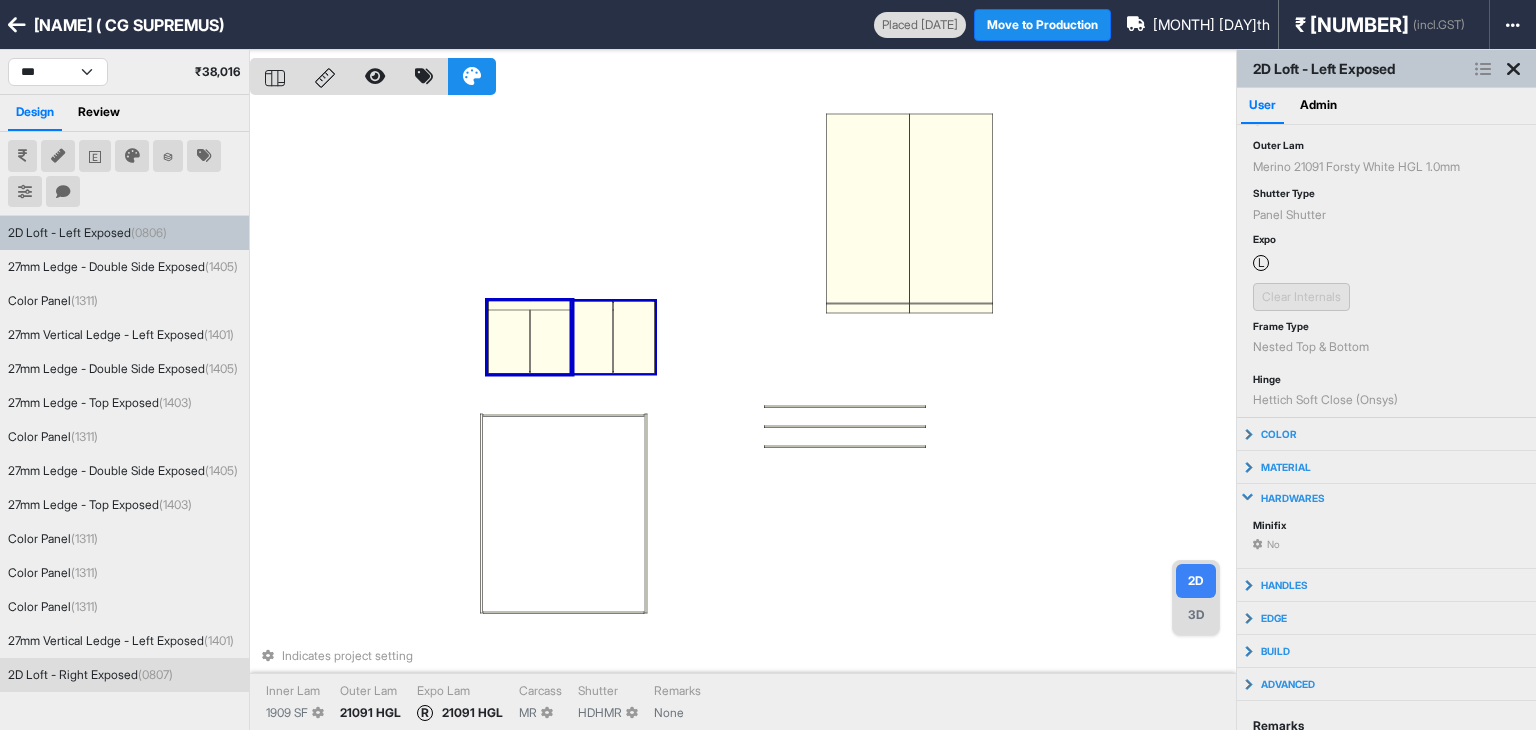 click at bounding box center [593, 337] 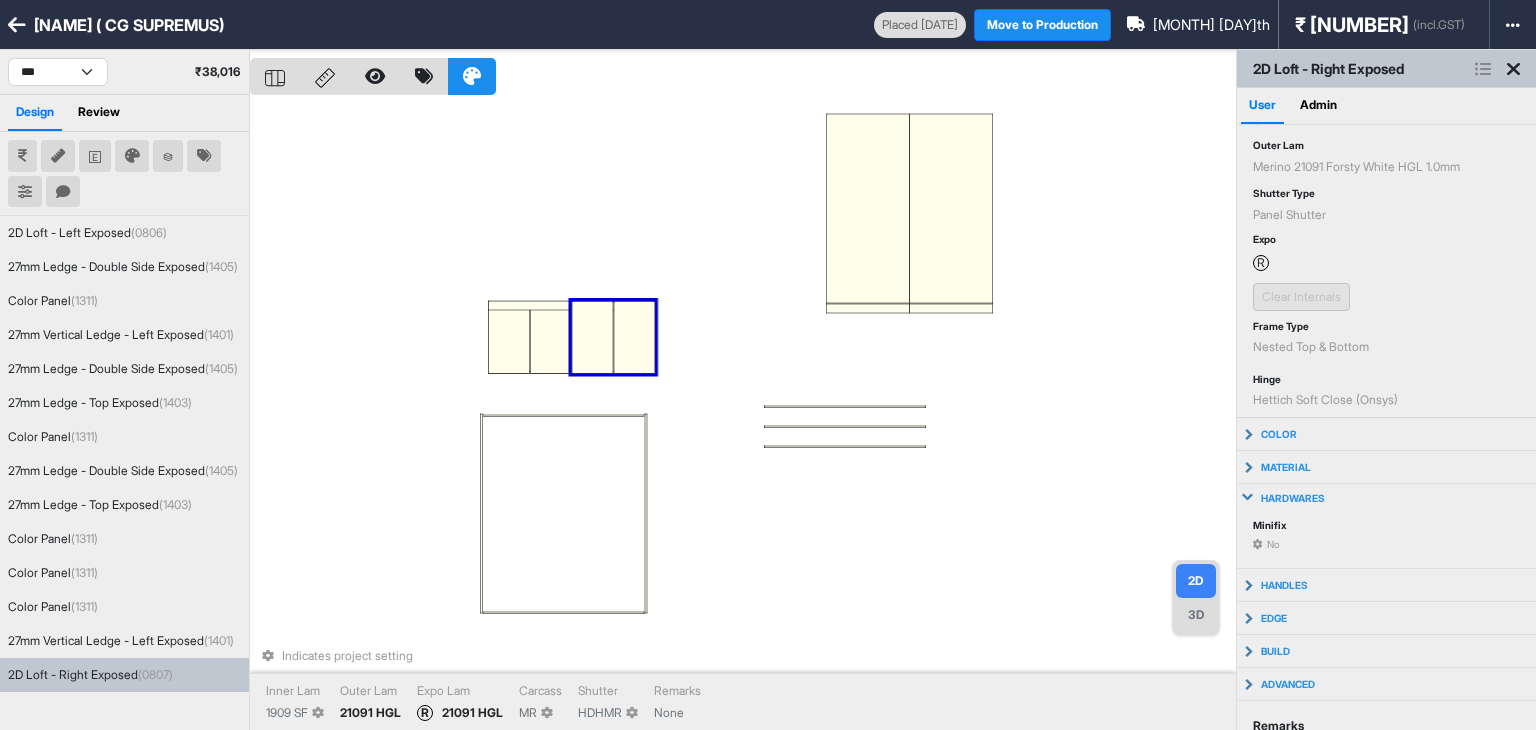 click on "Indicates project setting Inner Lam [NUMBER] SF Outer Lam [NUMBER] HGL Expo Lam R [NUMBER] HGL Carcass MR Shutter HDHMR Remarks None" at bounding box center [743, 415] 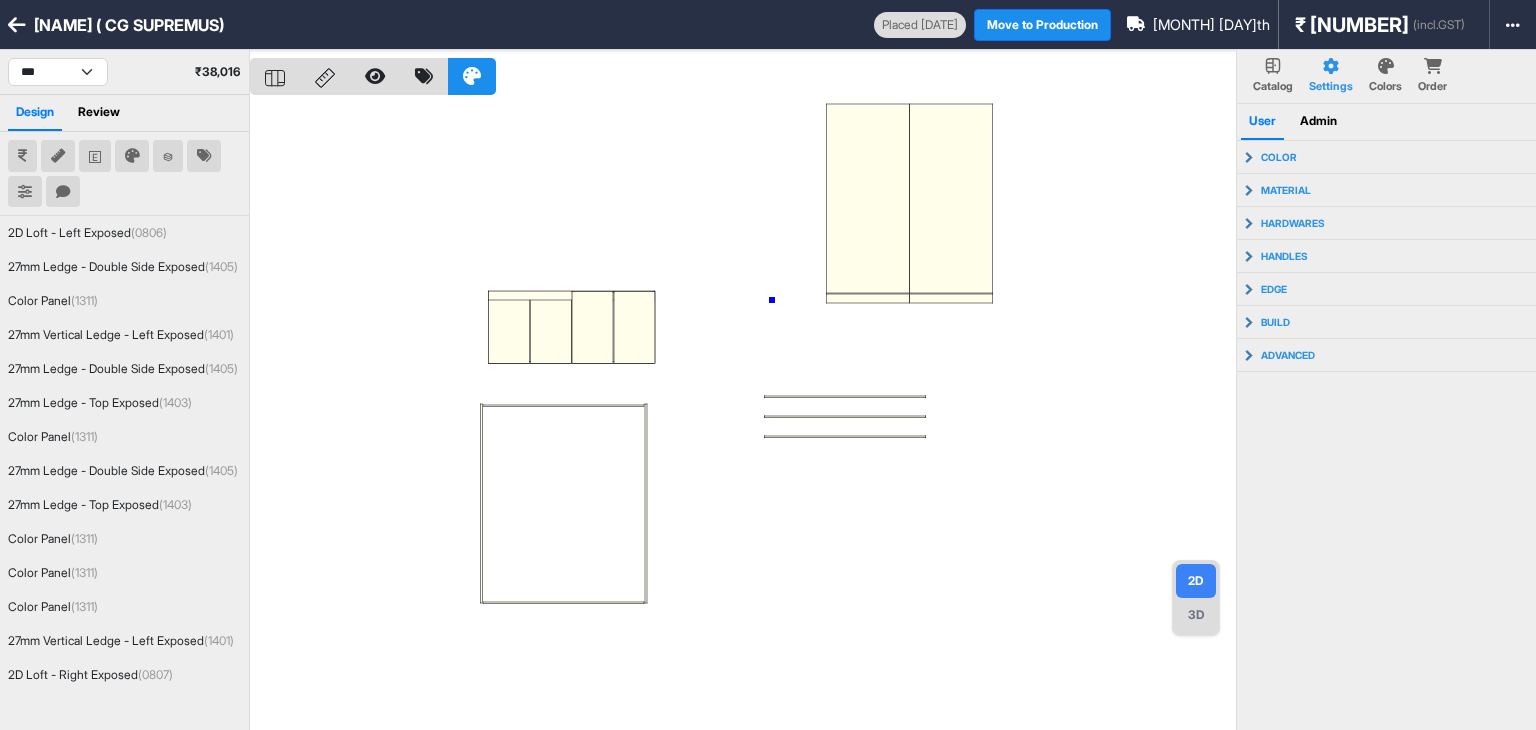 click at bounding box center (743, 415) 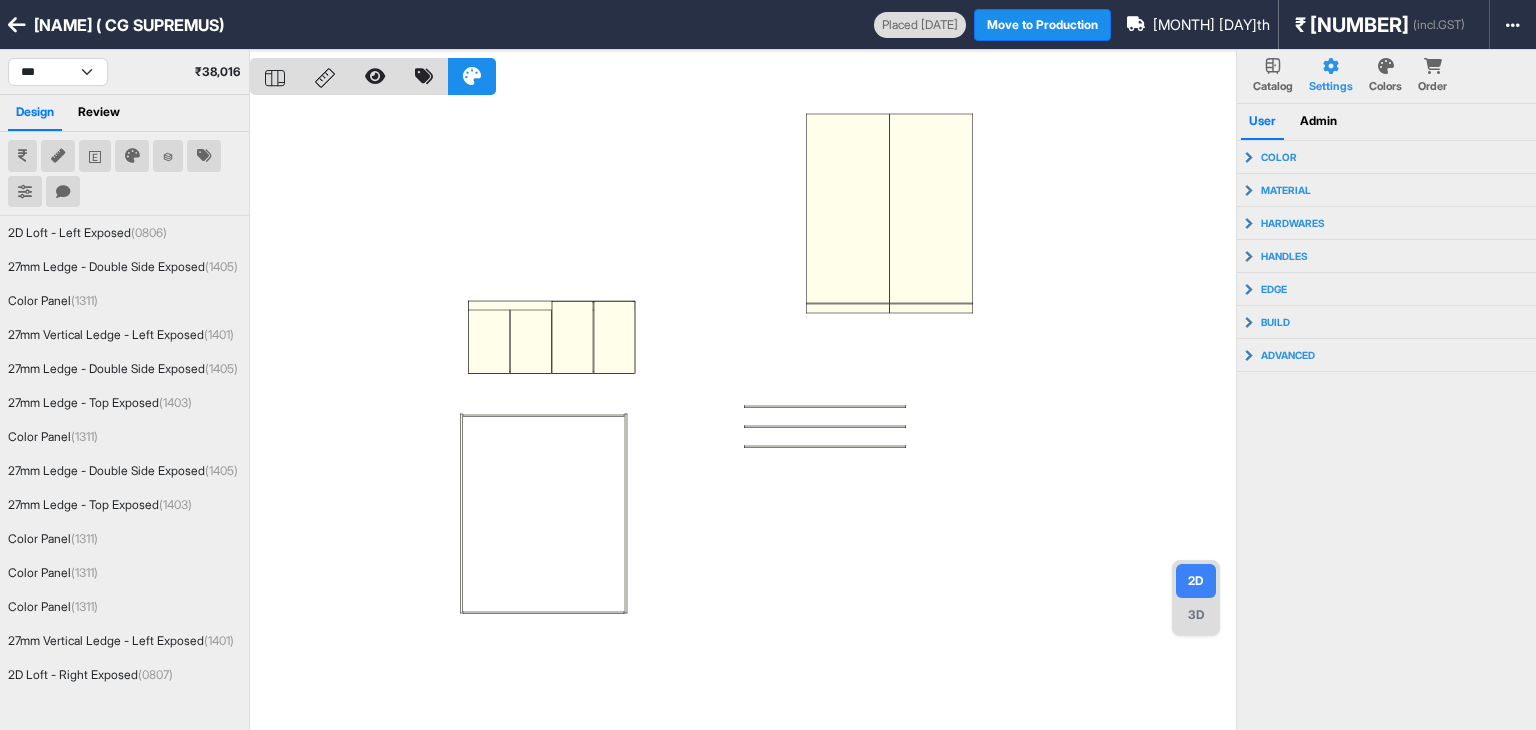 click at bounding box center (743, 415) 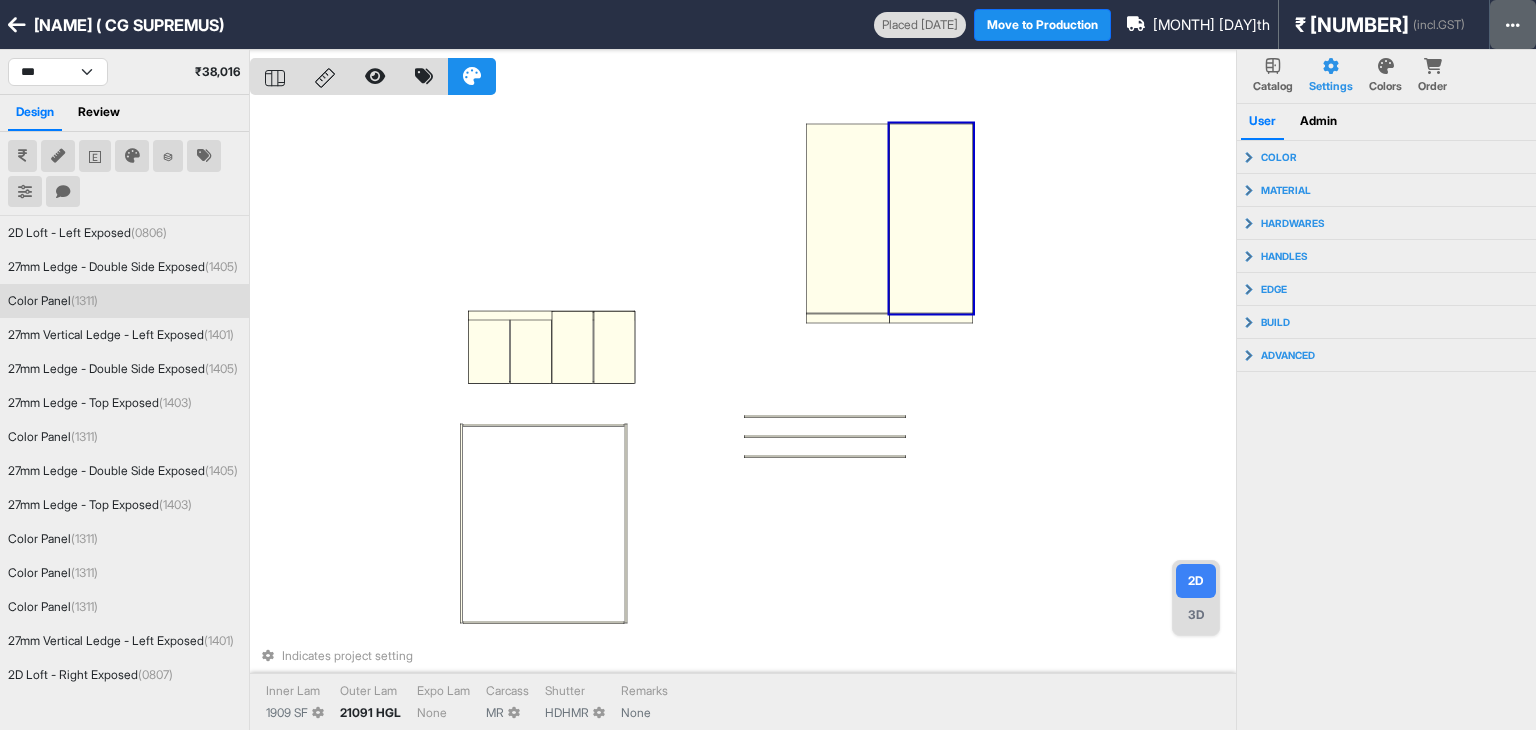 click at bounding box center (1513, 24) 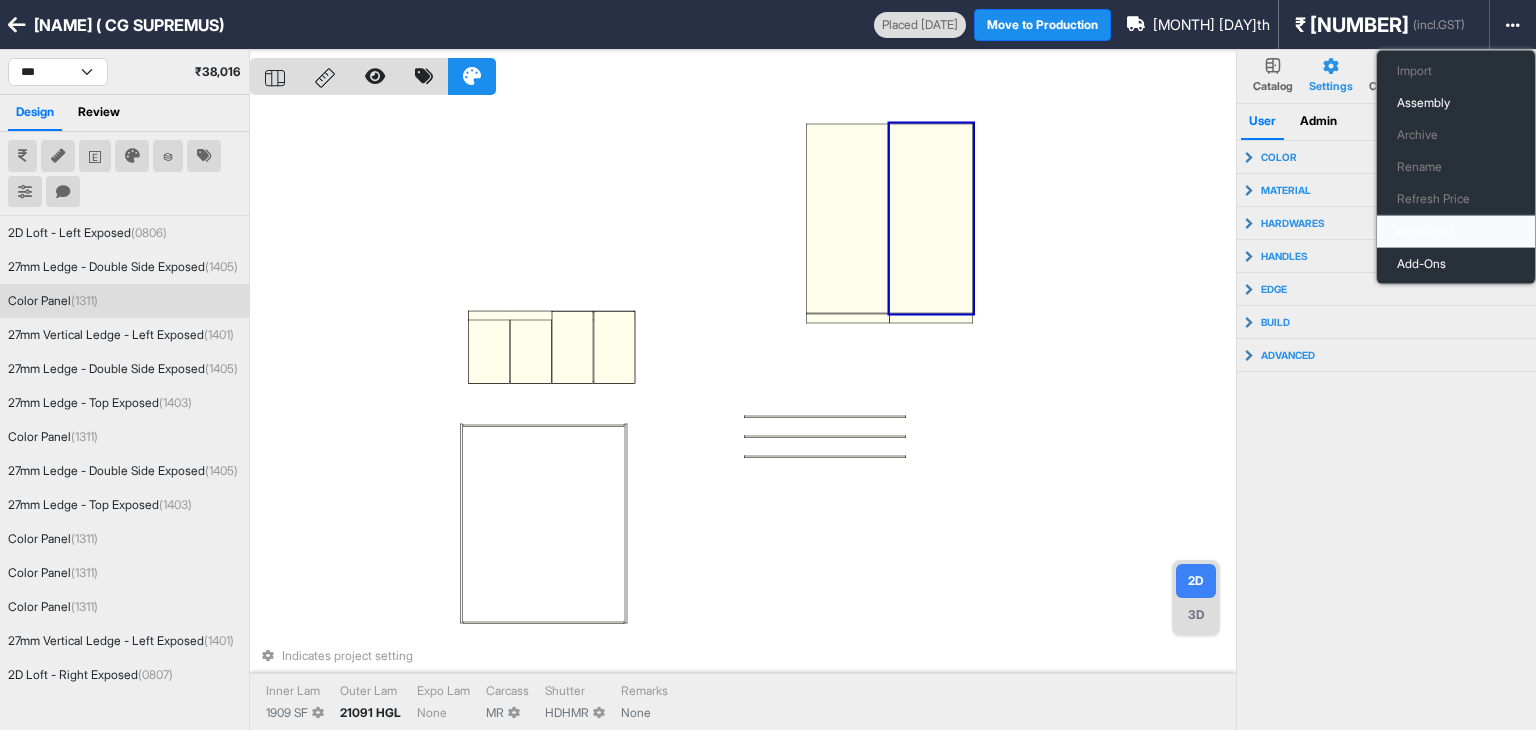 click on "Production" at bounding box center [1456, 232] 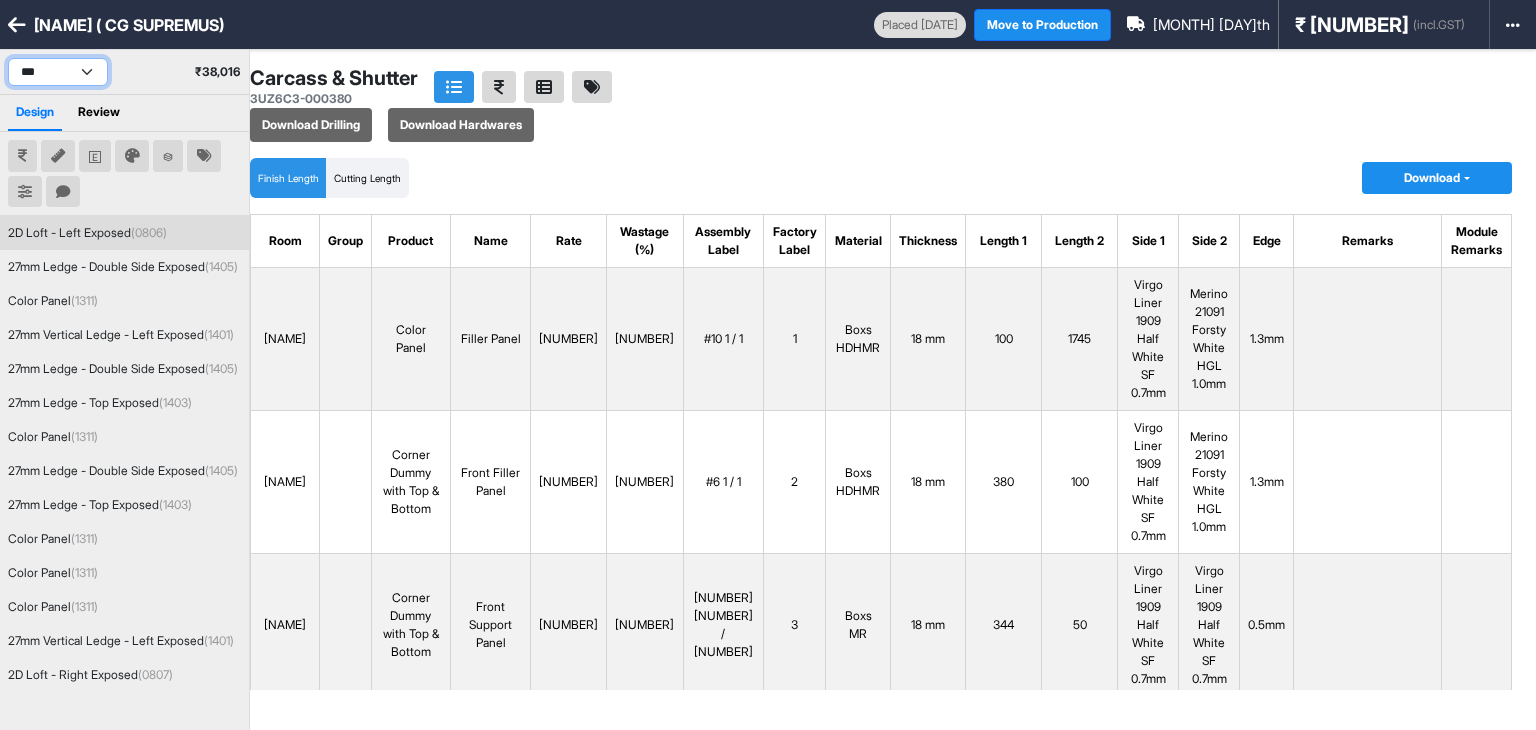 click on "*** ******* ***** ***" at bounding box center [58, 72] 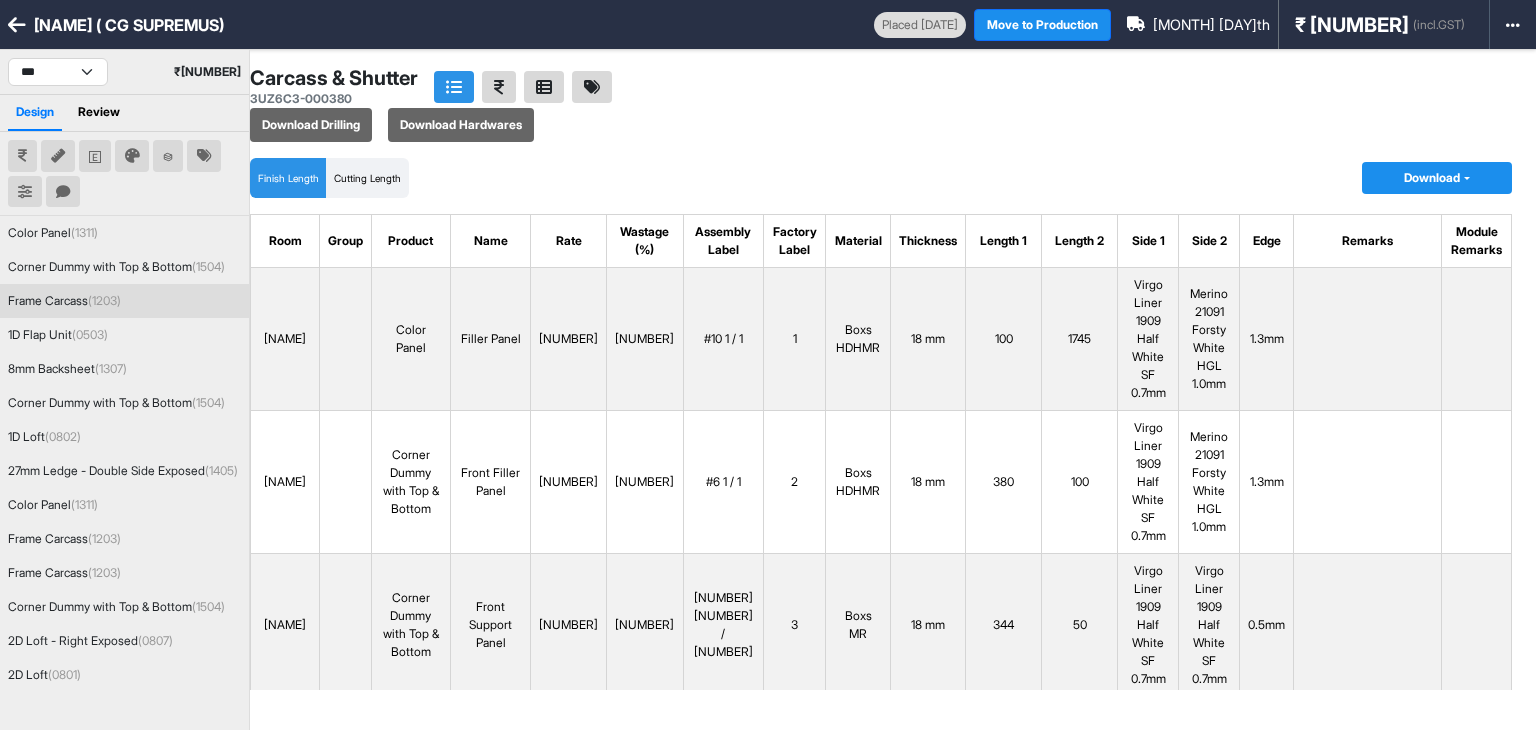 drag, startPoint x: 110, startPoint y: 232, endPoint x: 48, endPoint y: 282, distance: 79.64923 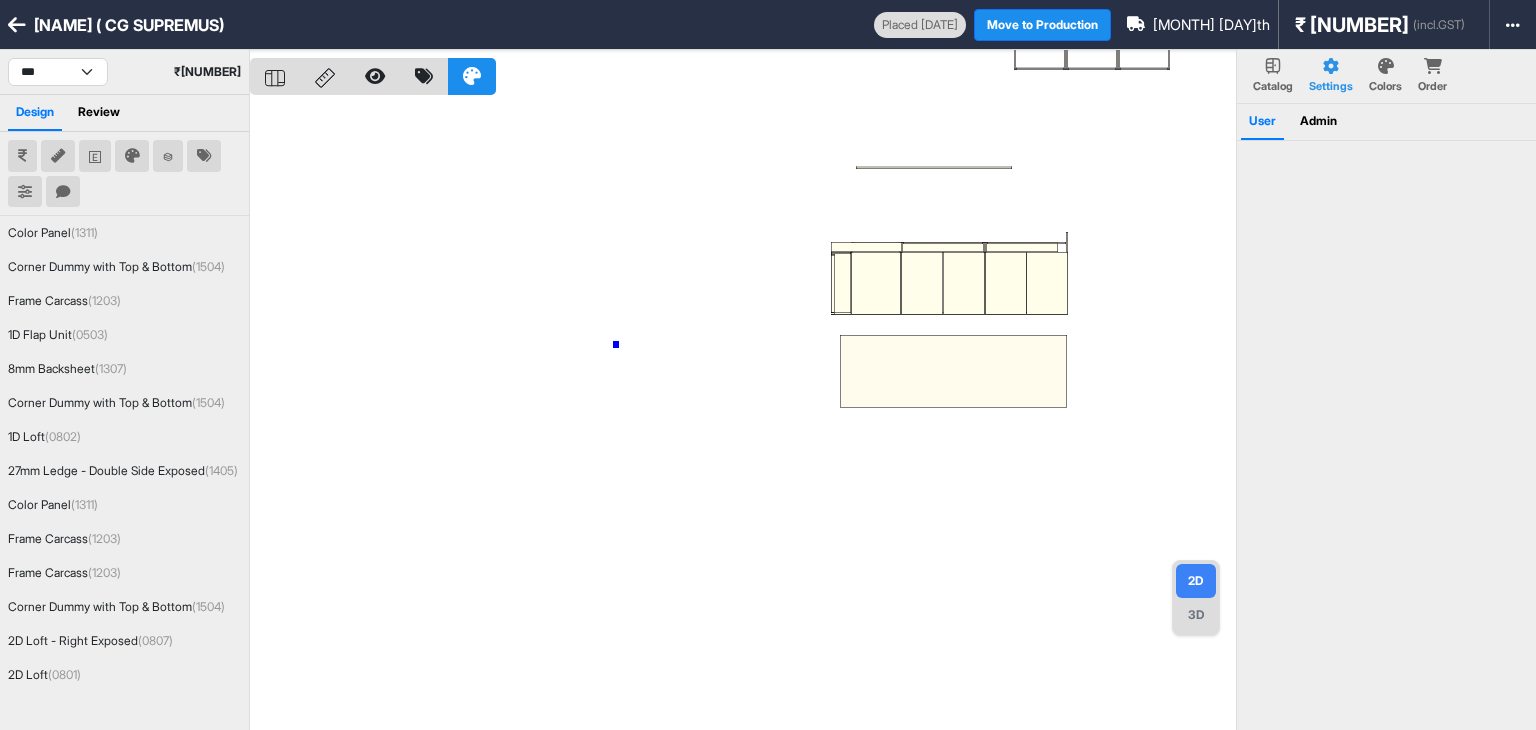 click at bounding box center [743, 415] 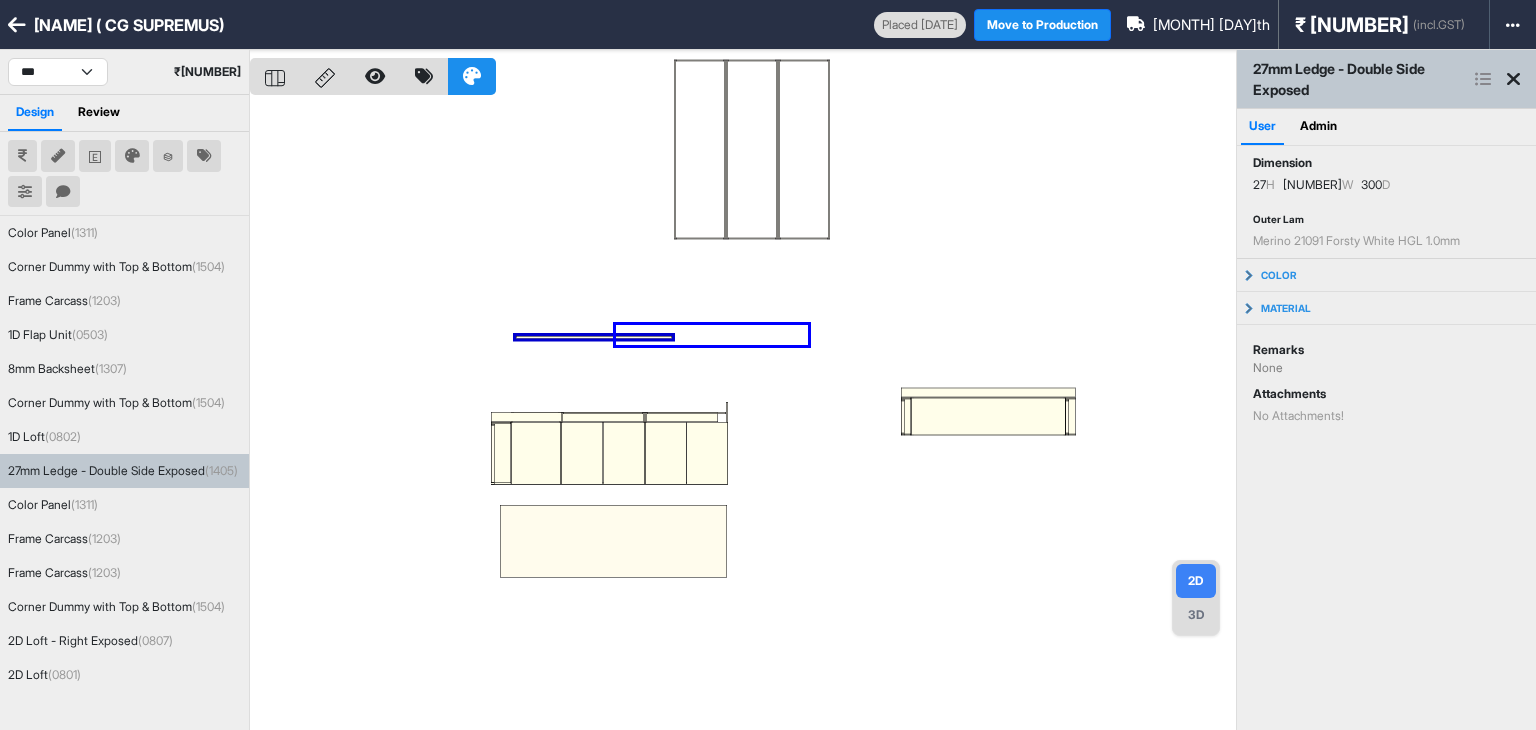 click at bounding box center [743, 415] 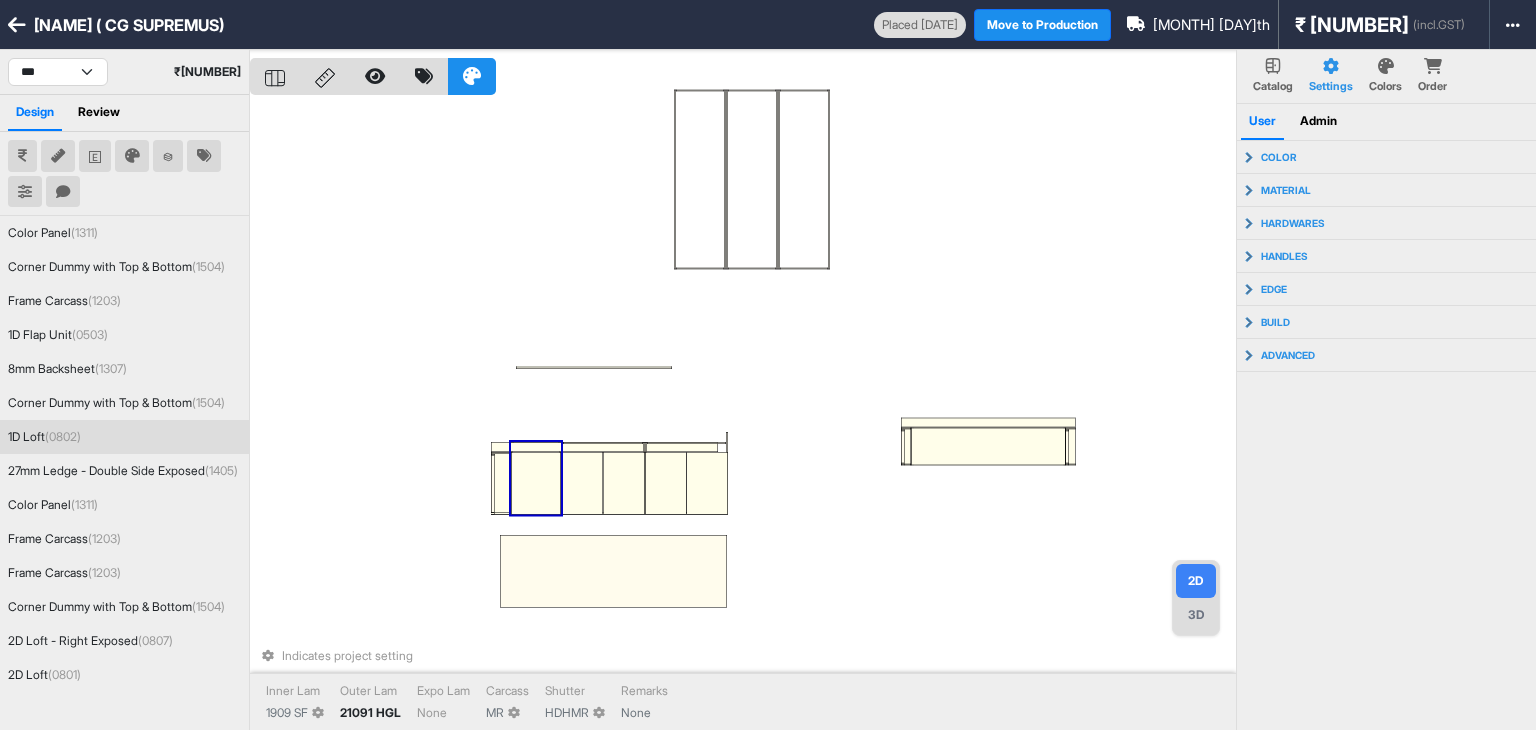 click at bounding box center (536, 483) 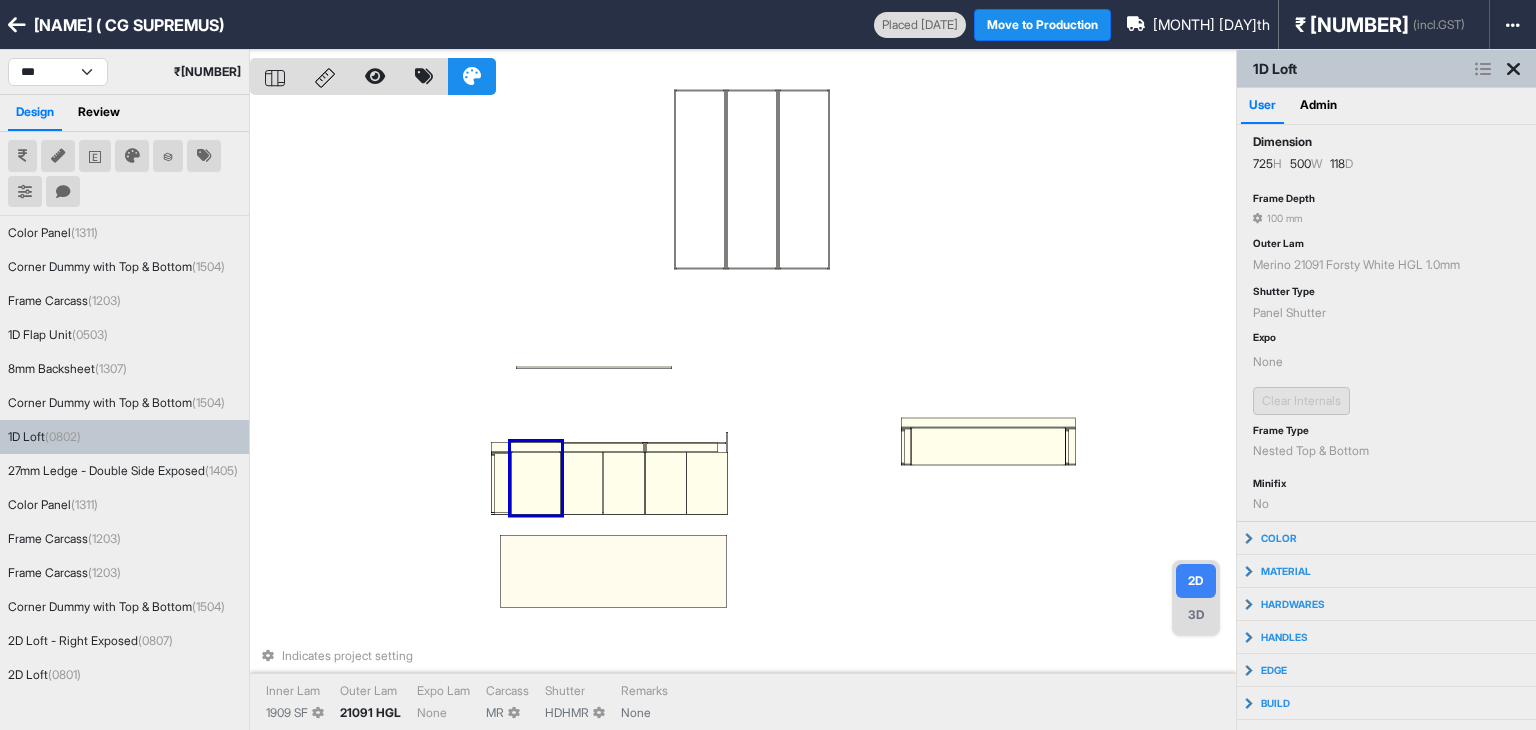 click at bounding box center (536, 483) 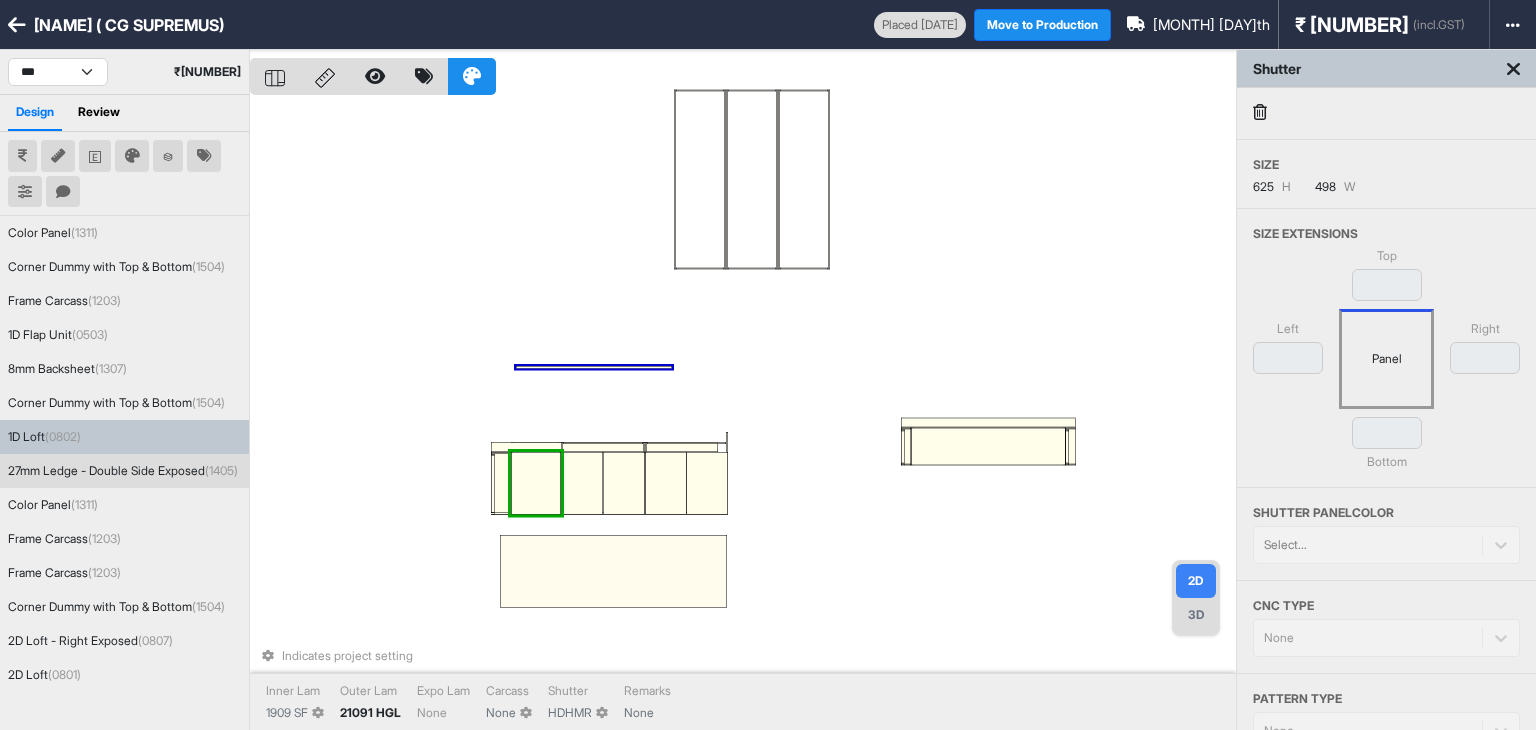 click on "Indicates project setting Inner Lam [NUMBER] SF Outer Lam [NUMBER] HGL Expo Lam None Carcass None Shutter HDHMR Remarks None" at bounding box center (743, 415) 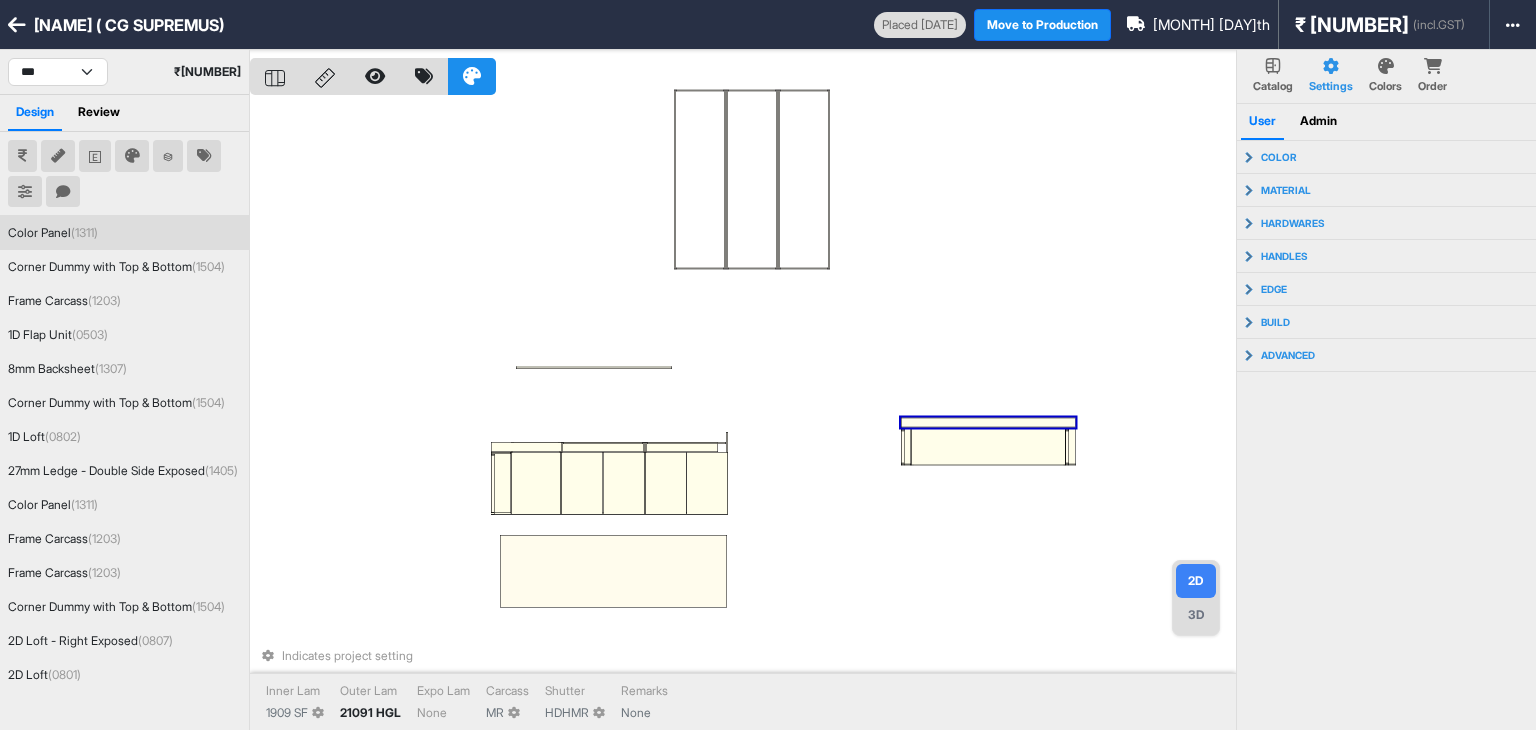 click on "Indicates project setting Inner Lam [NUMBER] SF Outer Lam [NUMBER] HGL Expo Lam None Carcass MR Shutter HDHMR Remarks None" at bounding box center (743, 415) 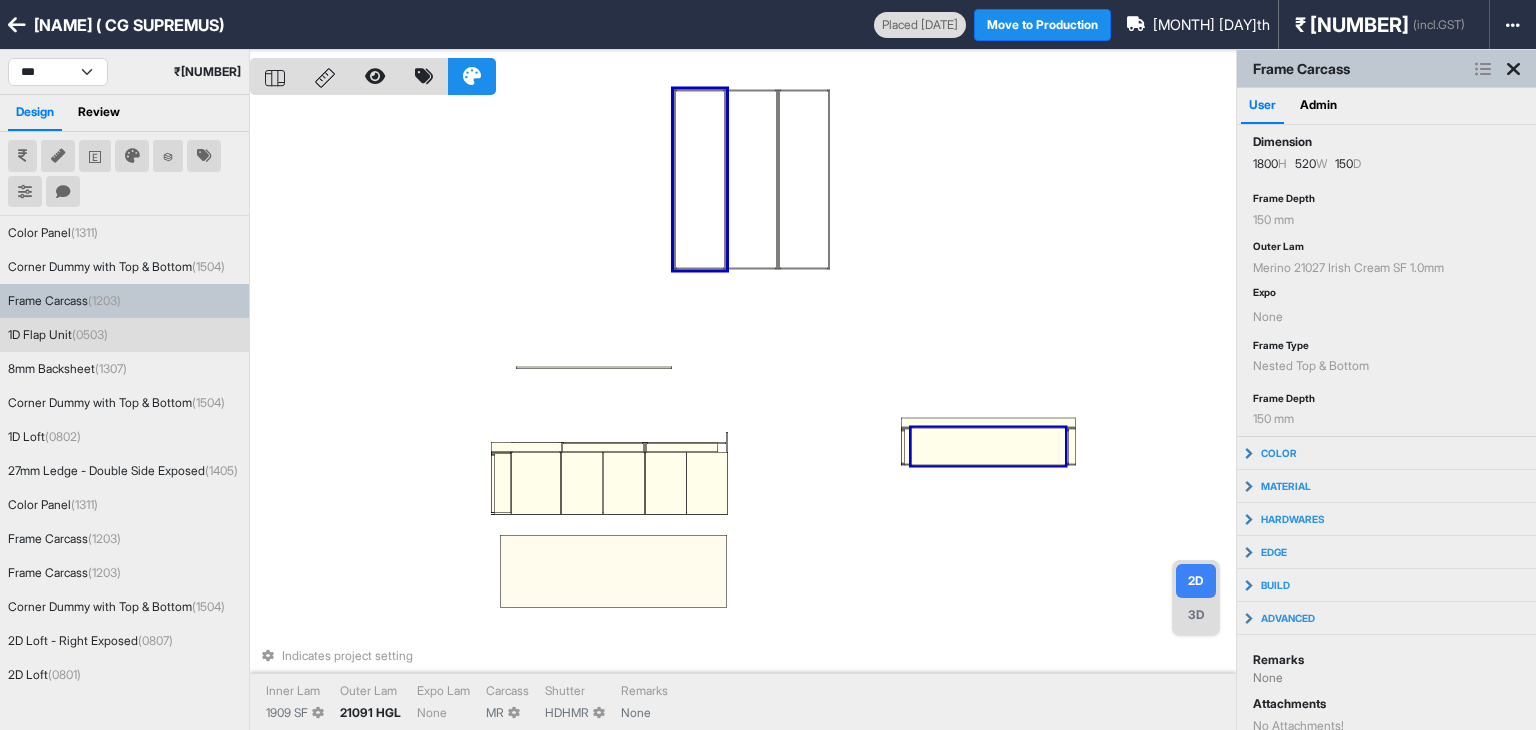 click at bounding box center [988, 447] 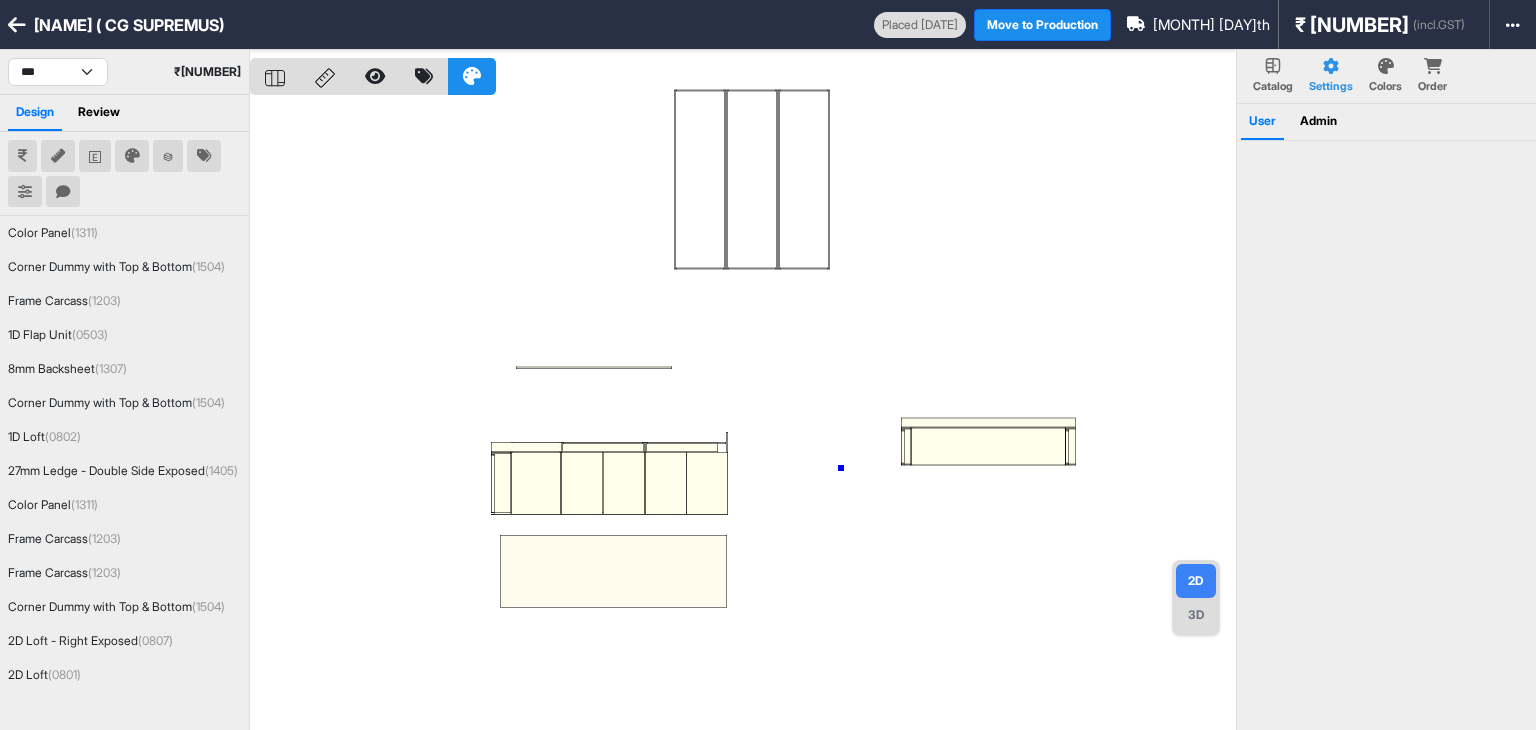 click at bounding box center (743, 415) 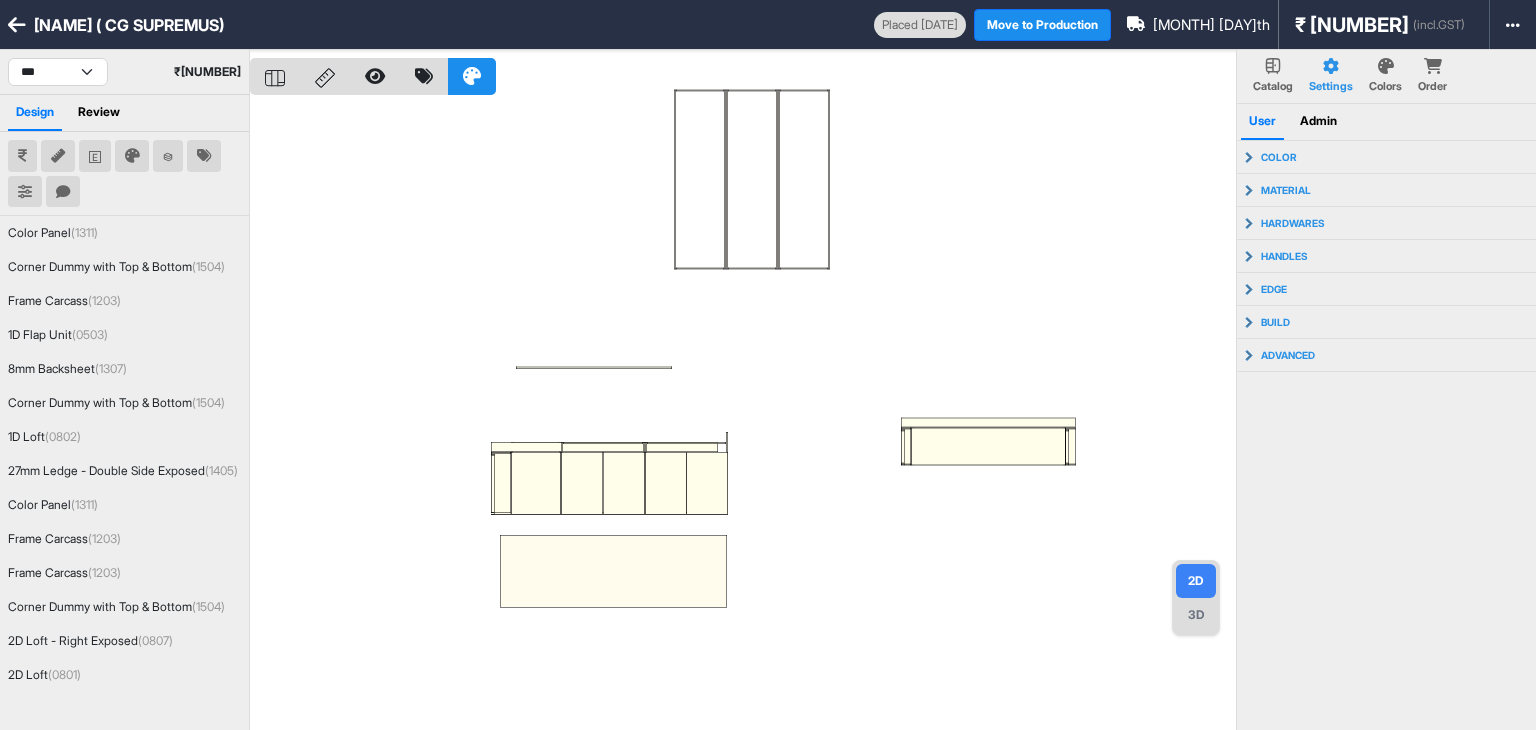 click at bounding box center (743, 415) 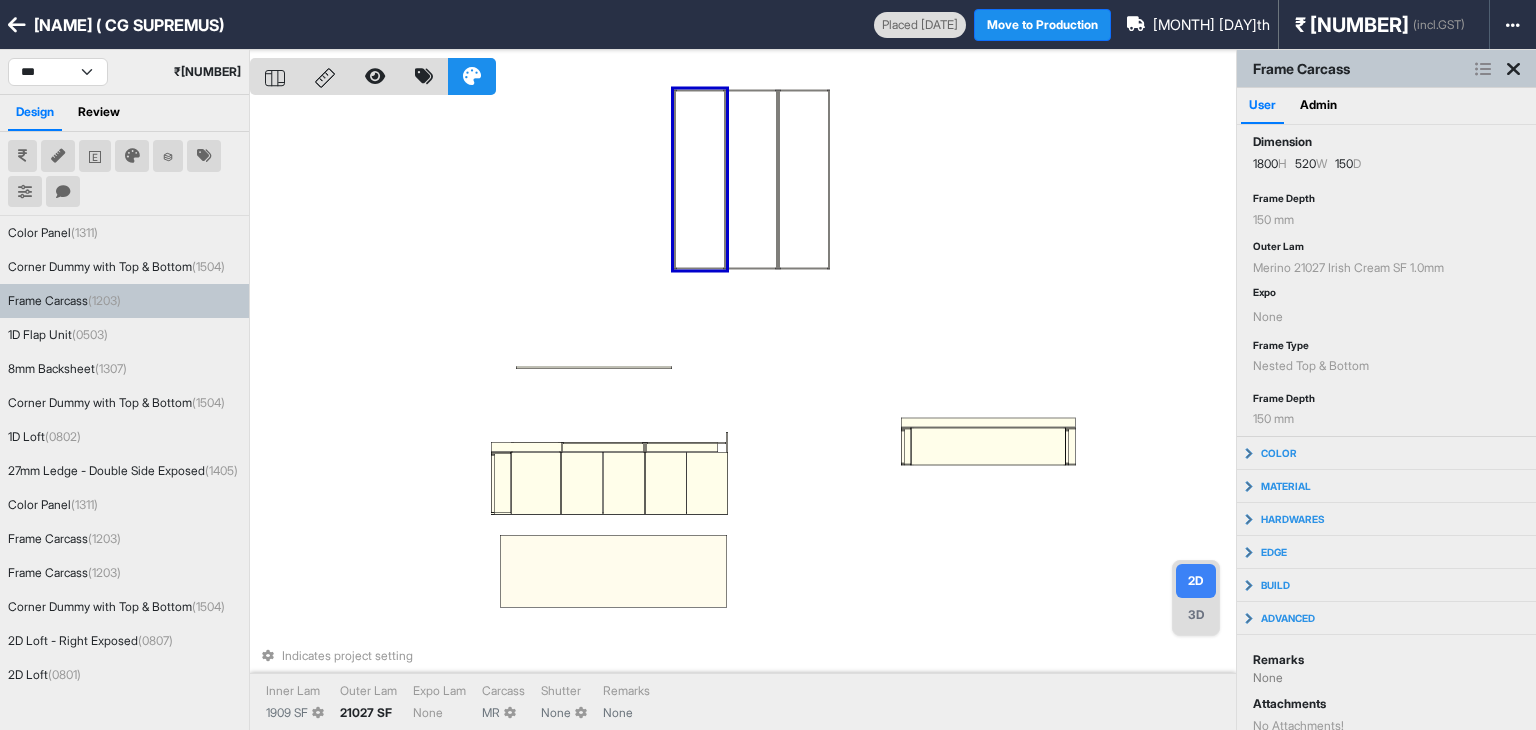 click on "Indicates project setting Inner Lam [NUMBER] SF Outer Lam [NUMBER] SF Expo Lam None Carcass MR Shutter None Remarks None" at bounding box center [743, 415] 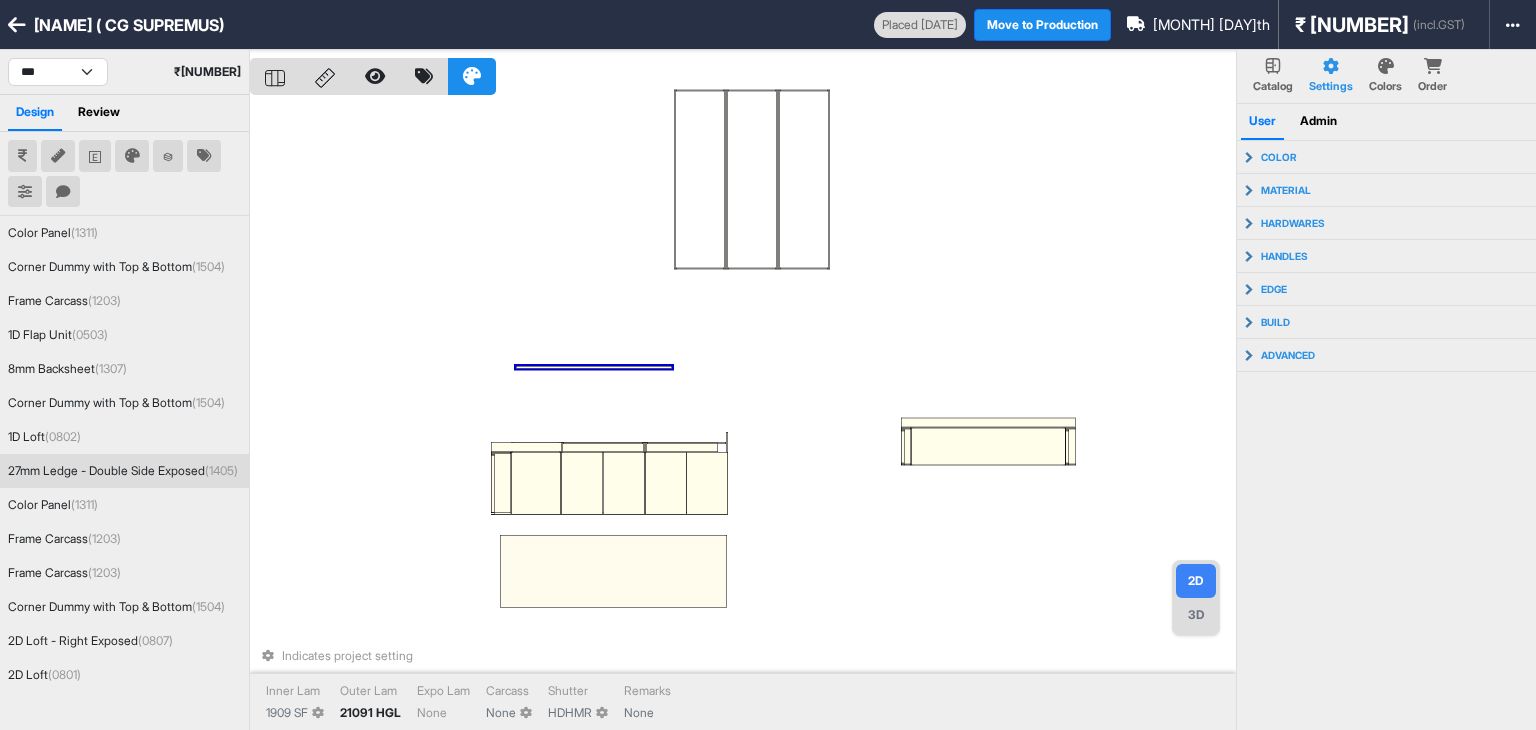 click at bounding box center (594, 367) 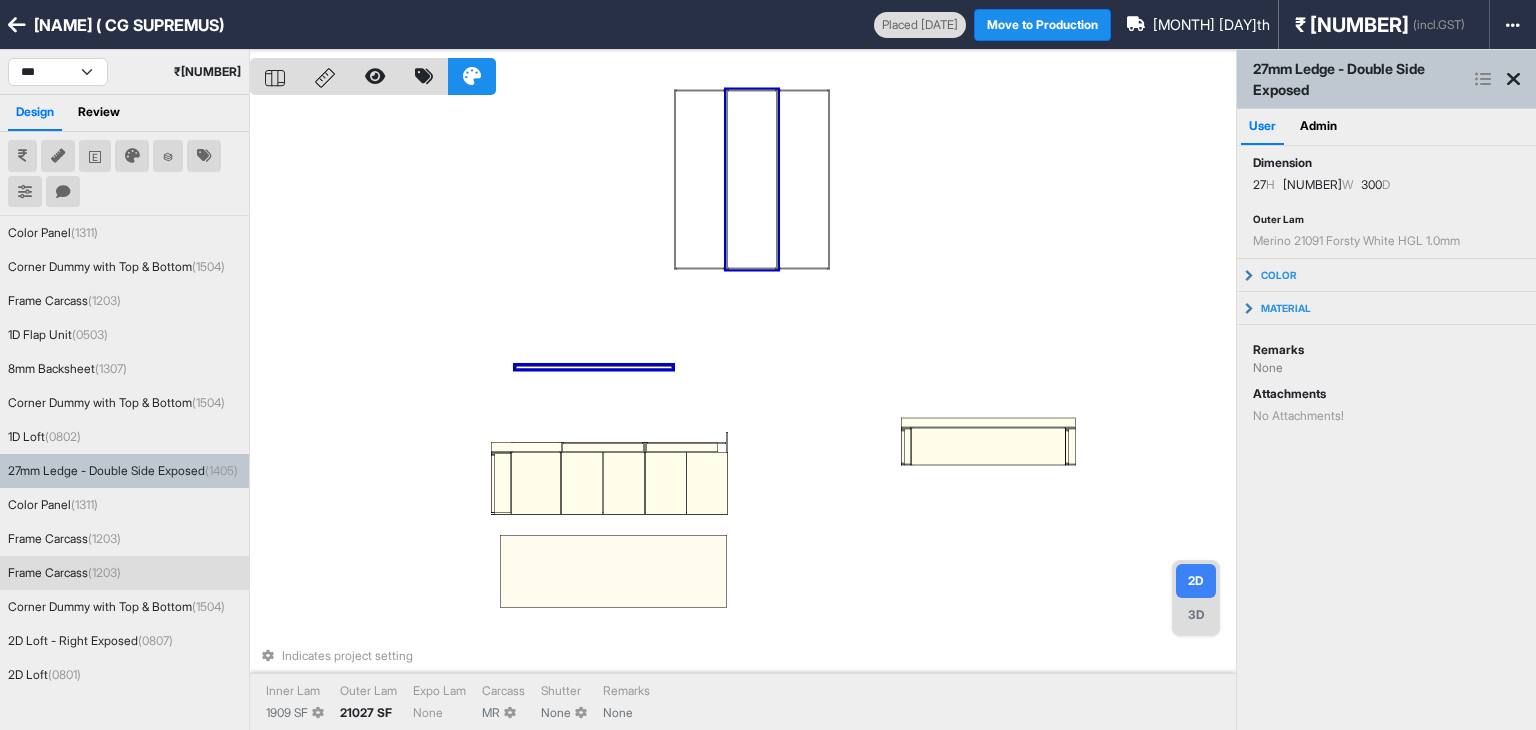 click on "Indicates project setting Inner Lam [NUMBER] SF Outer Lam [NUMBER] SF Expo Lam None Carcass MR Shutter None Remarks None" at bounding box center [743, 415] 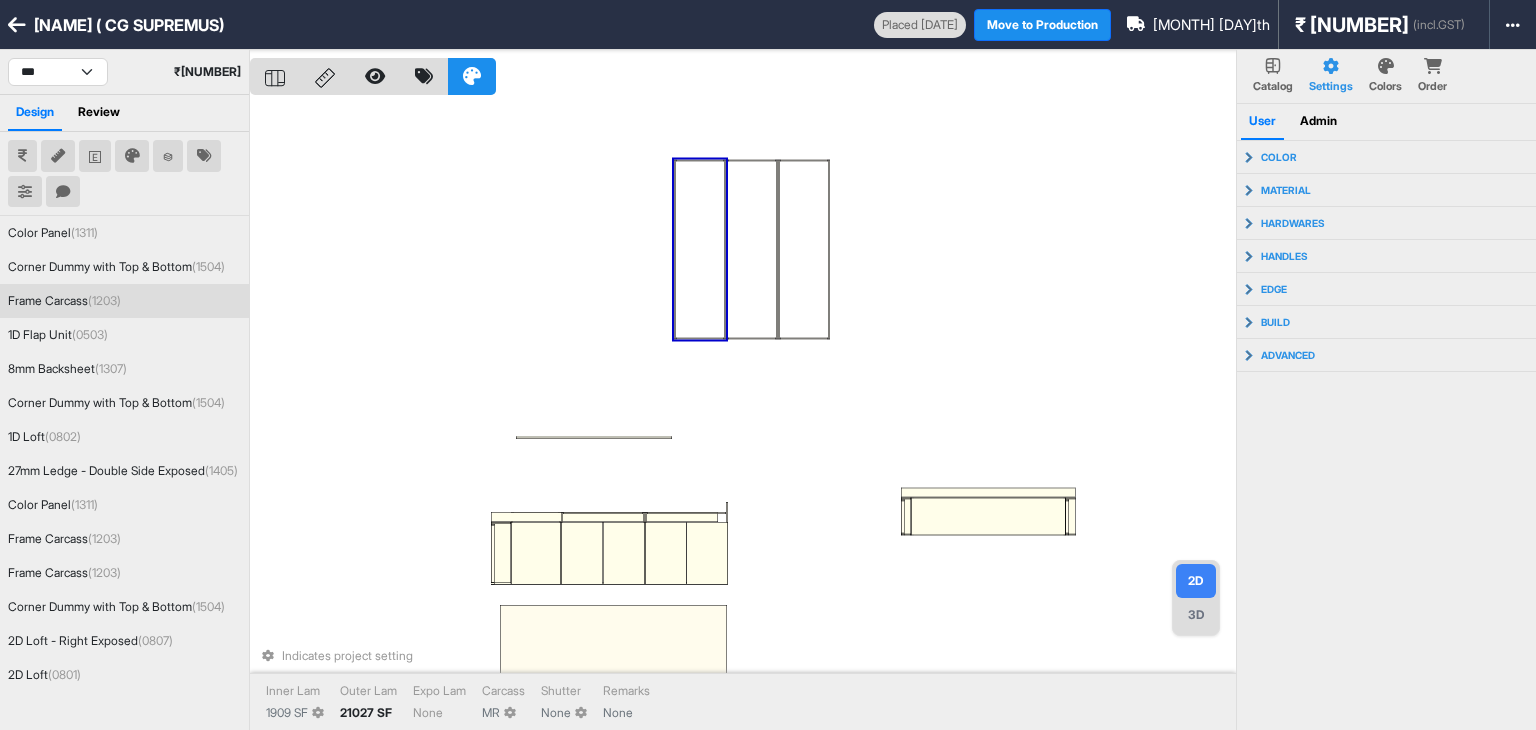 click at bounding box center [700, 250] 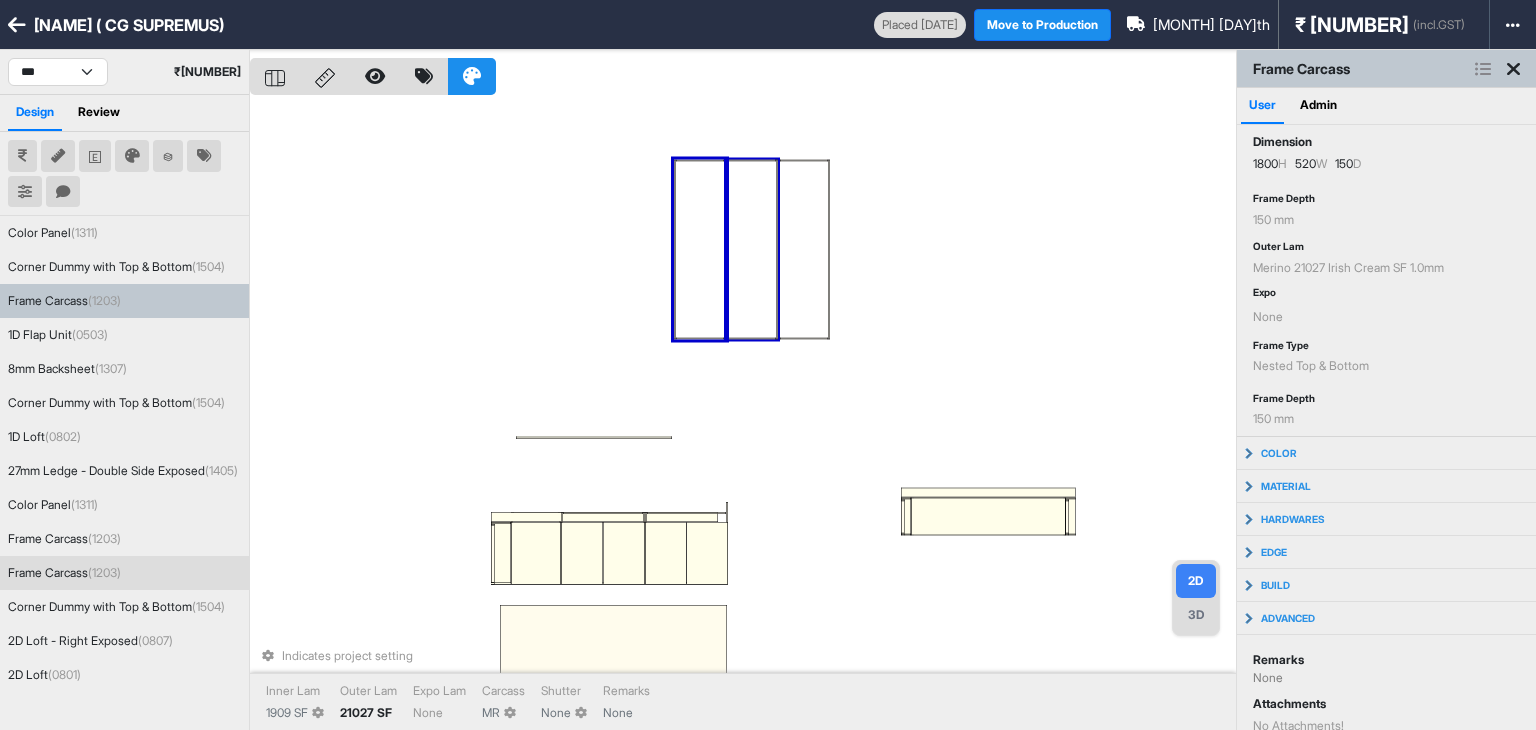 click at bounding box center [752, 250] 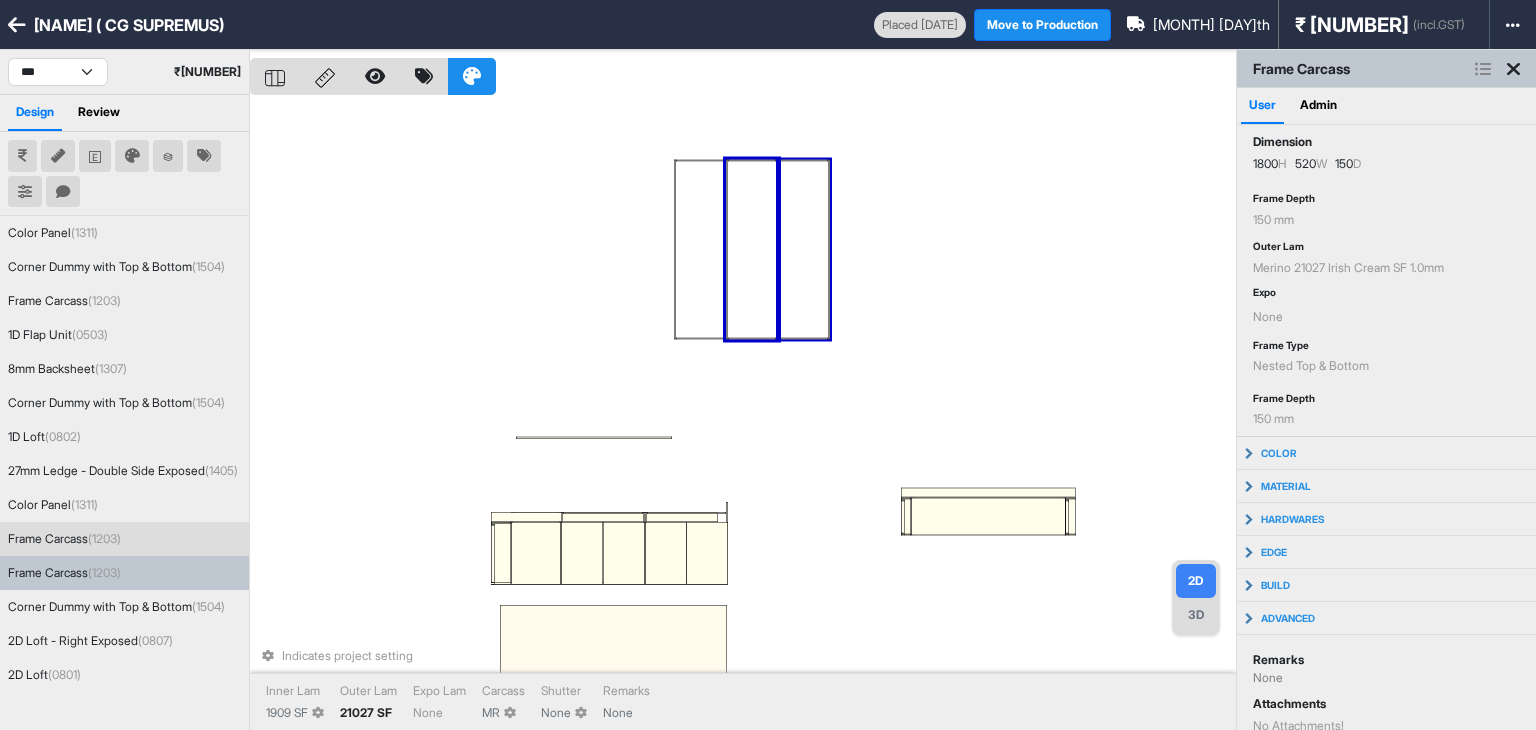 click at bounding box center [804, 250] 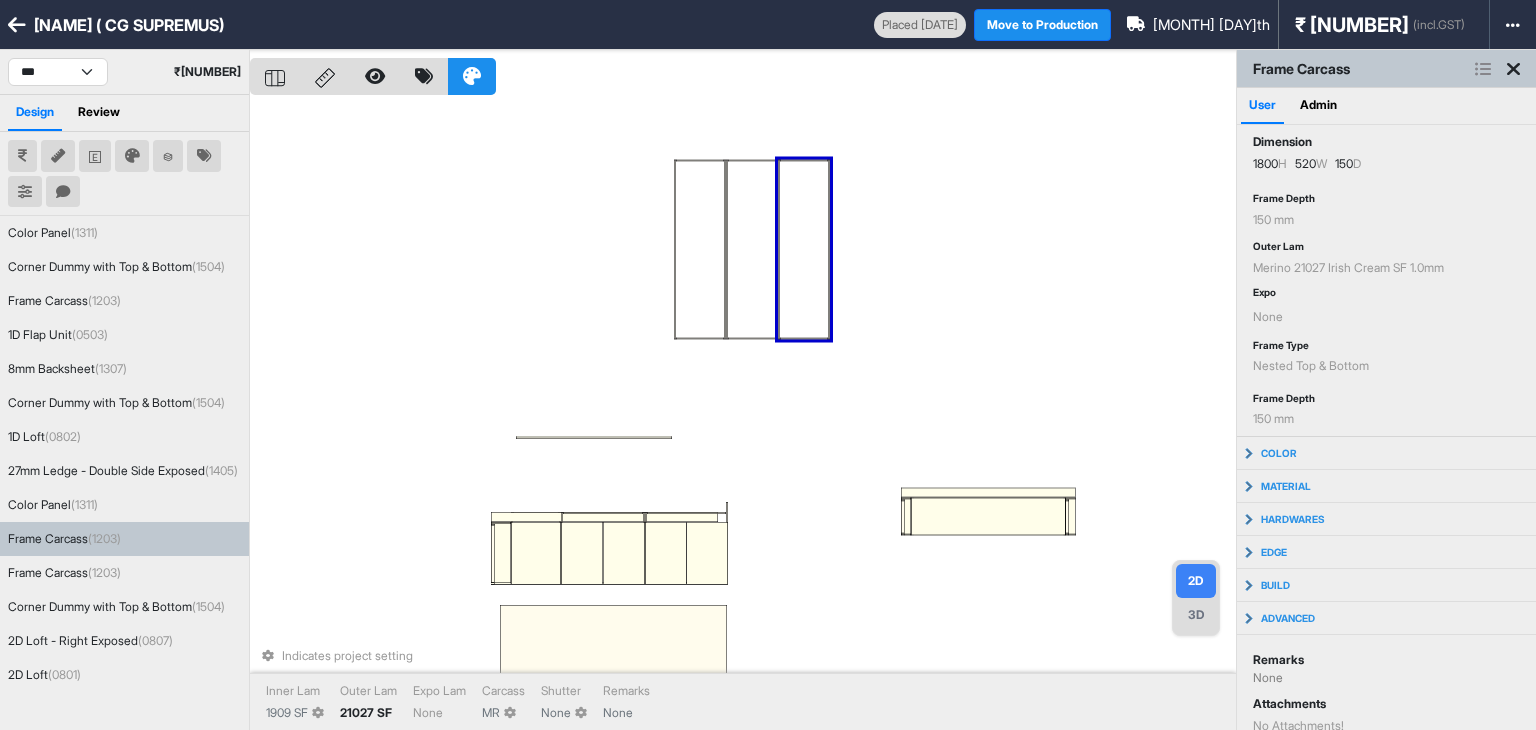 click on "Indicates project setting Inner Lam [NUMBER] SF Outer Lam [NUMBER] SF Expo Lam None Carcass MR Shutter None Remarks None" at bounding box center (743, 415) 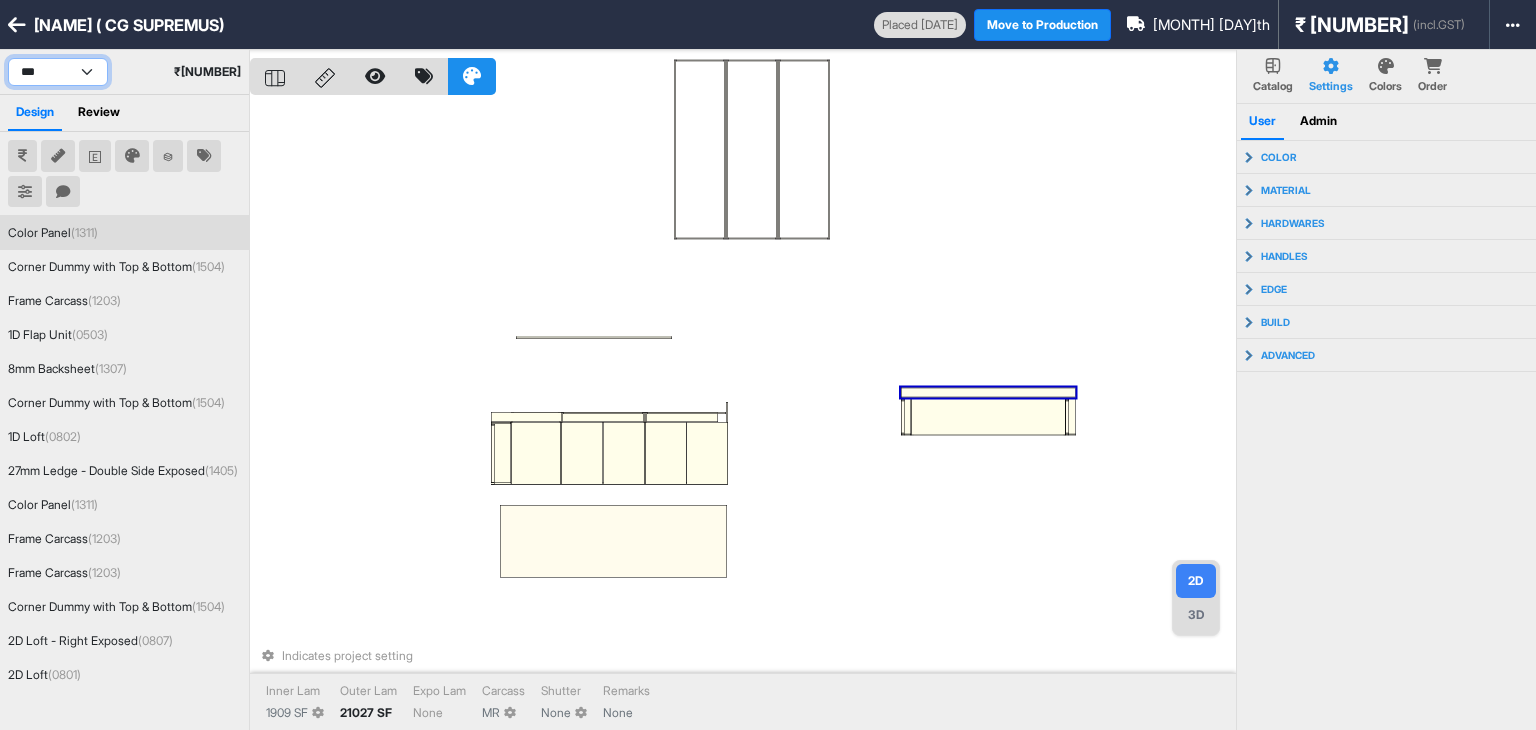 click on "*** ******* ***** ***" at bounding box center [58, 72] 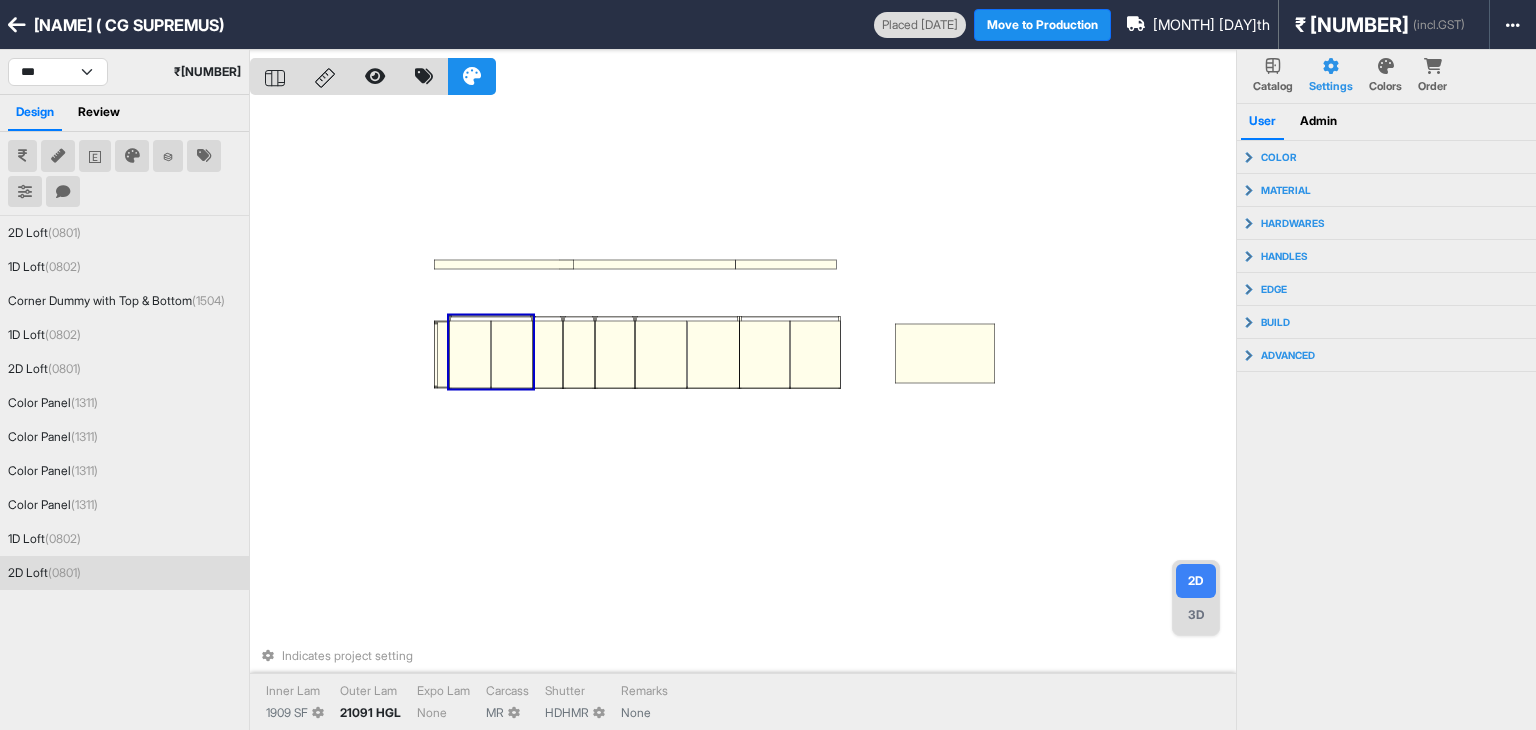 click at bounding box center [470, 355] 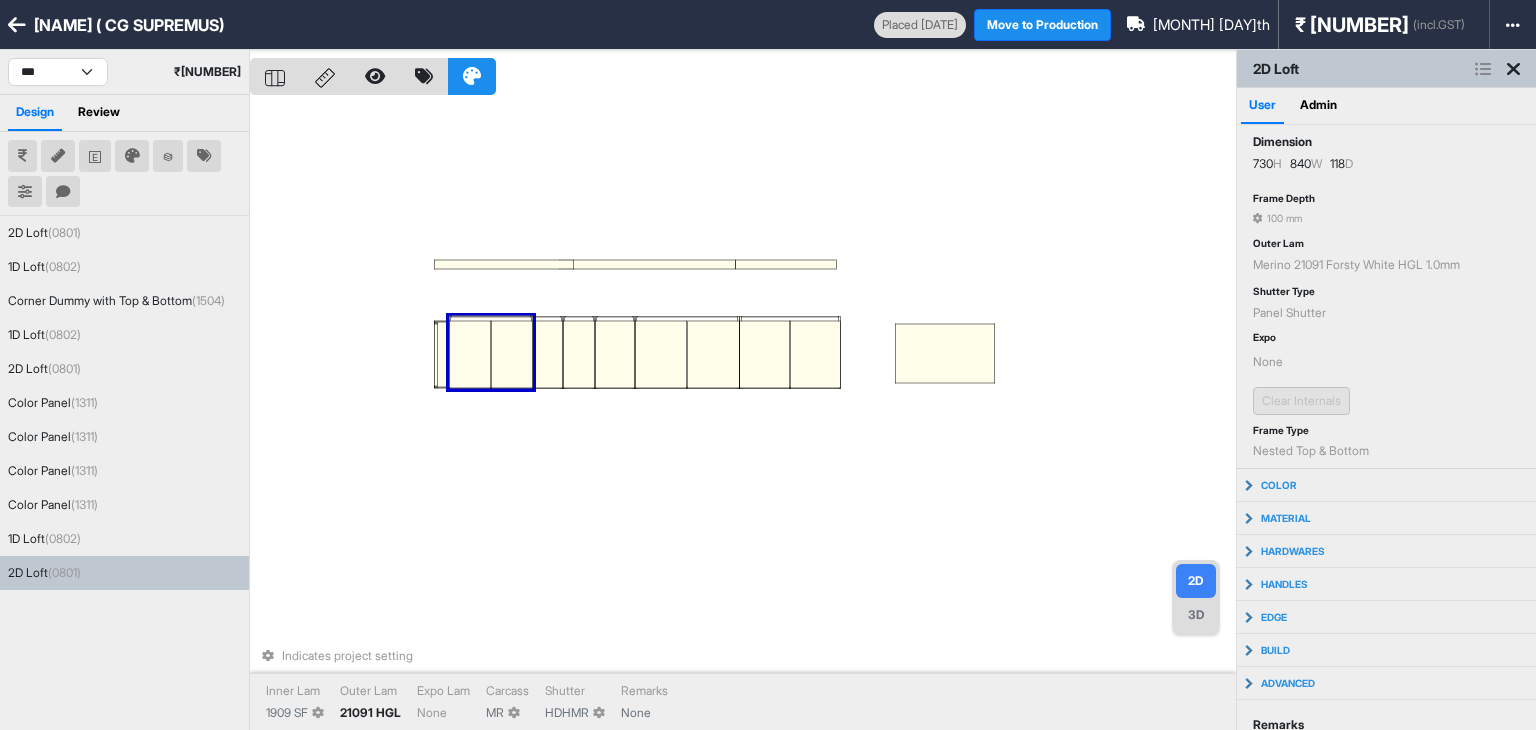 click at bounding box center [470, 355] 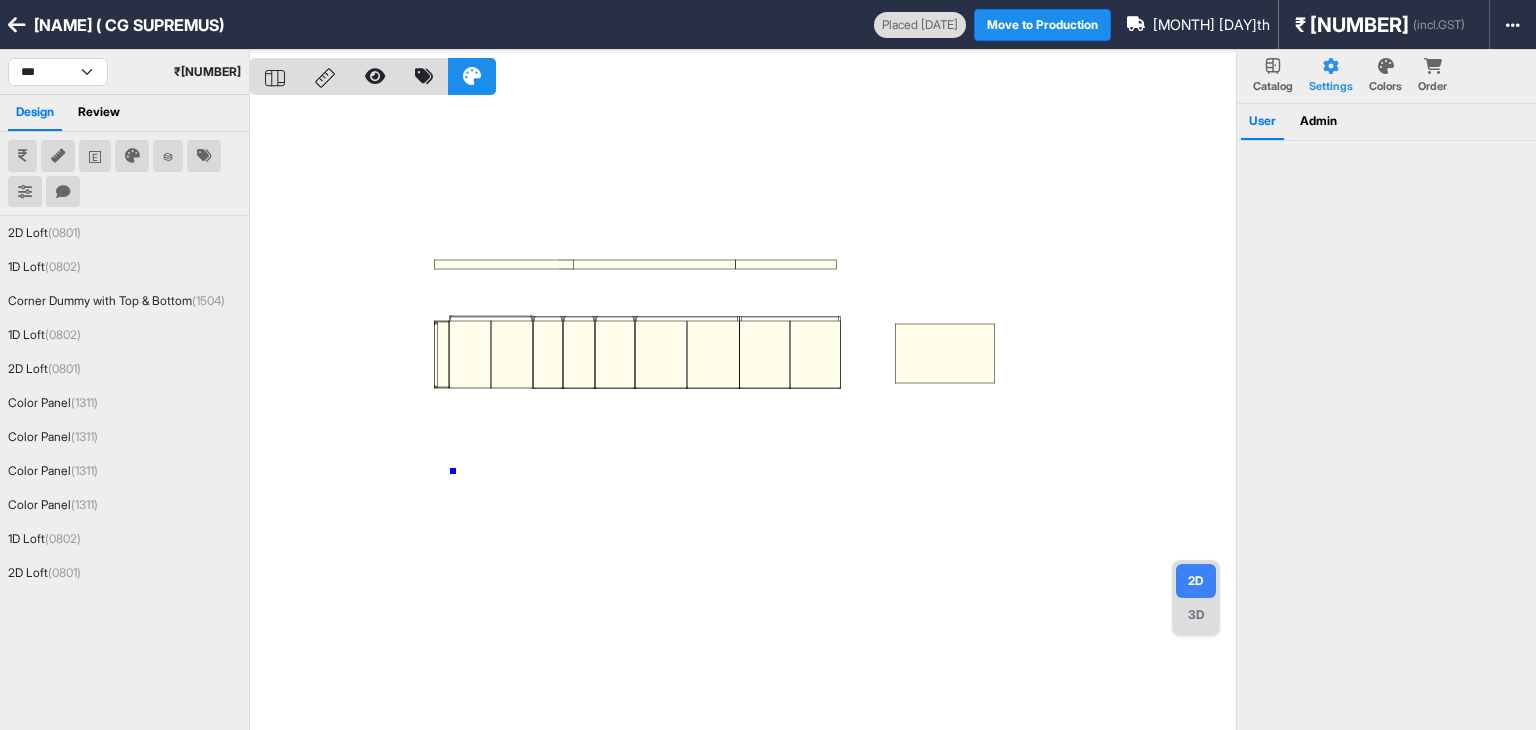 click at bounding box center [743, 415] 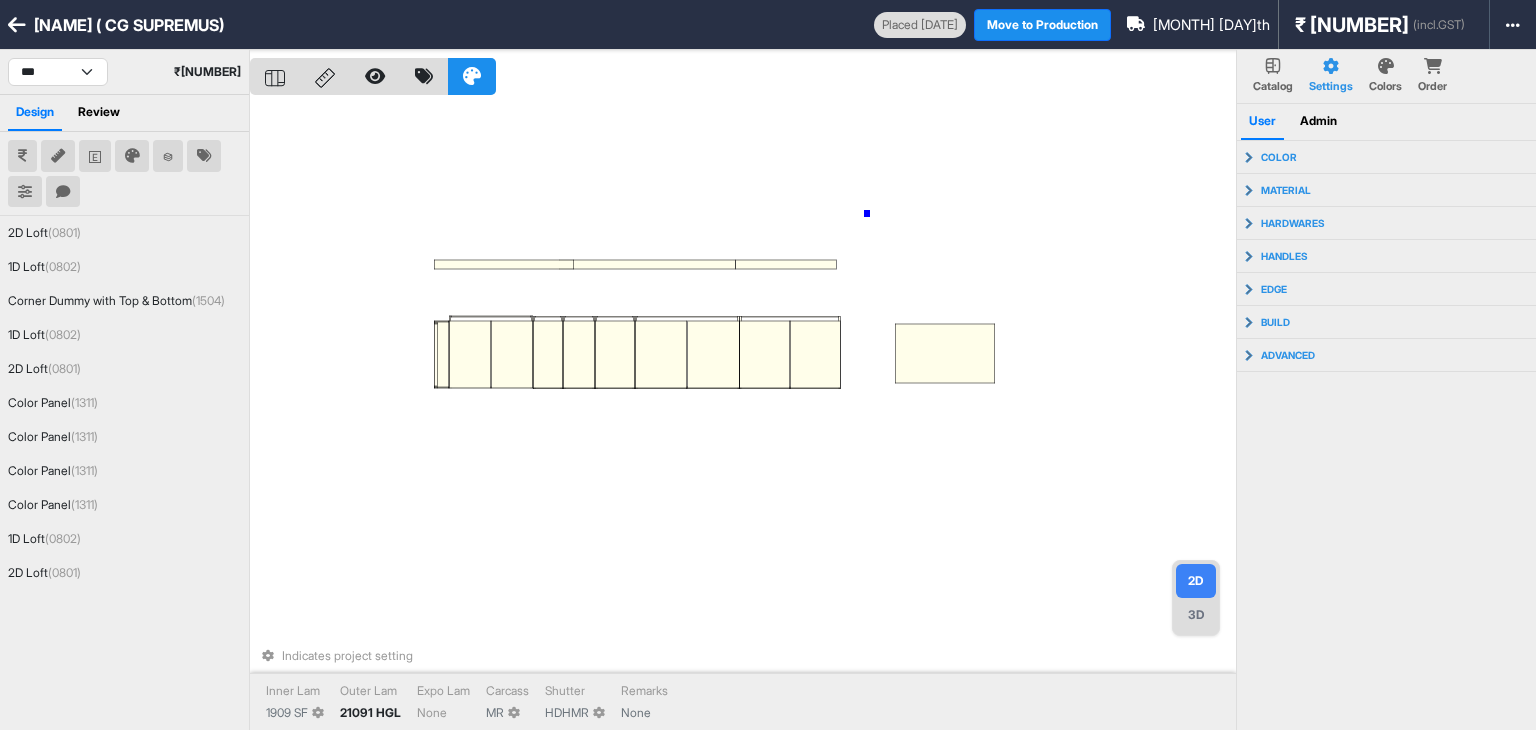 click on "Indicates project setting Inner Lam [NUMBER] SF Outer Lam [NUMBER] HGL Expo Lam None Carcass MR Shutter HDHMR Remarks None" at bounding box center (743, 415) 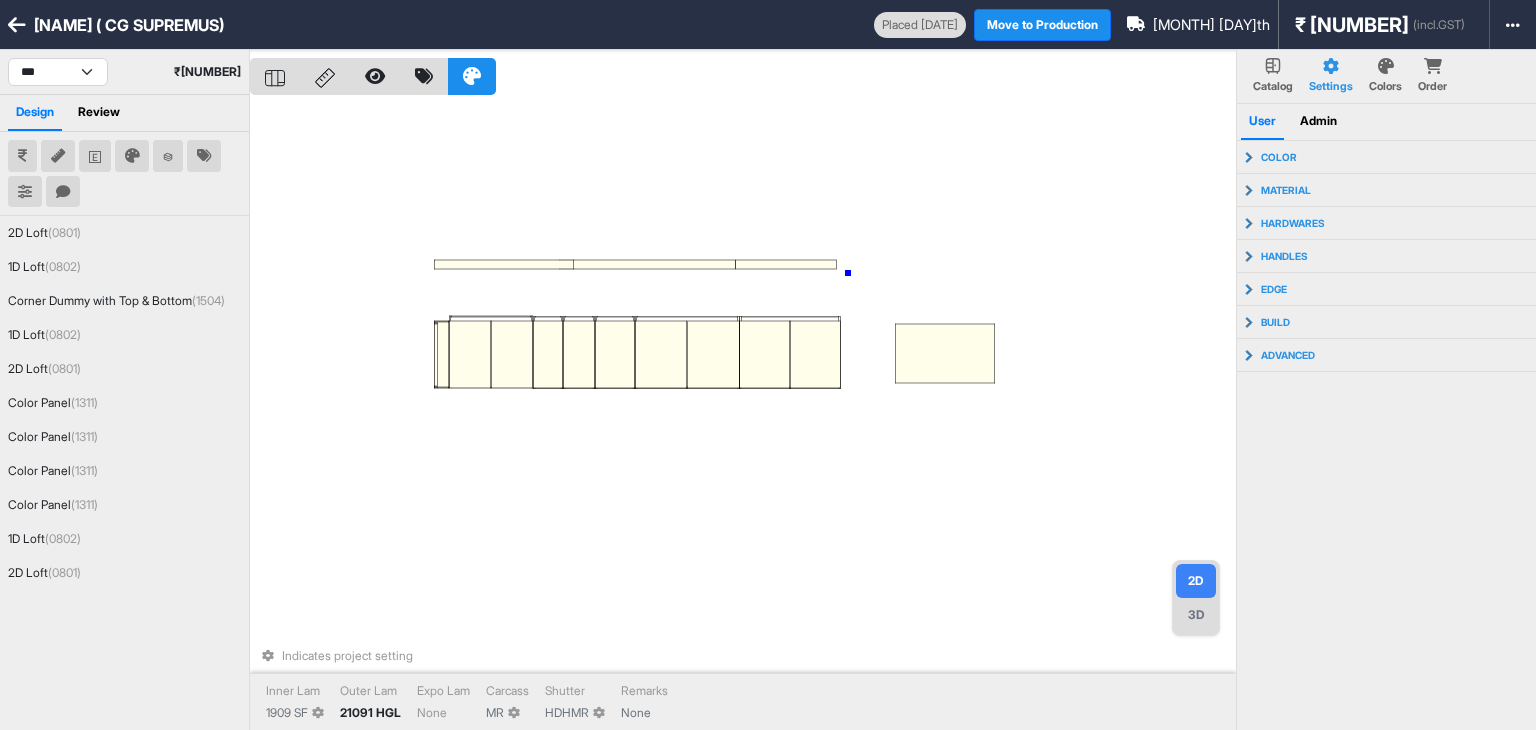 click on "Indicates project setting Inner Lam [NUMBER] SF Outer Lam [NUMBER] HGL Expo Lam None Carcass MR Shutter HDHMR Remarks None" at bounding box center [743, 415] 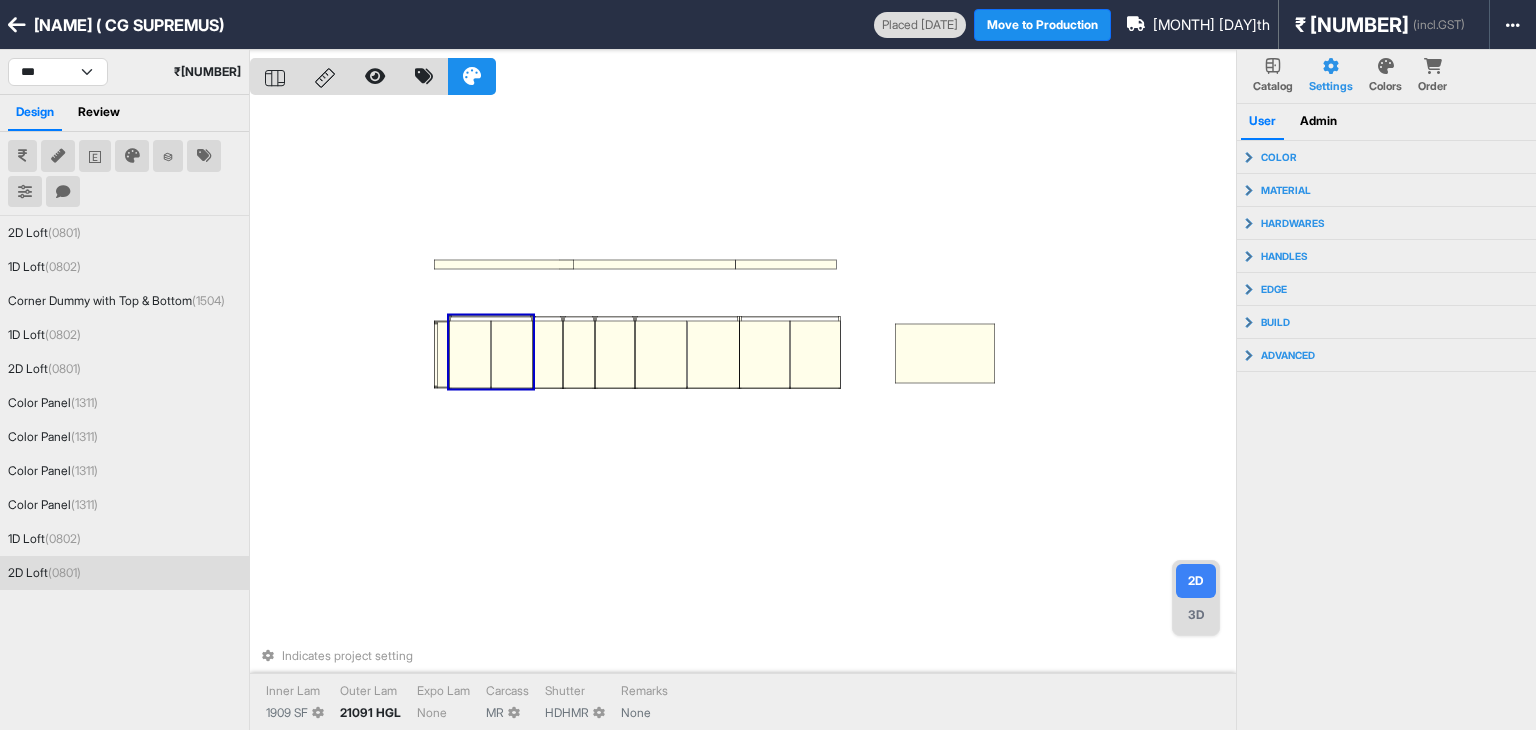 click at bounding box center (470, 355) 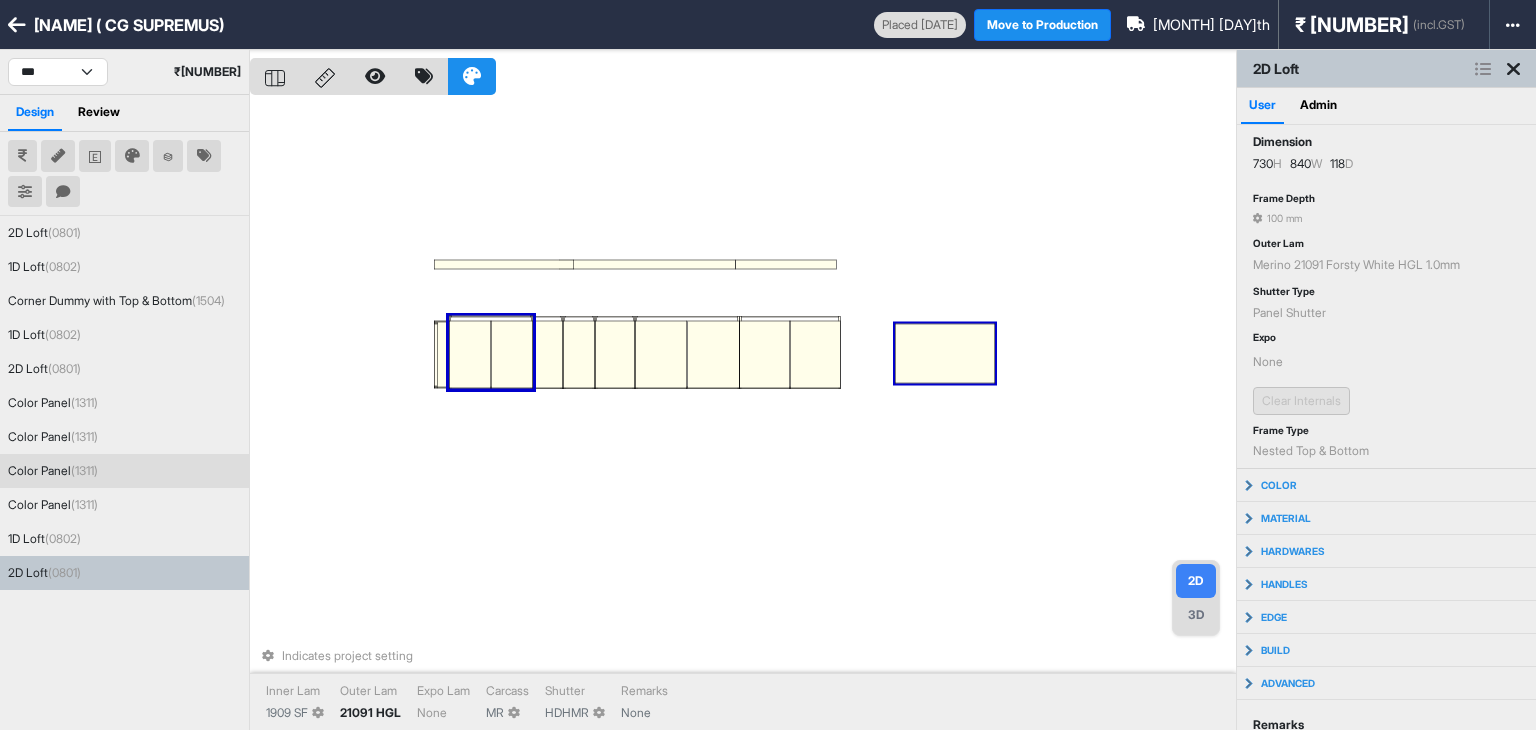 scroll, scrollTop: 73, scrollLeft: 0, axis: vertical 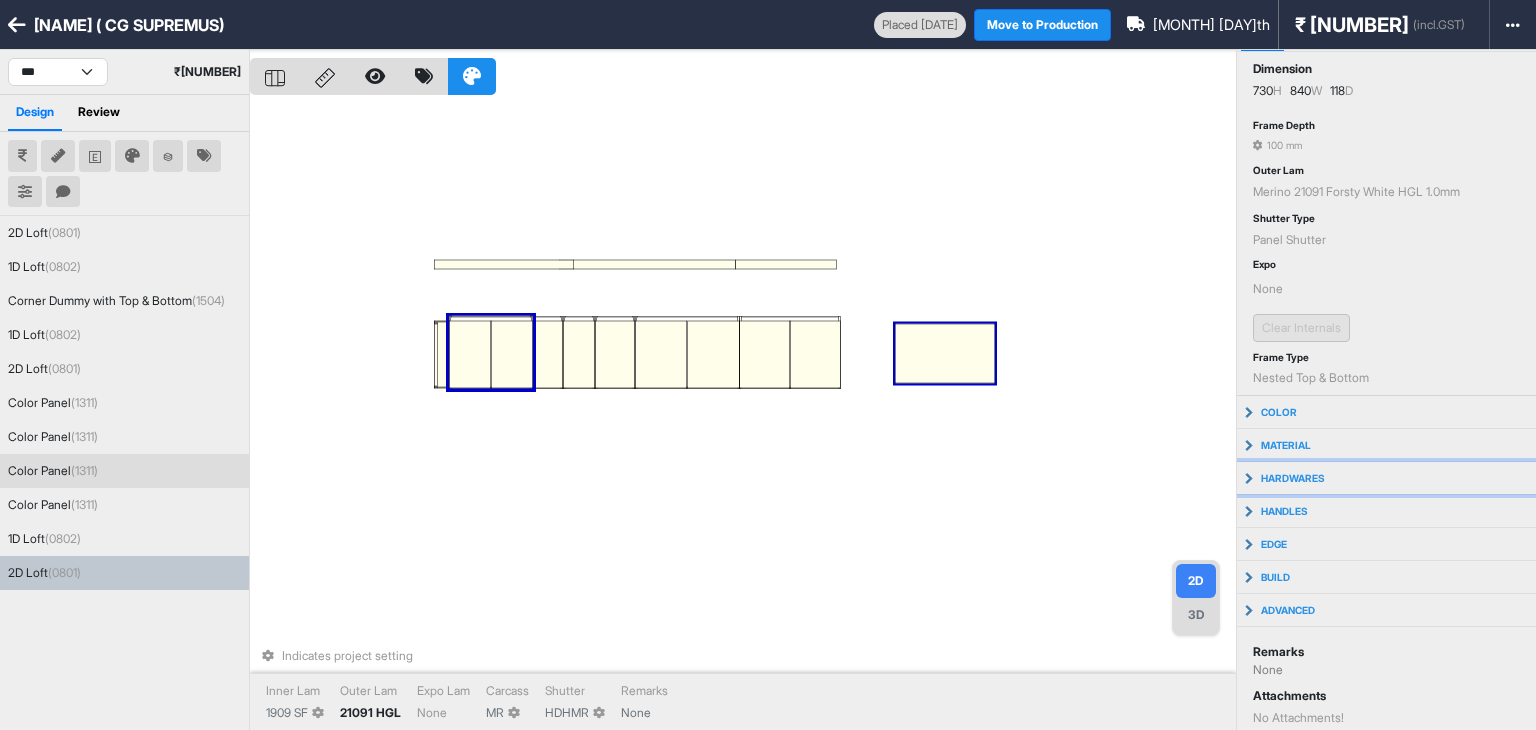 click on "hardwares" at bounding box center [1386, 478] 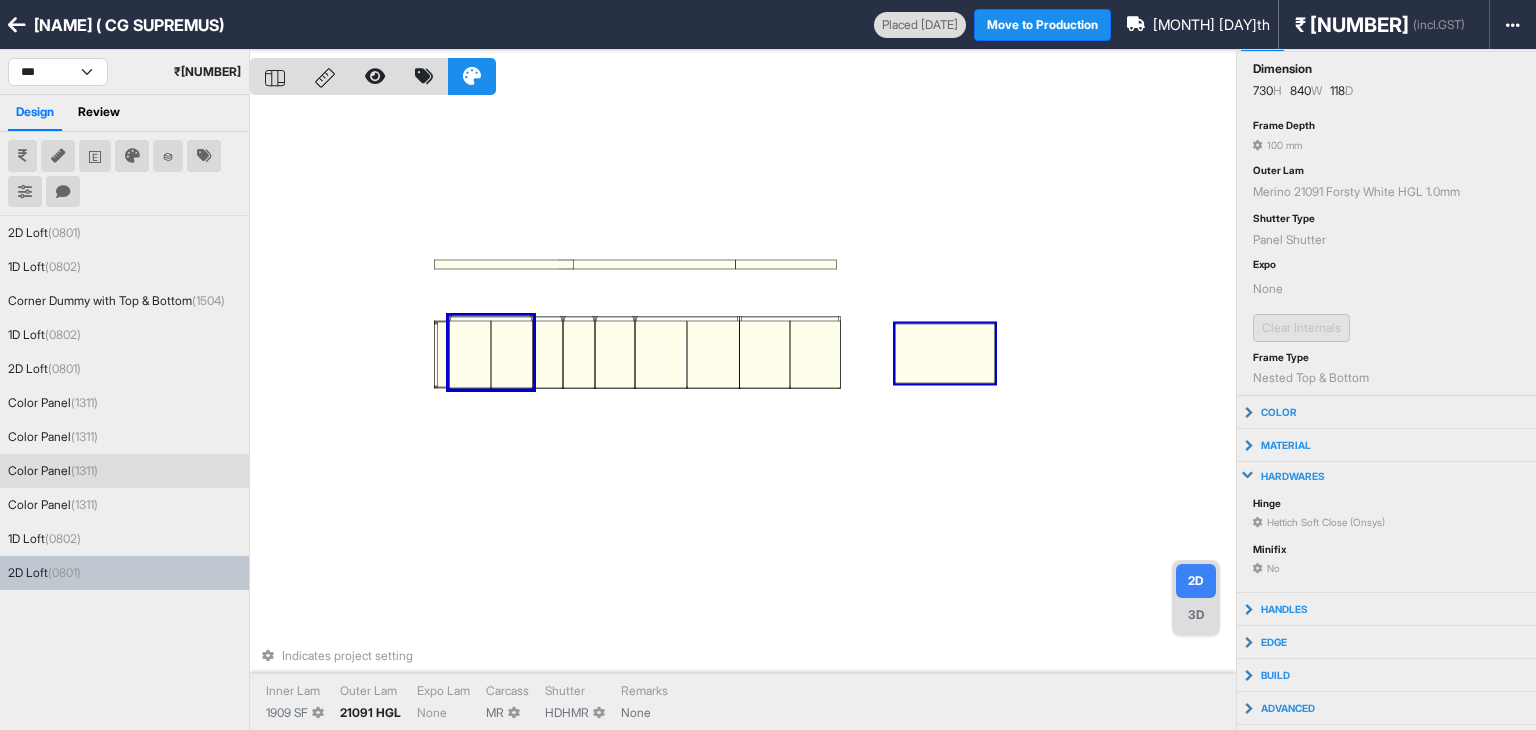 click on "hardwares" at bounding box center [1386, 476] 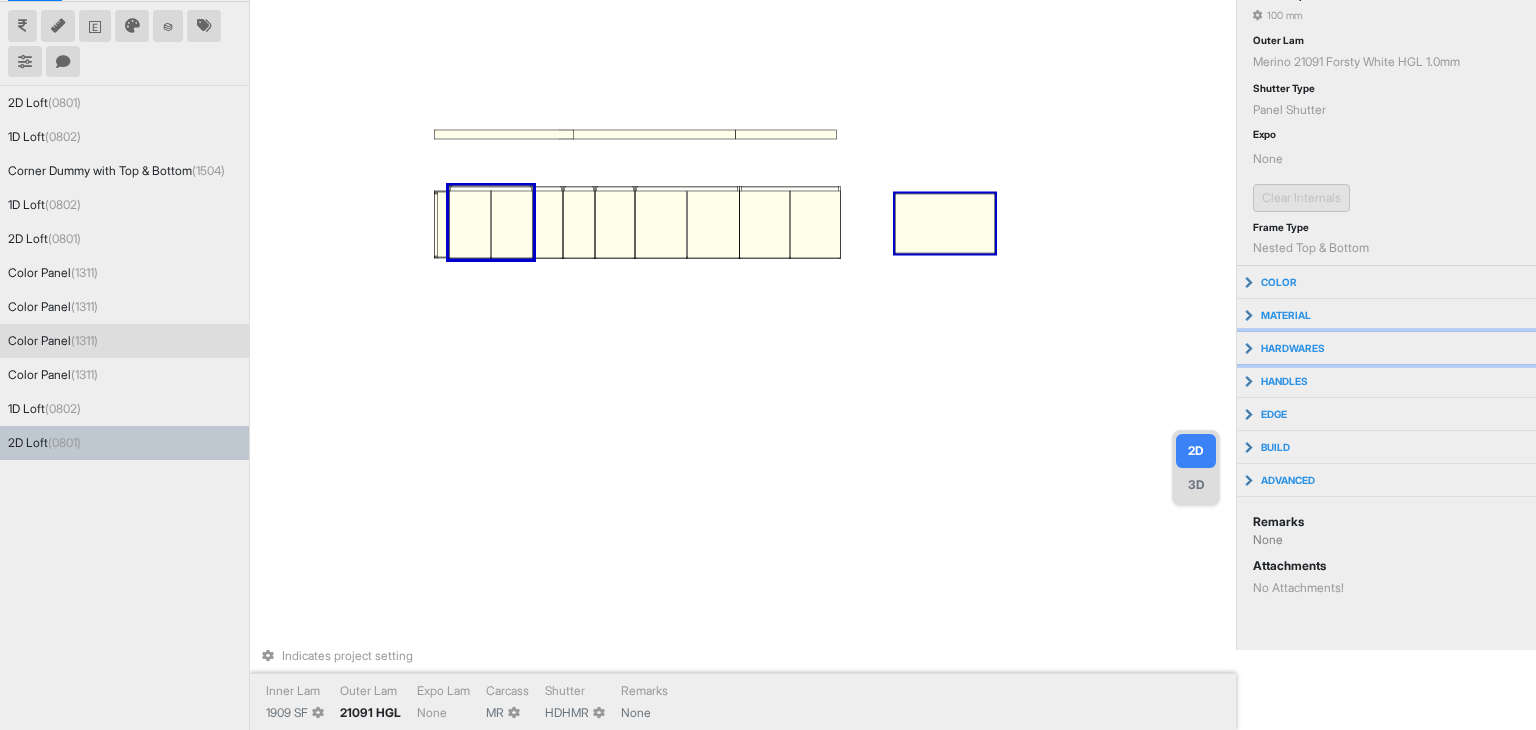scroll, scrollTop: 215, scrollLeft: 0, axis: vertical 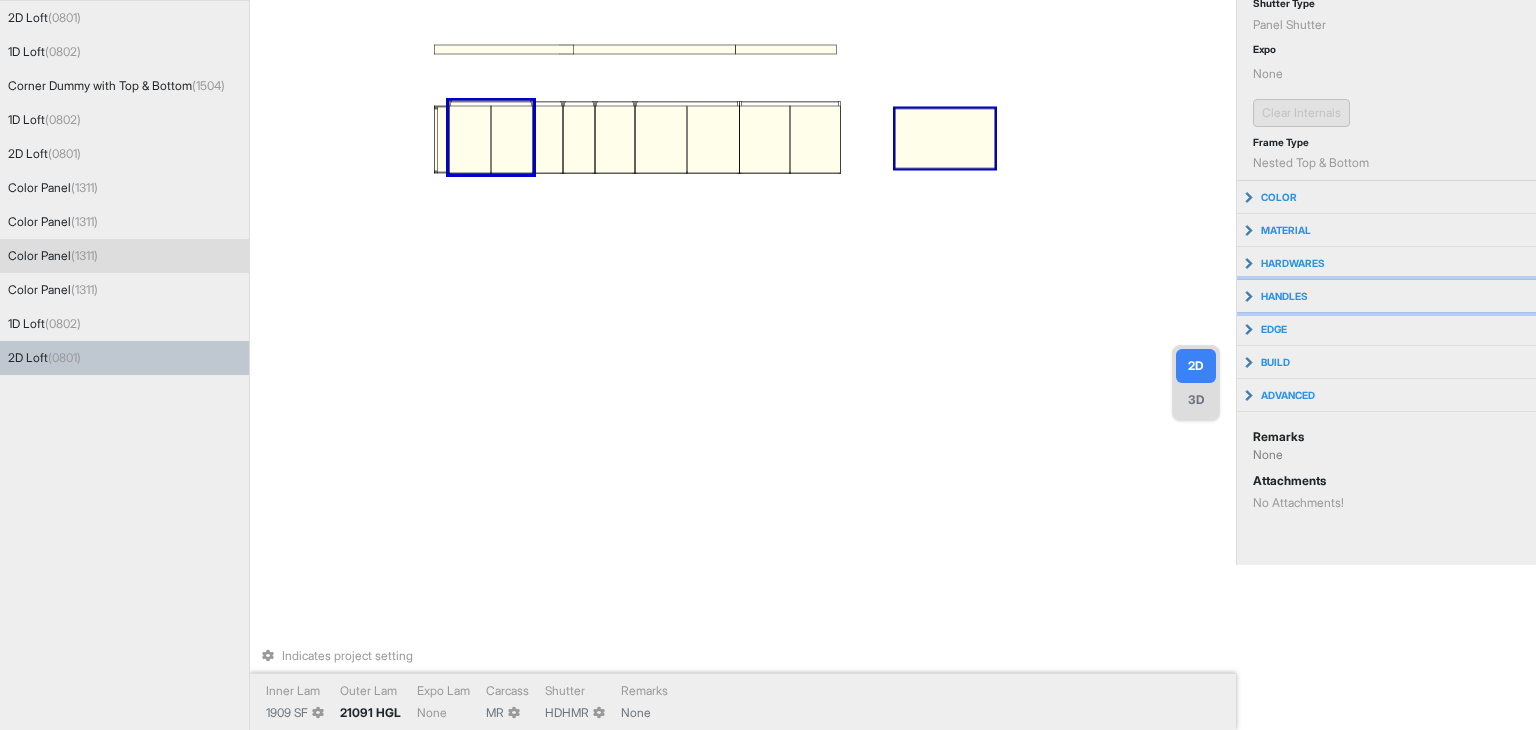 click on "handles" at bounding box center [1386, 296] 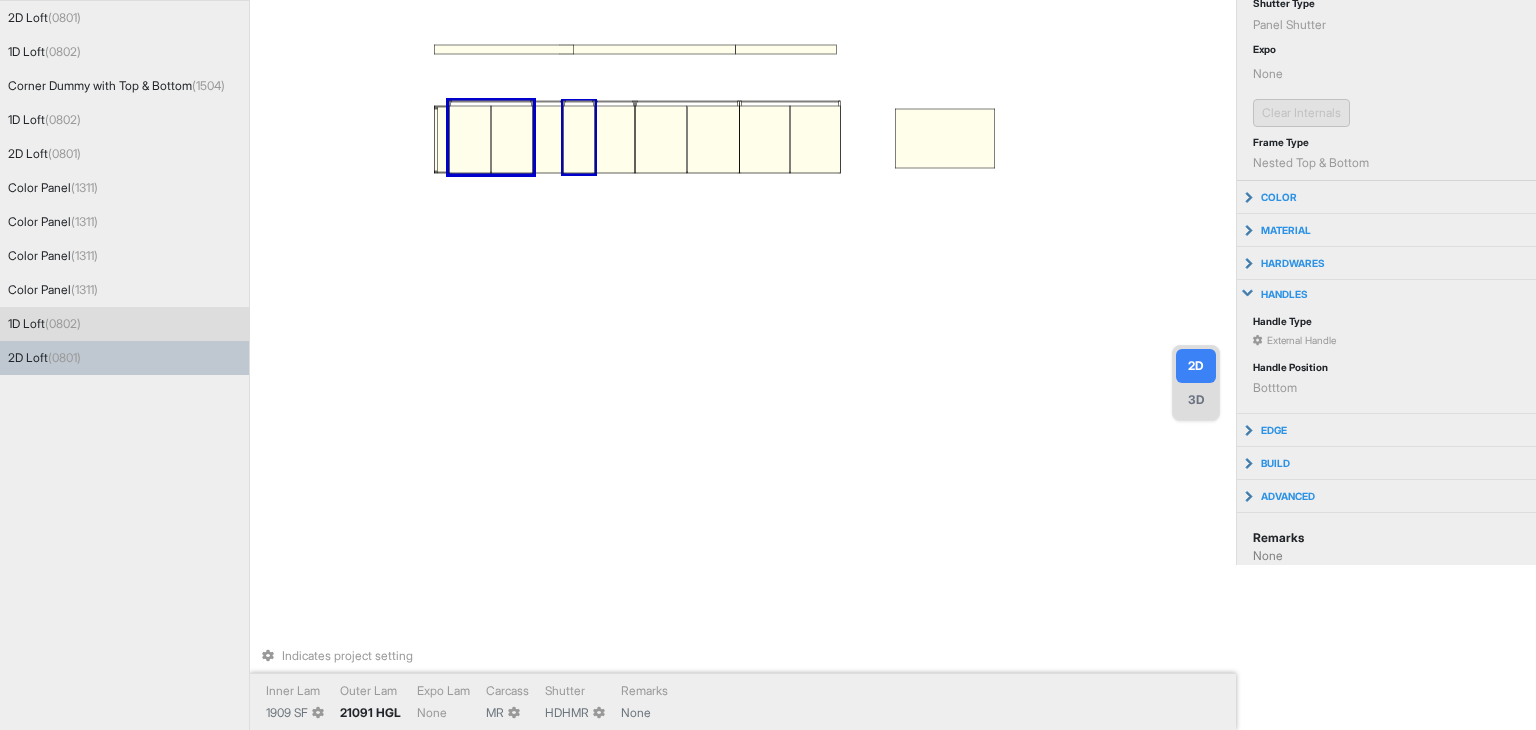 click at bounding box center [579, 140] 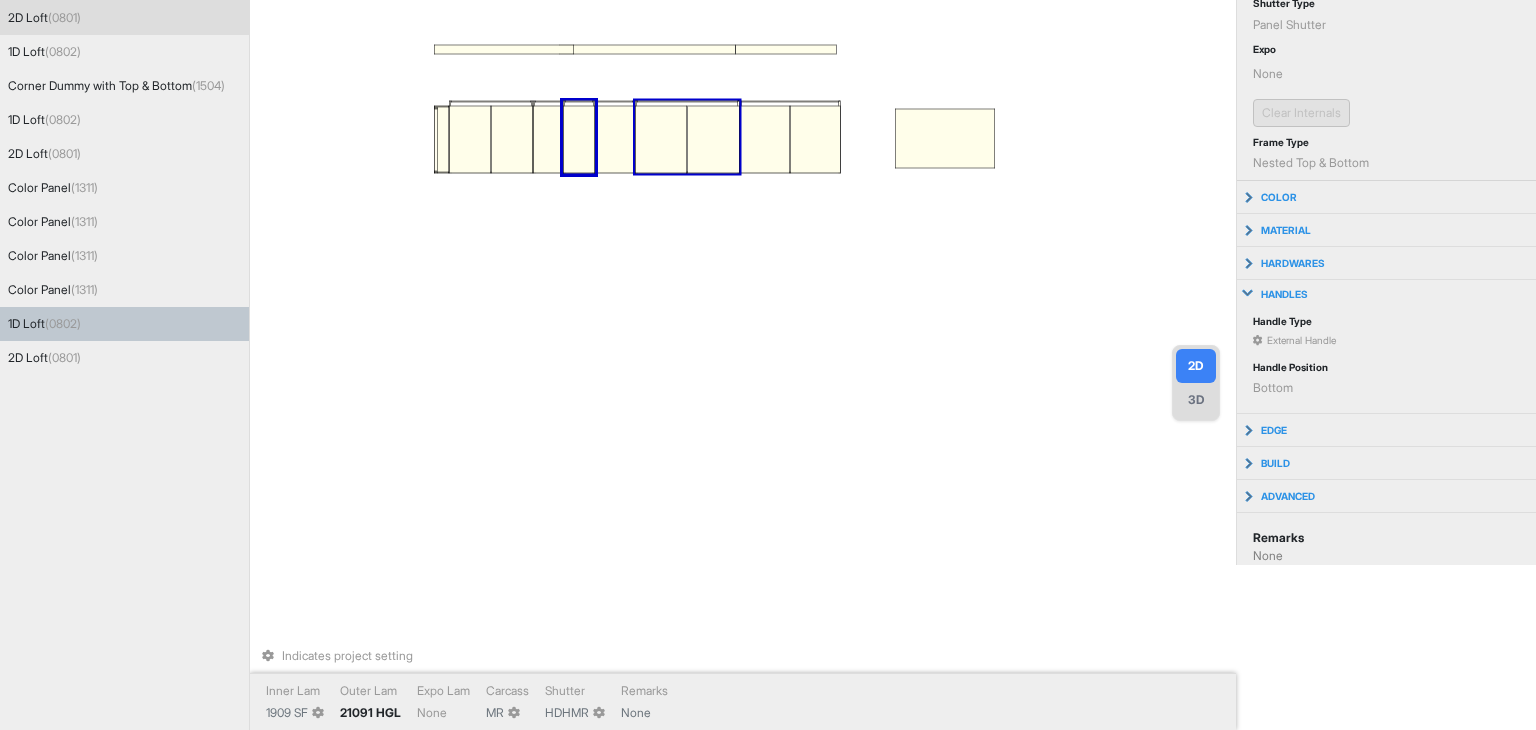 click at bounding box center [661, 140] 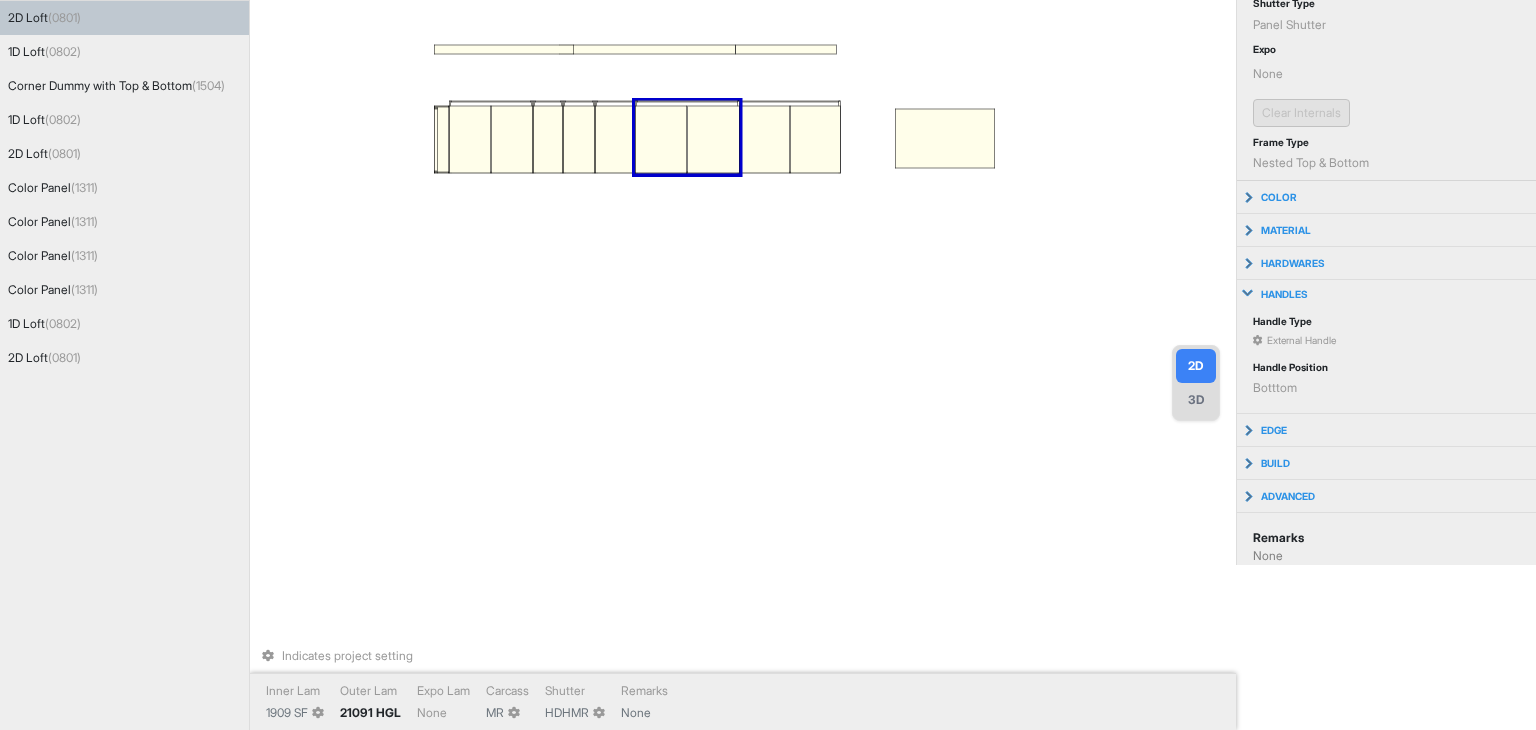 click at bounding box center (713, 140) 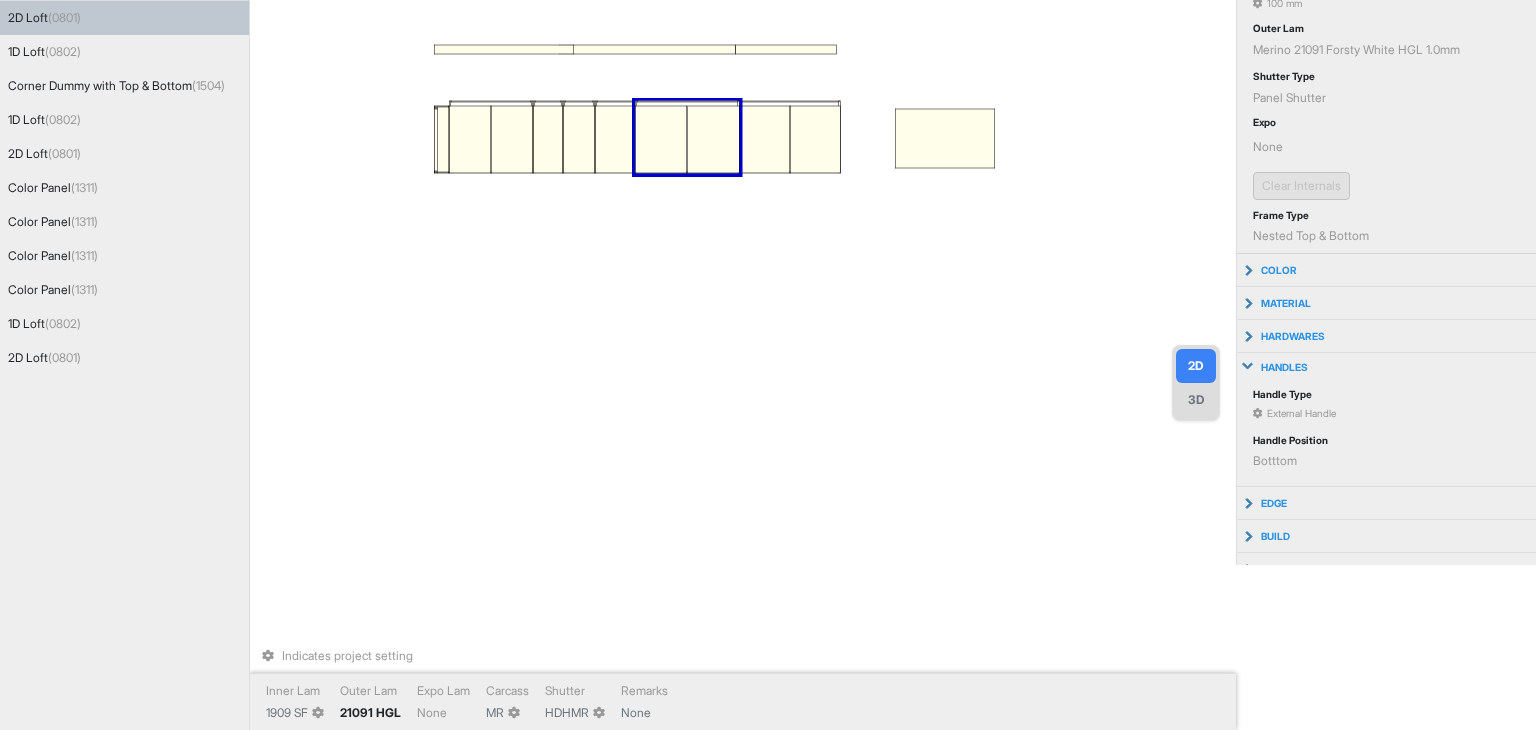click on "Indicates project setting Inner Lam [NUMBER] SF Outer Lam [NUMBER] HGL Expo Lam None Carcass MR Shutter HDHMR Remarks None" at bounding box center [743, 200] 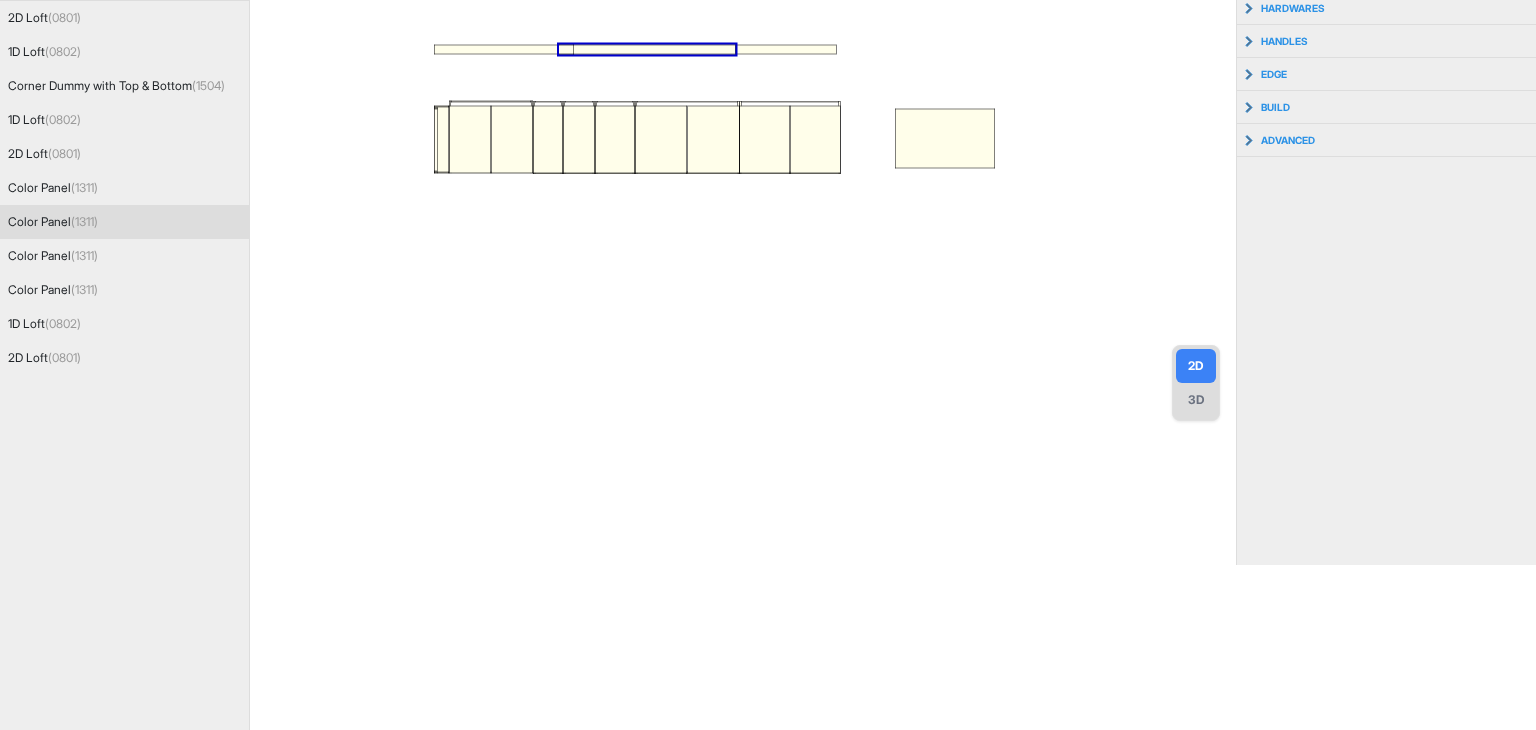 scroll, scrollTop: 0, scrollLeft: 0, axis: both 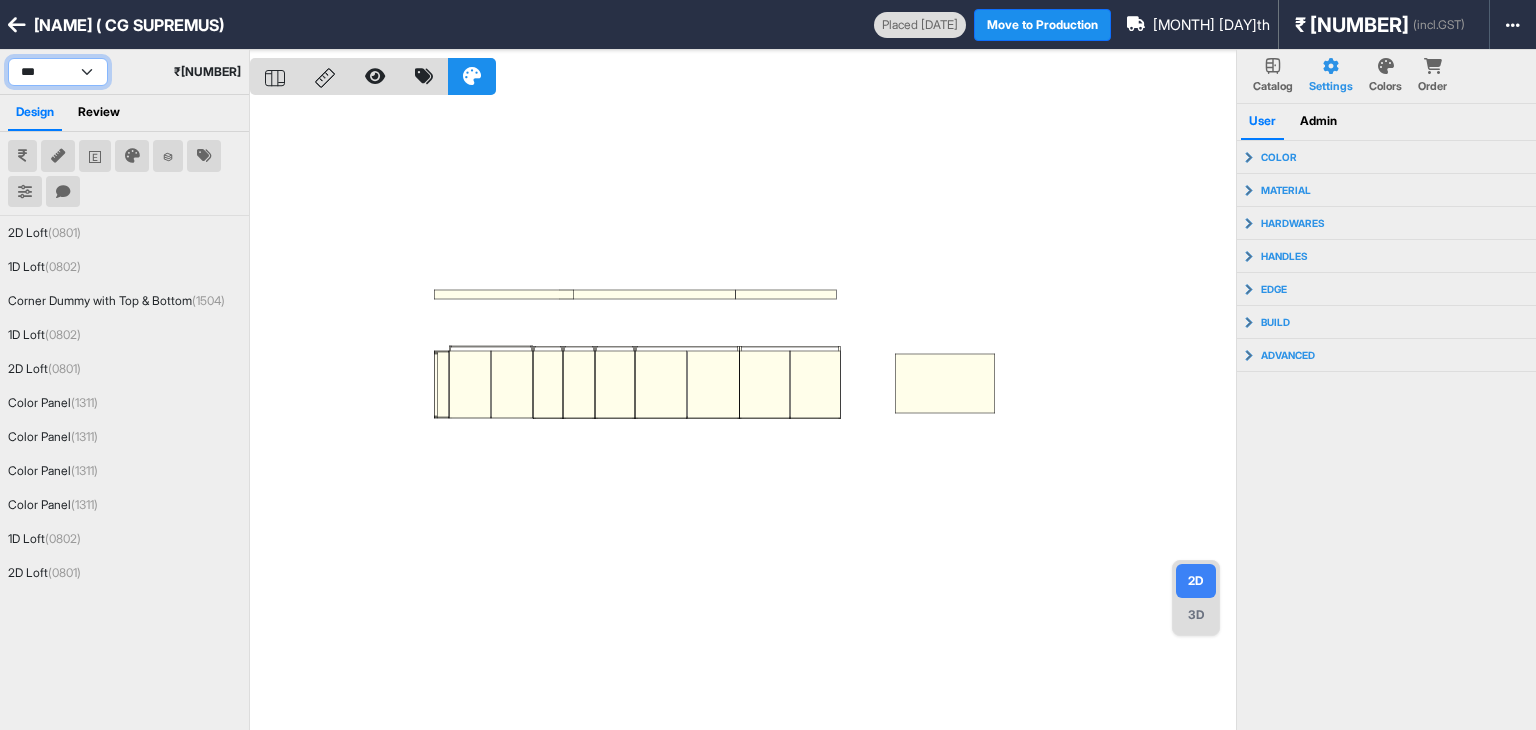 click on "*** ******* ***** ***" at bounding box center [58, 72] 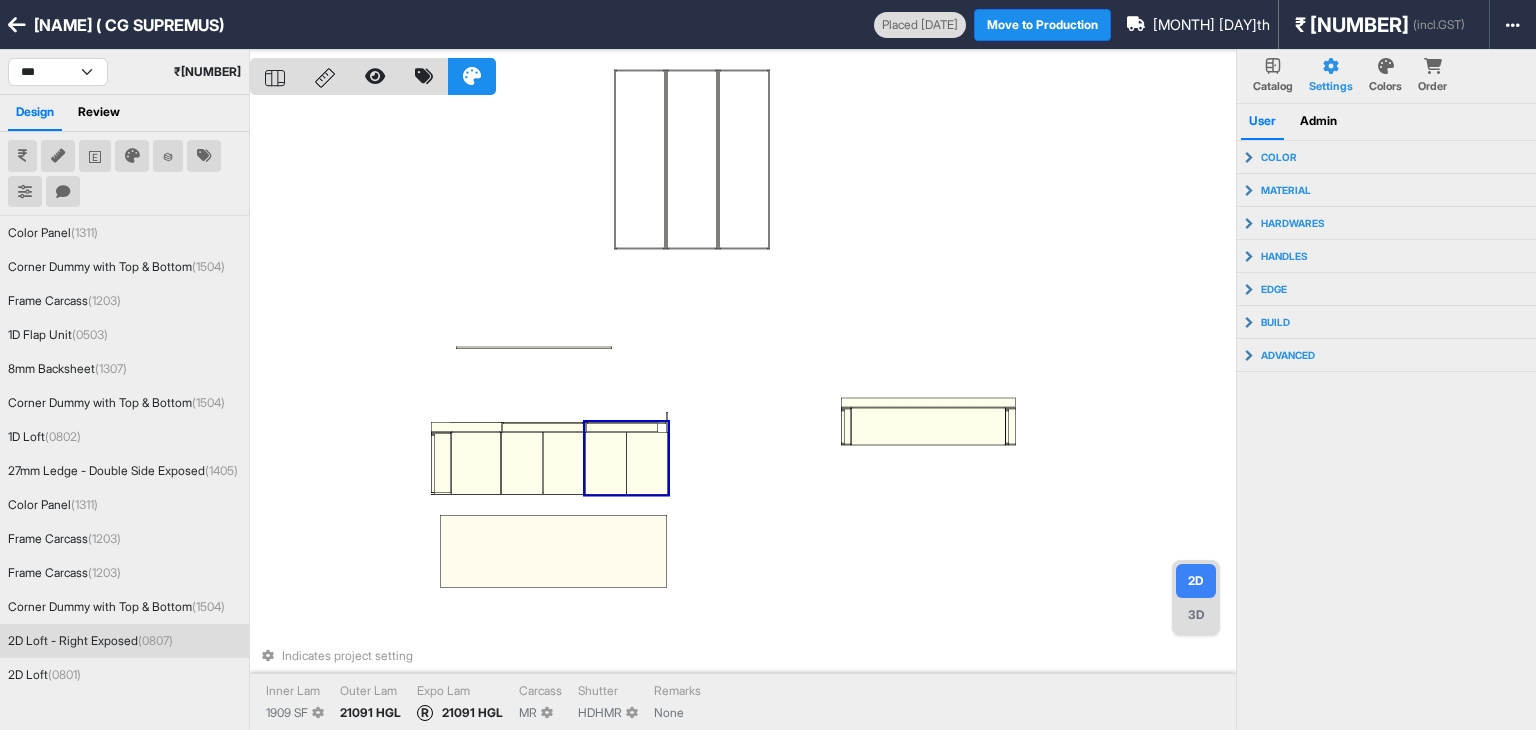 click at bounding box center (647, 463) 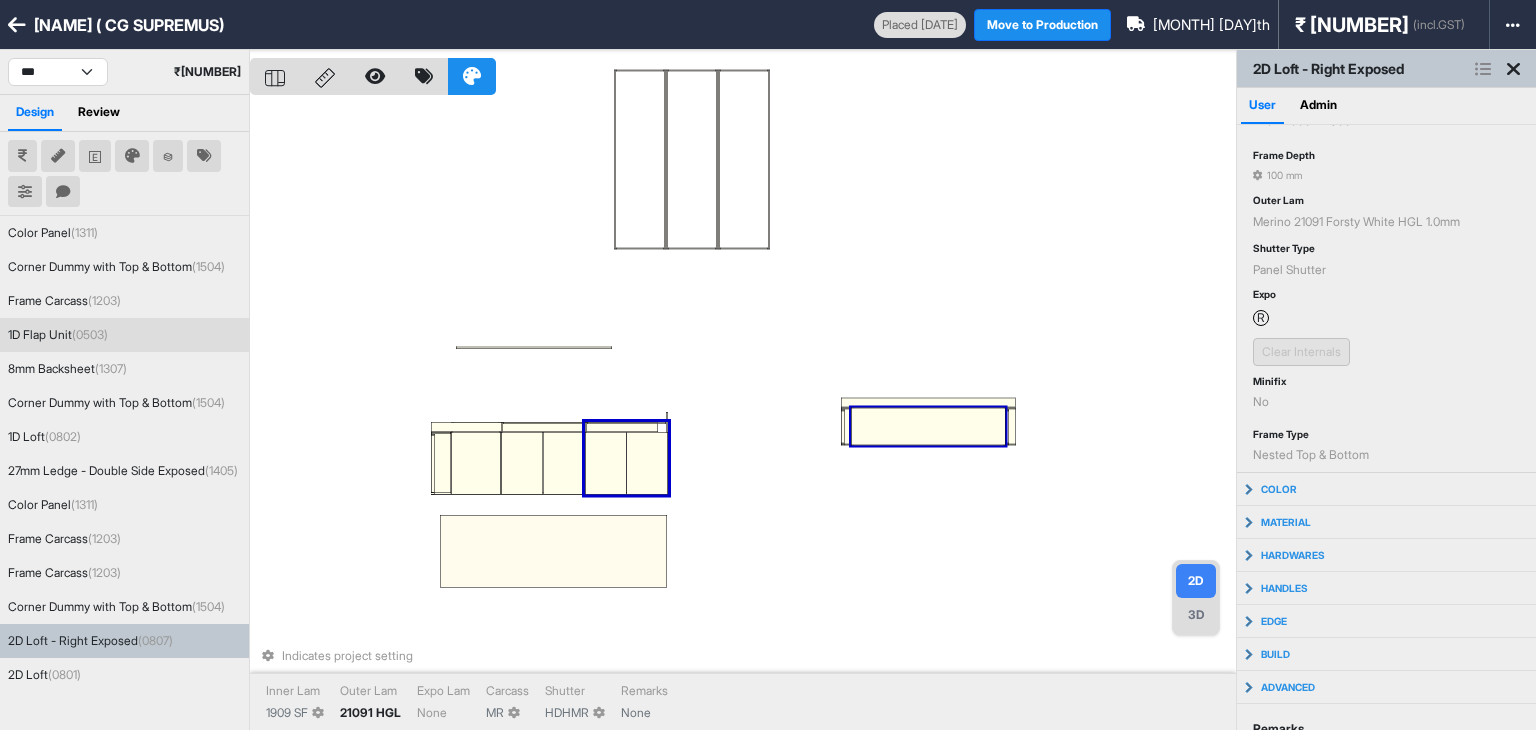 scroll, scrollTop: 46, scrollLeft: 0, axis: vertical 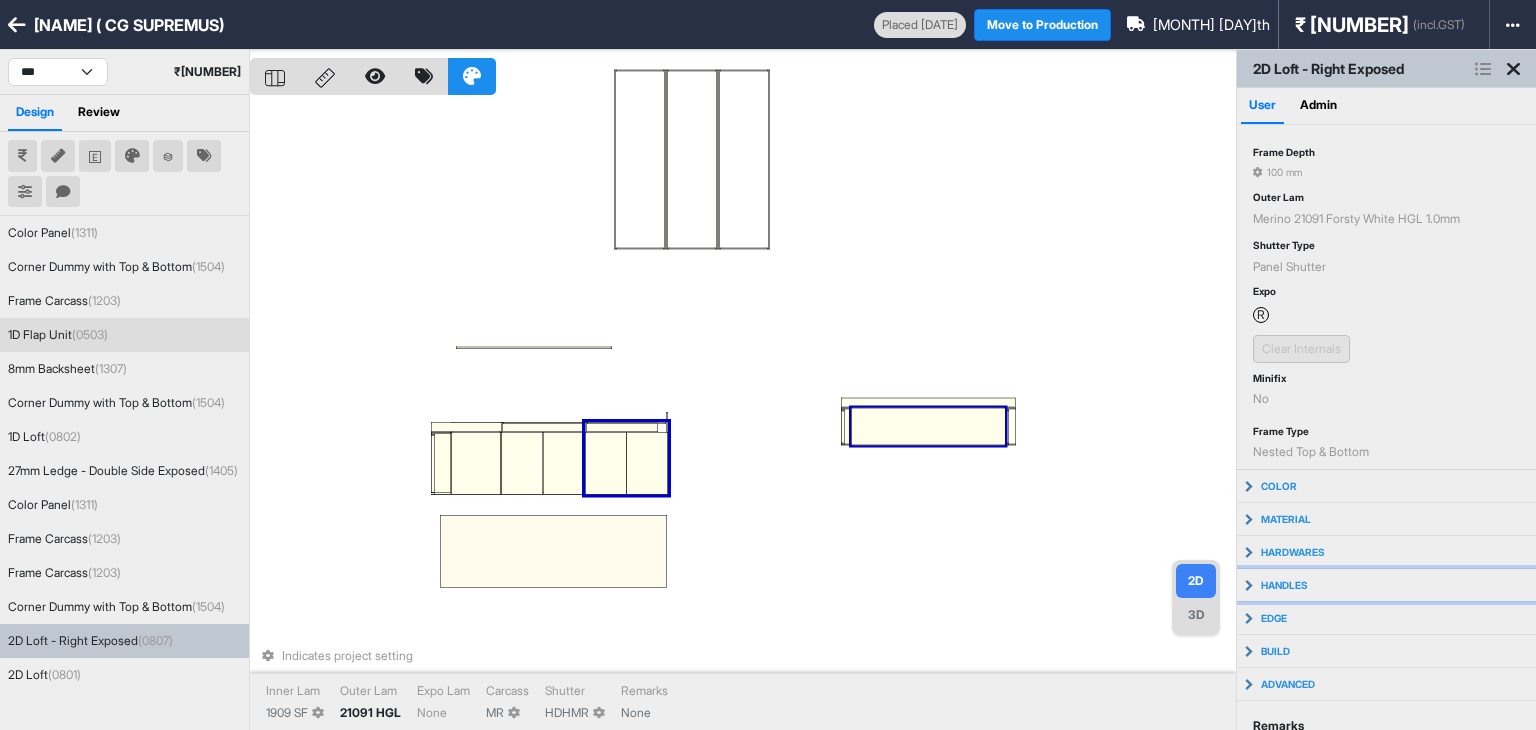 click on "handles" at bounding box center (1386, 585) 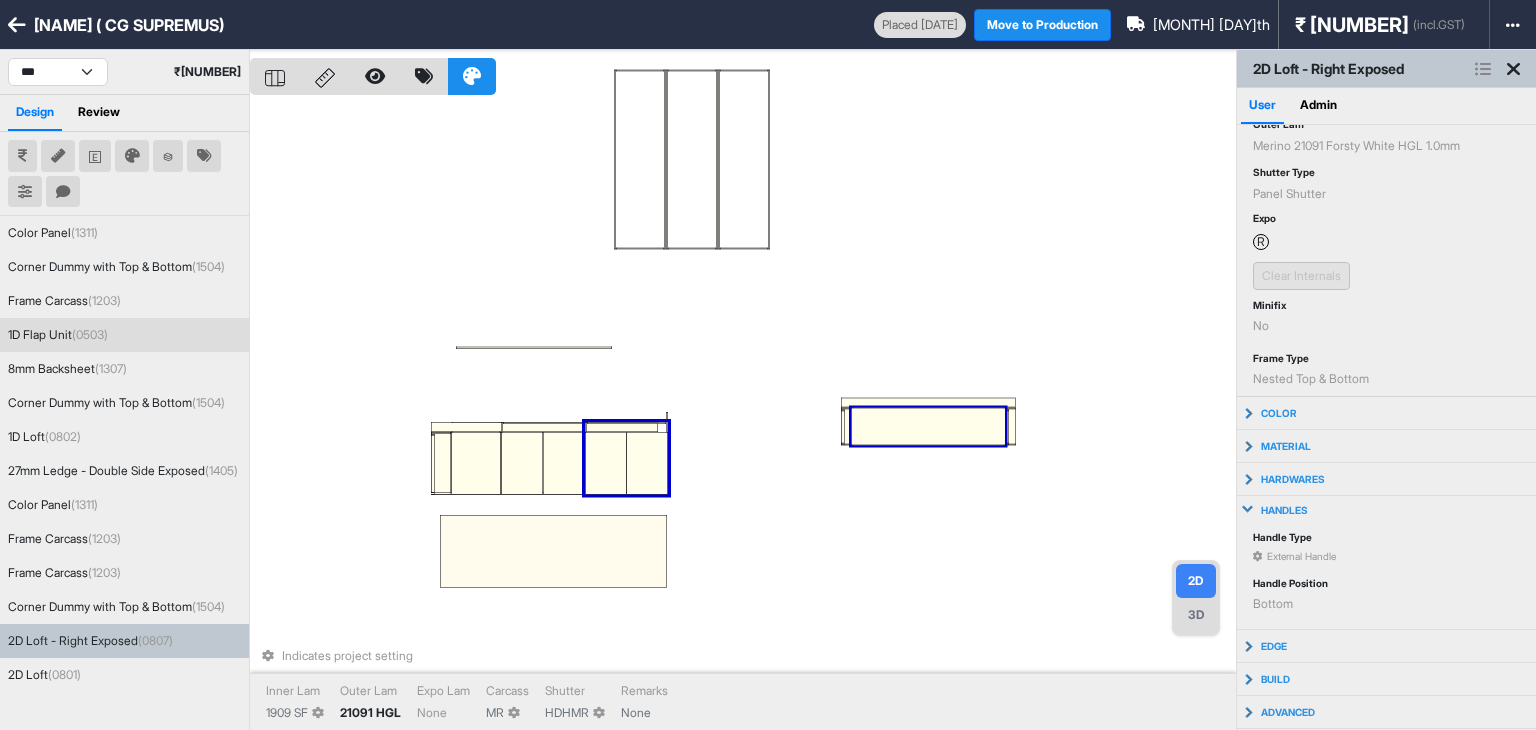 scroll, scrollTop: 147, scrollLeft: 0, axis: vertical 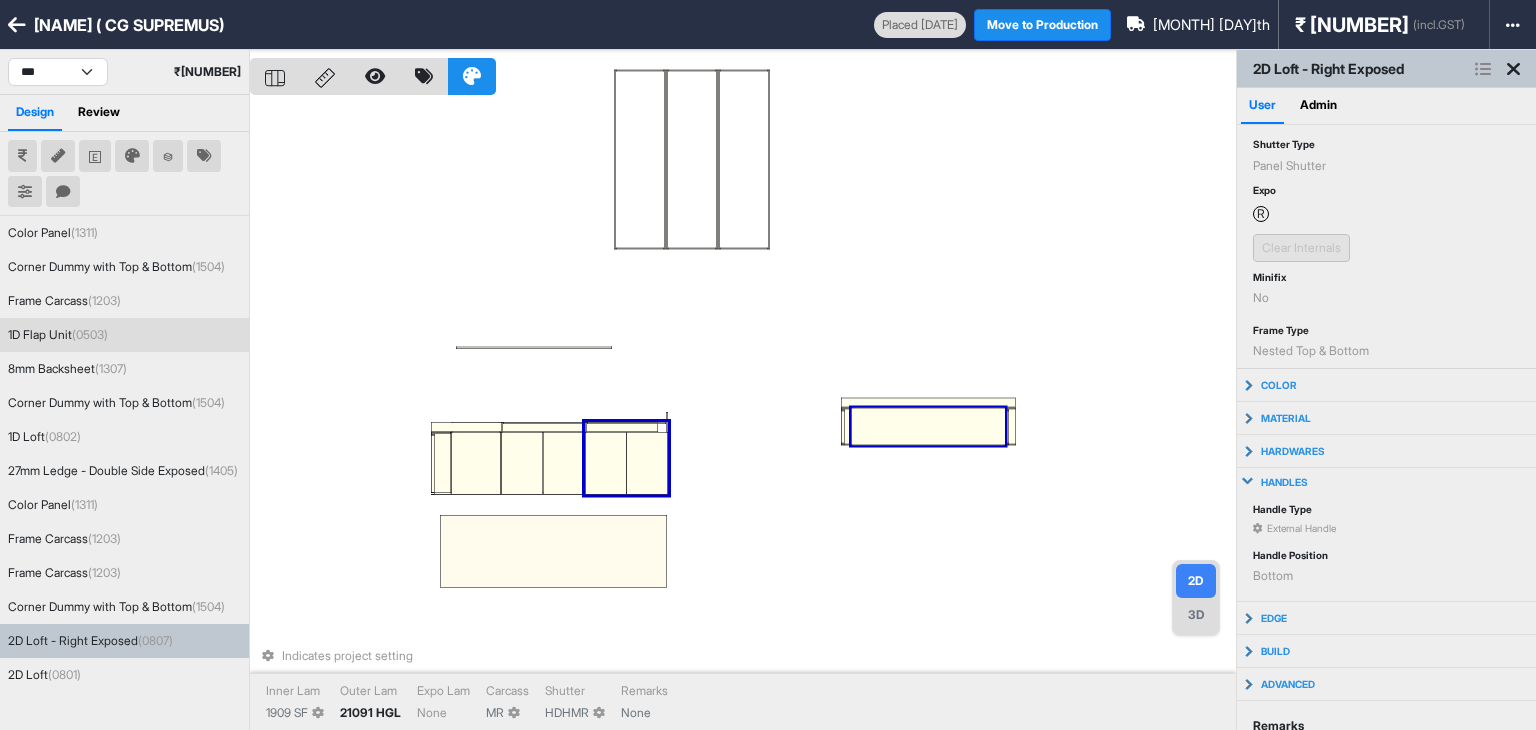 click at bounding box center [928, 427] 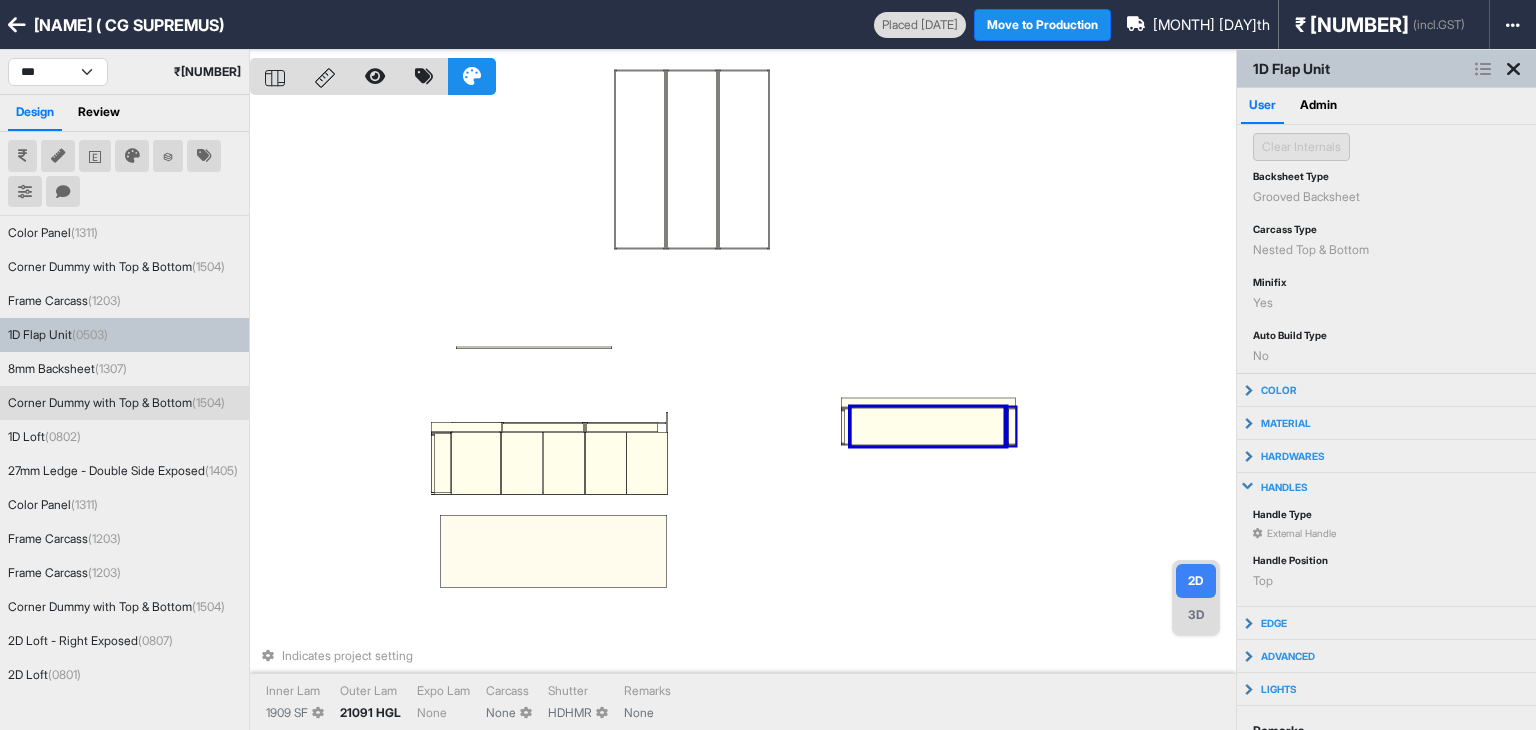 scroll, scrollTop: 214, scrollLeft: 0, axis: vertical 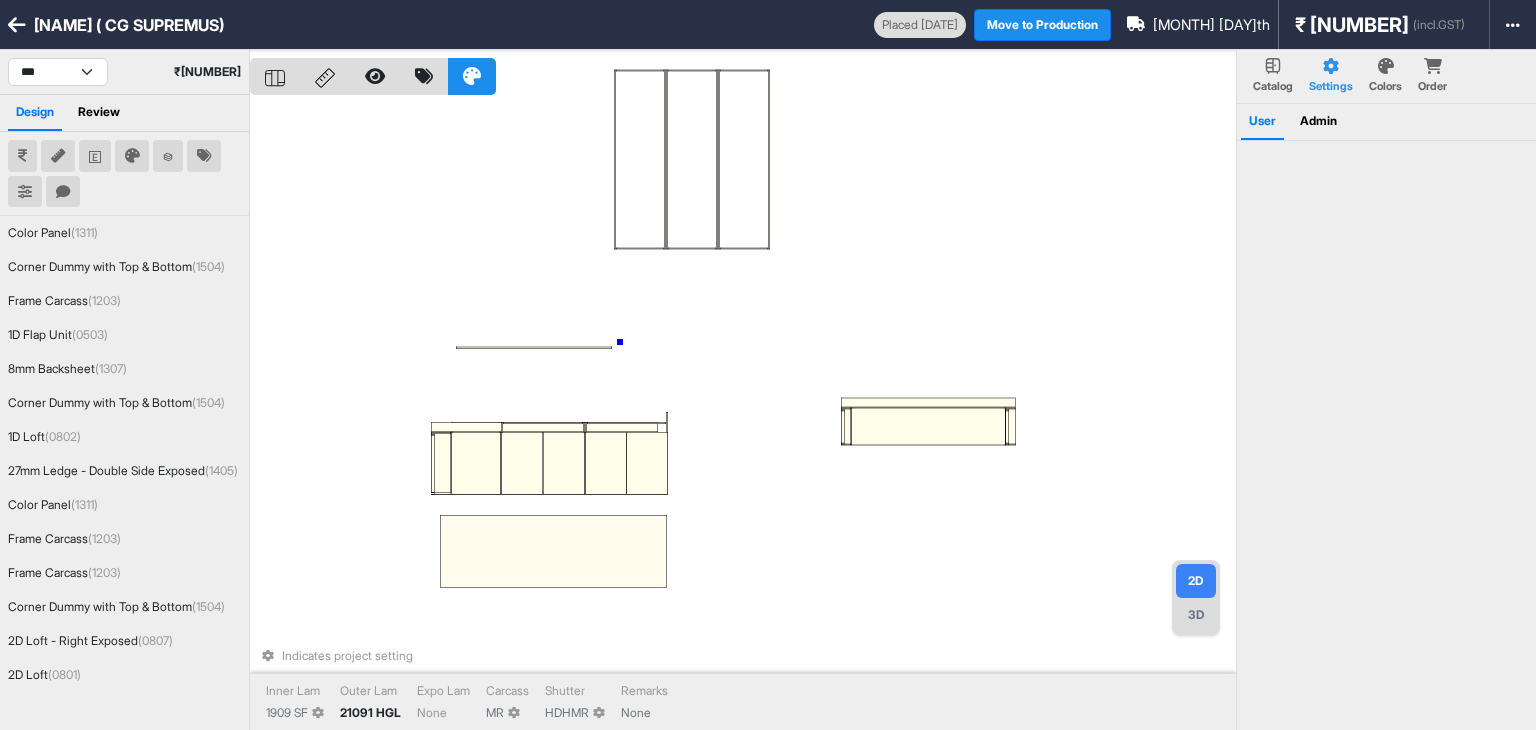 click on "Indicates project setting Inner Lam [NUMBER] SF Outer Lam [NUMBER] HGL Expo Lam None Carcass MR Shutter HDHMR Remarks None" at bounding box center (743, 415) 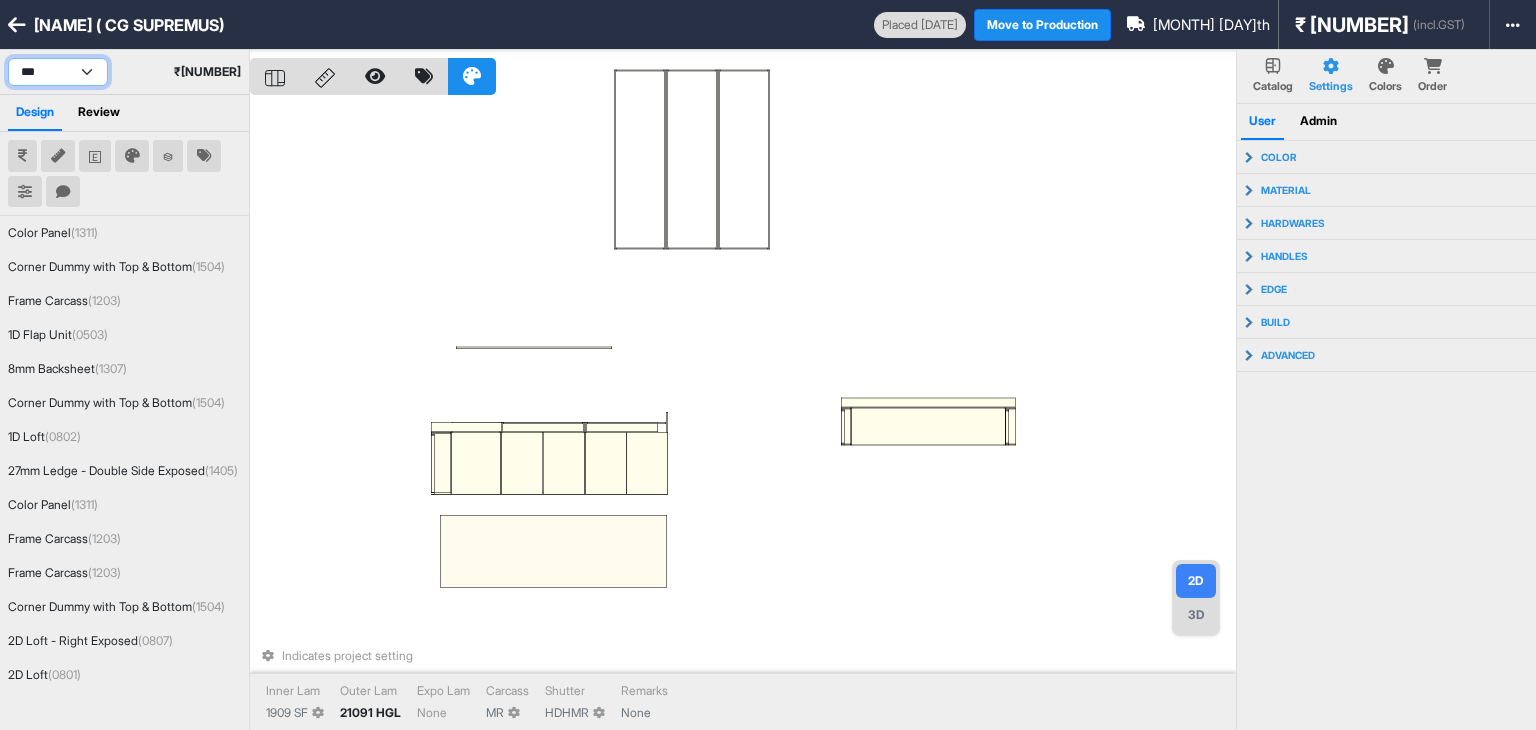click on "*** ******* ***** ***" at bounding box center [58, 72] 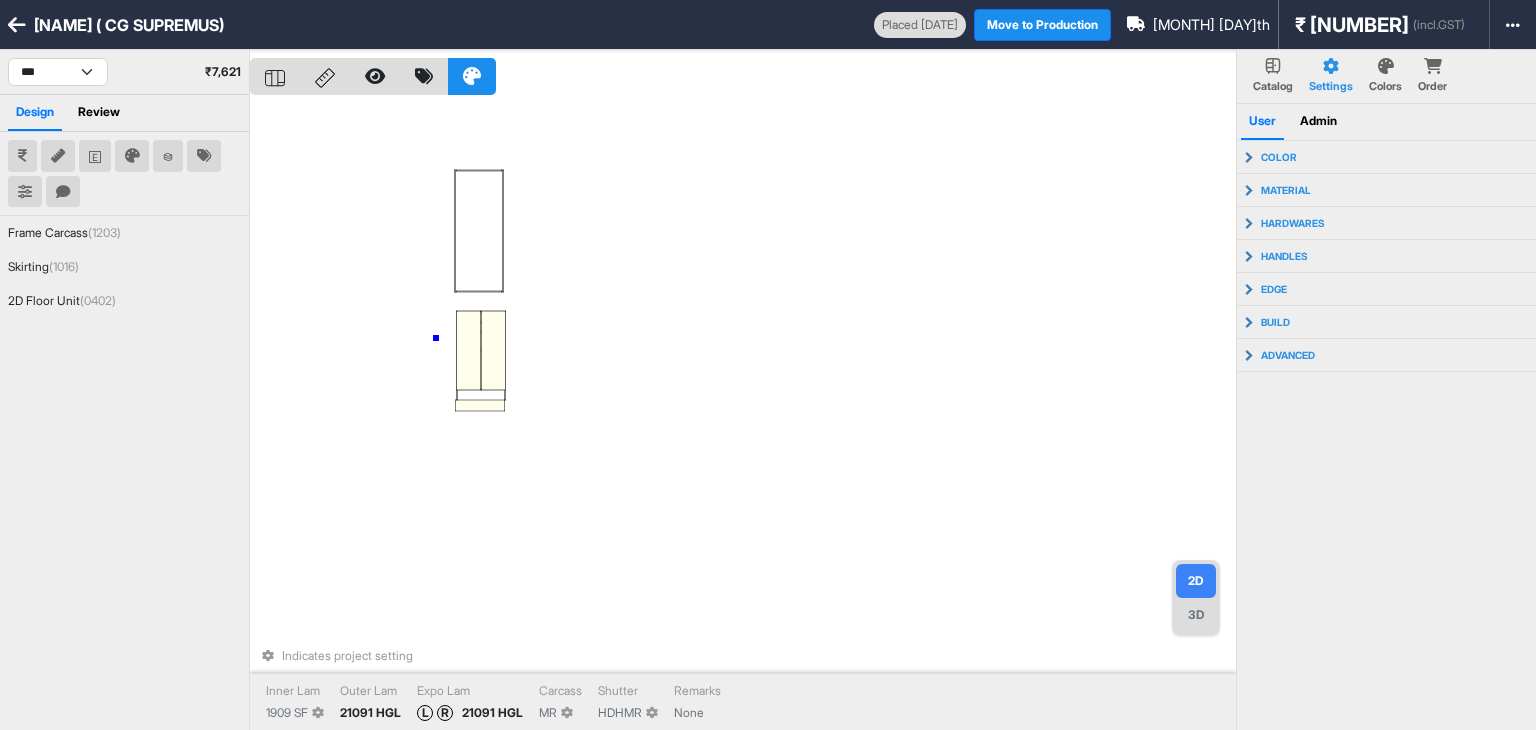 click on "Indicates project setting Inner Lam [NUMBER] SF Outer Lam [NUMBER] HGL Expo Lam L R [NUMBER] HGL Carcass MR Shutter HDHMR Remarks None" at bounding box center (743, 415) 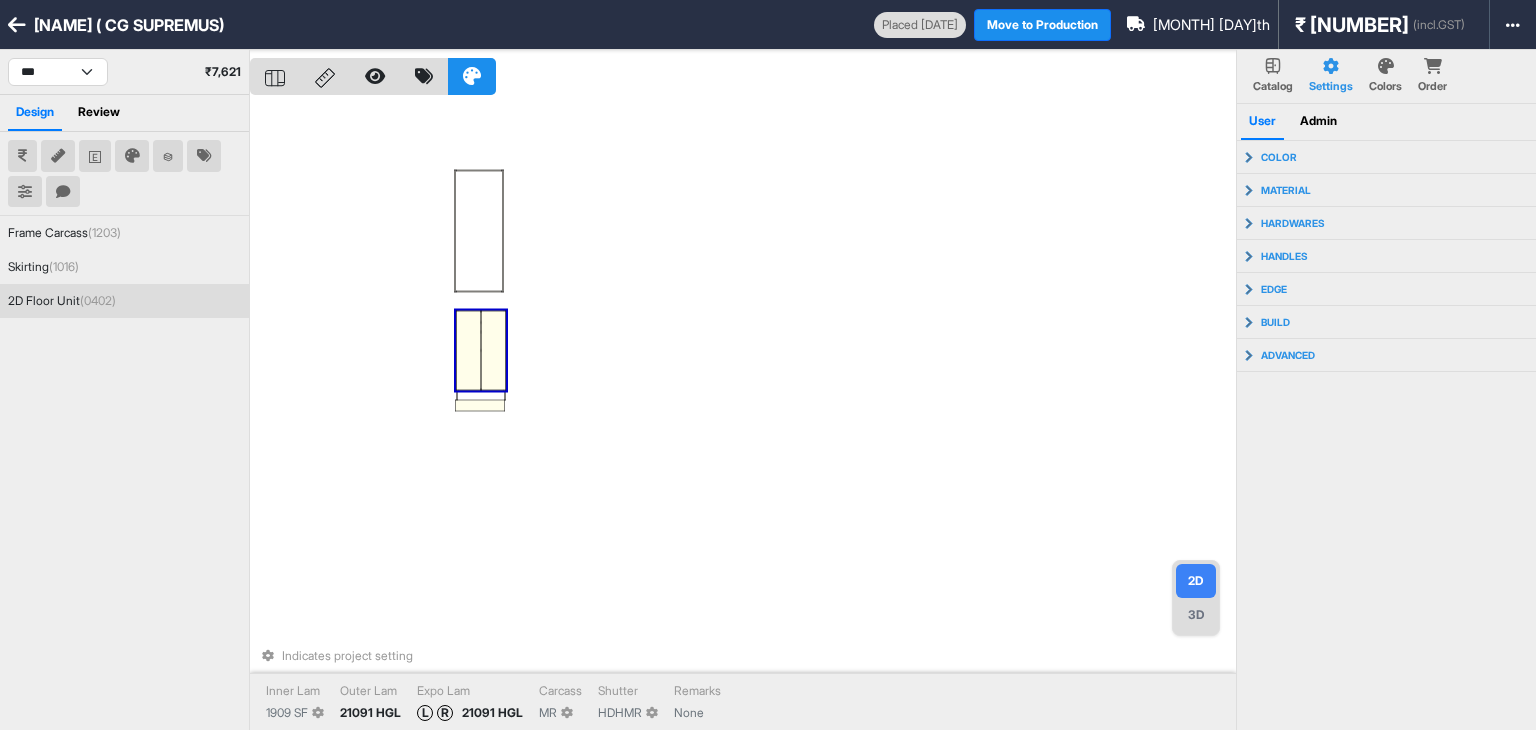 click at bounding box center (468, 351) 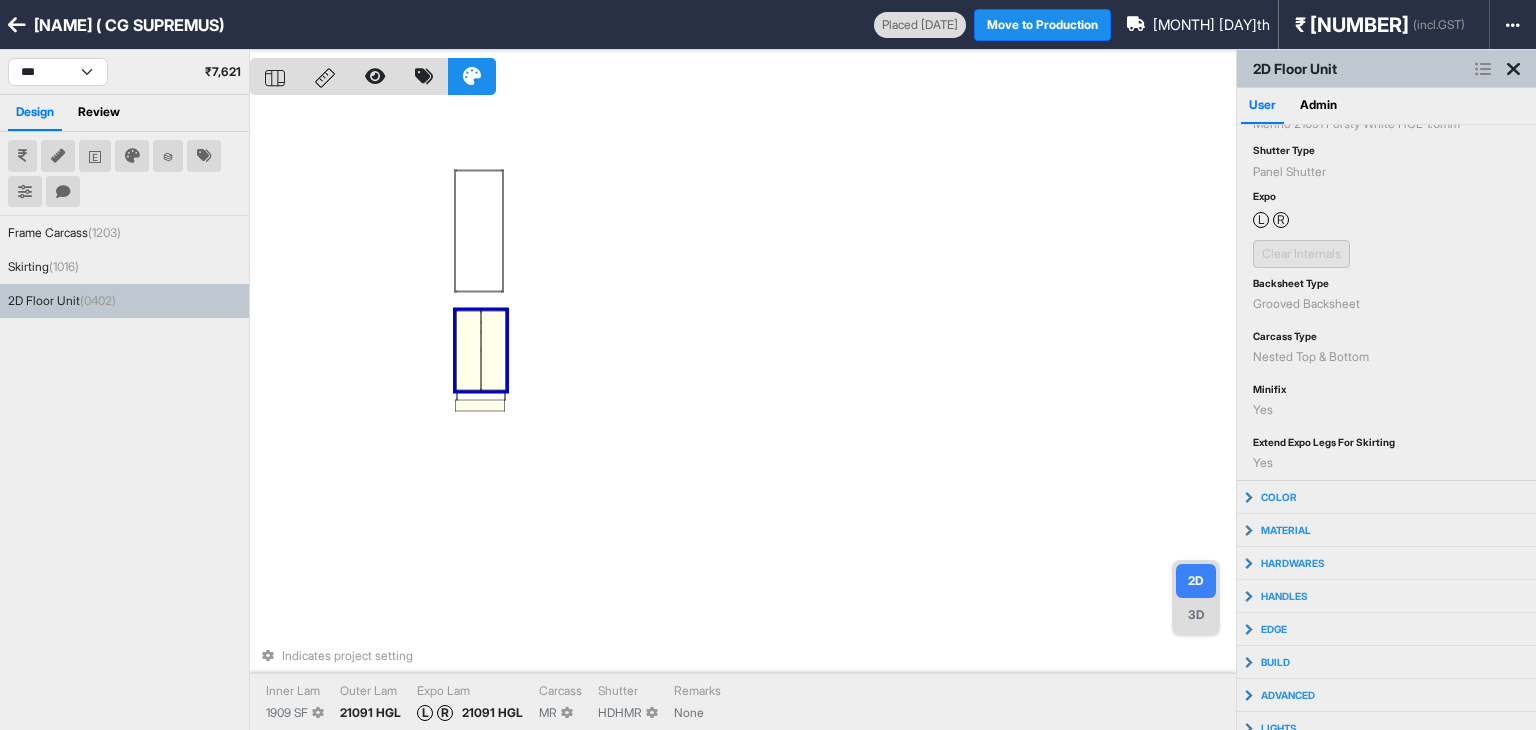 scroll, scrollTop: 140, scrollLeft: 0, axis: vertical 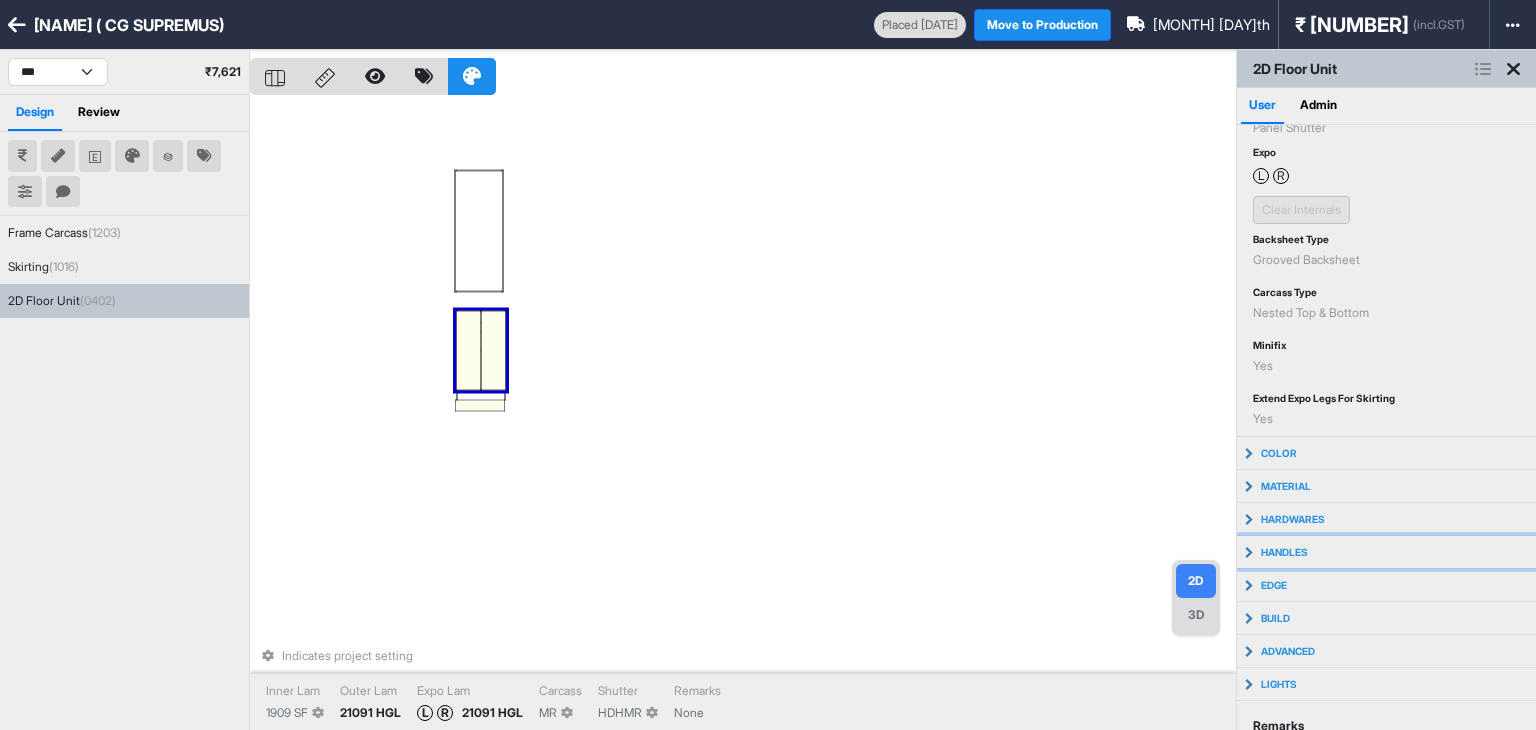 click on "handles" at bounding box center (1284, 552) 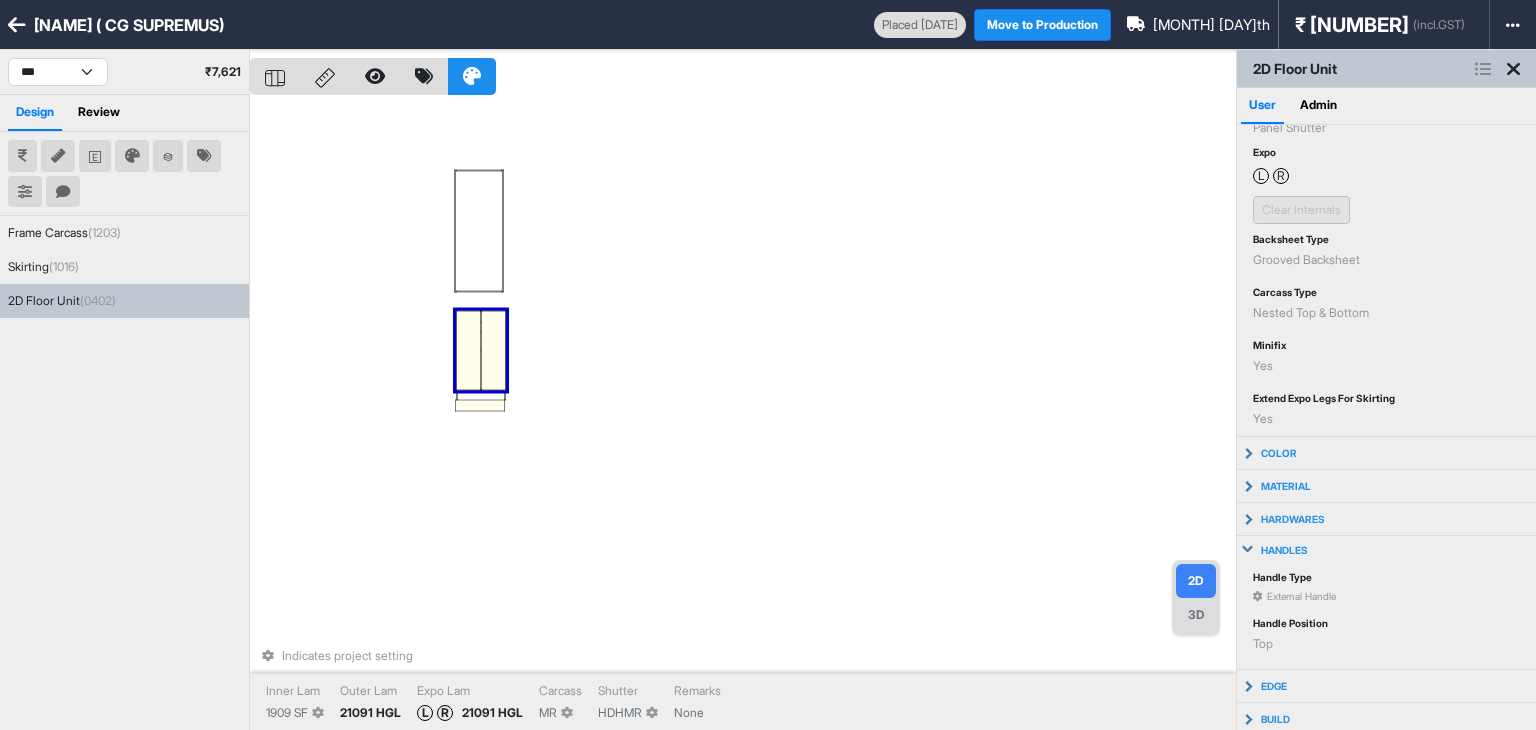 click on "handles" at bounding box center (1284, 550) 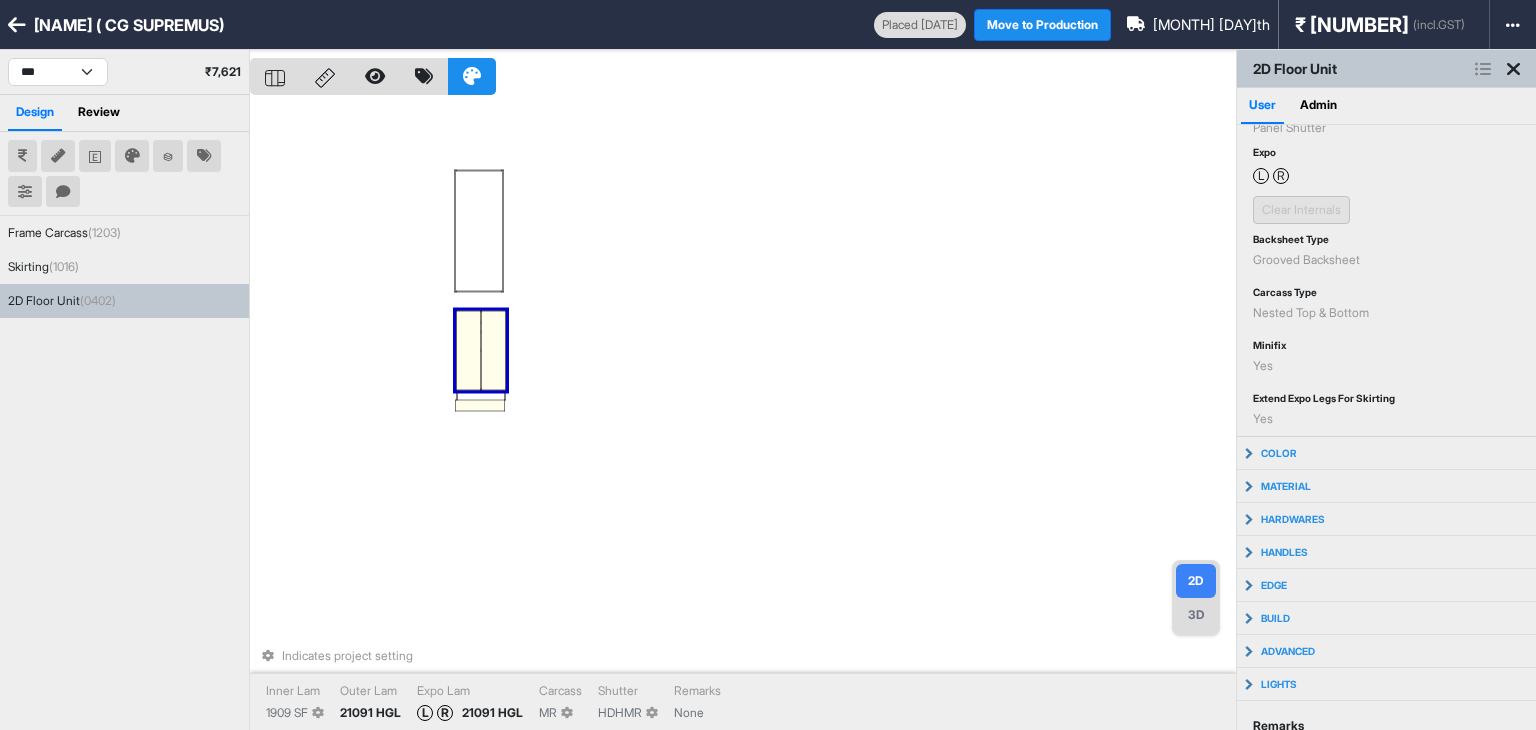 click on "Indicates project setting Inner Lam [NUMBER] SF Outer Lam [NUMBER] HGL Expo Lam L R [NUMBER] HGL Carcass MR Shutter HDHMR Remarks None" at bounding box center (743, 415) 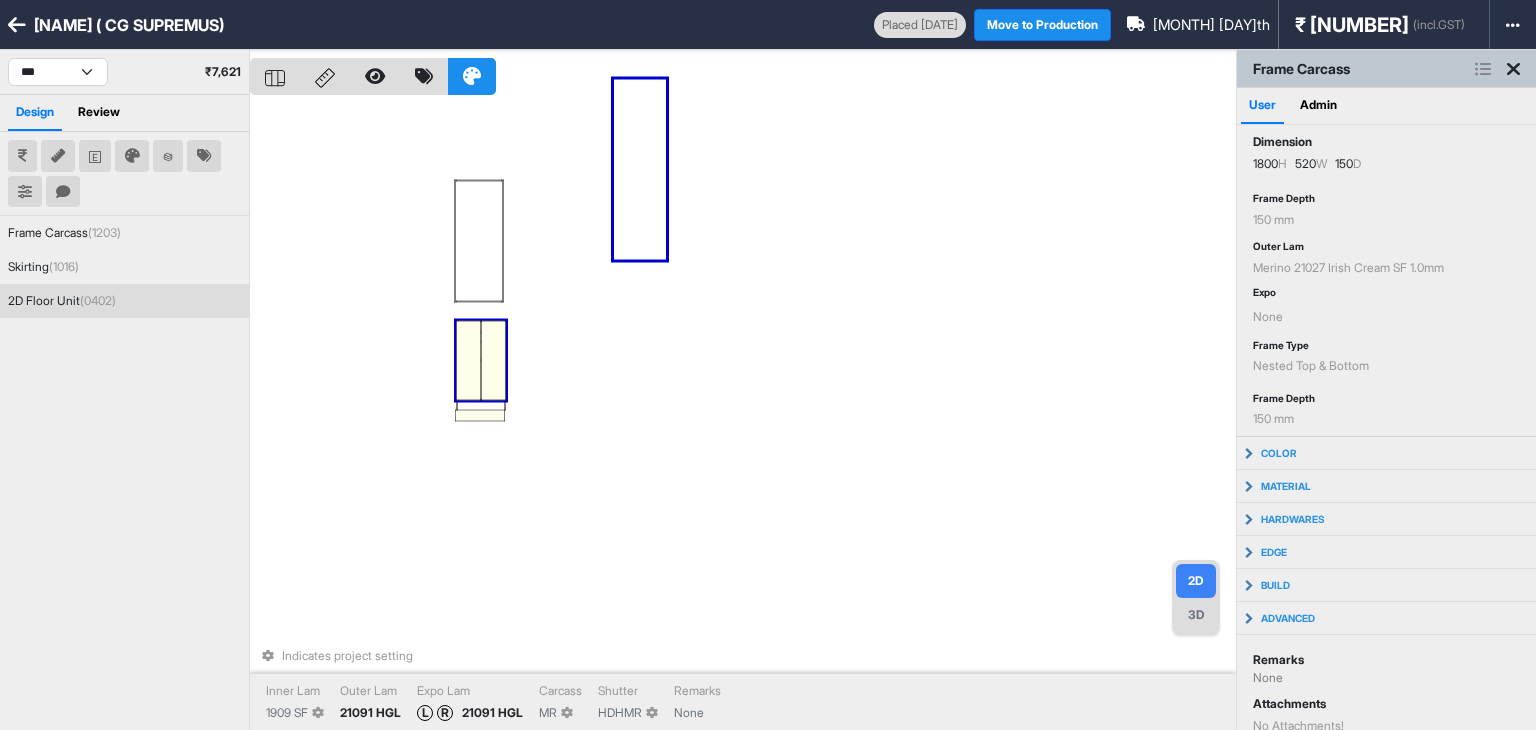 click at bounding box center [493, 361] 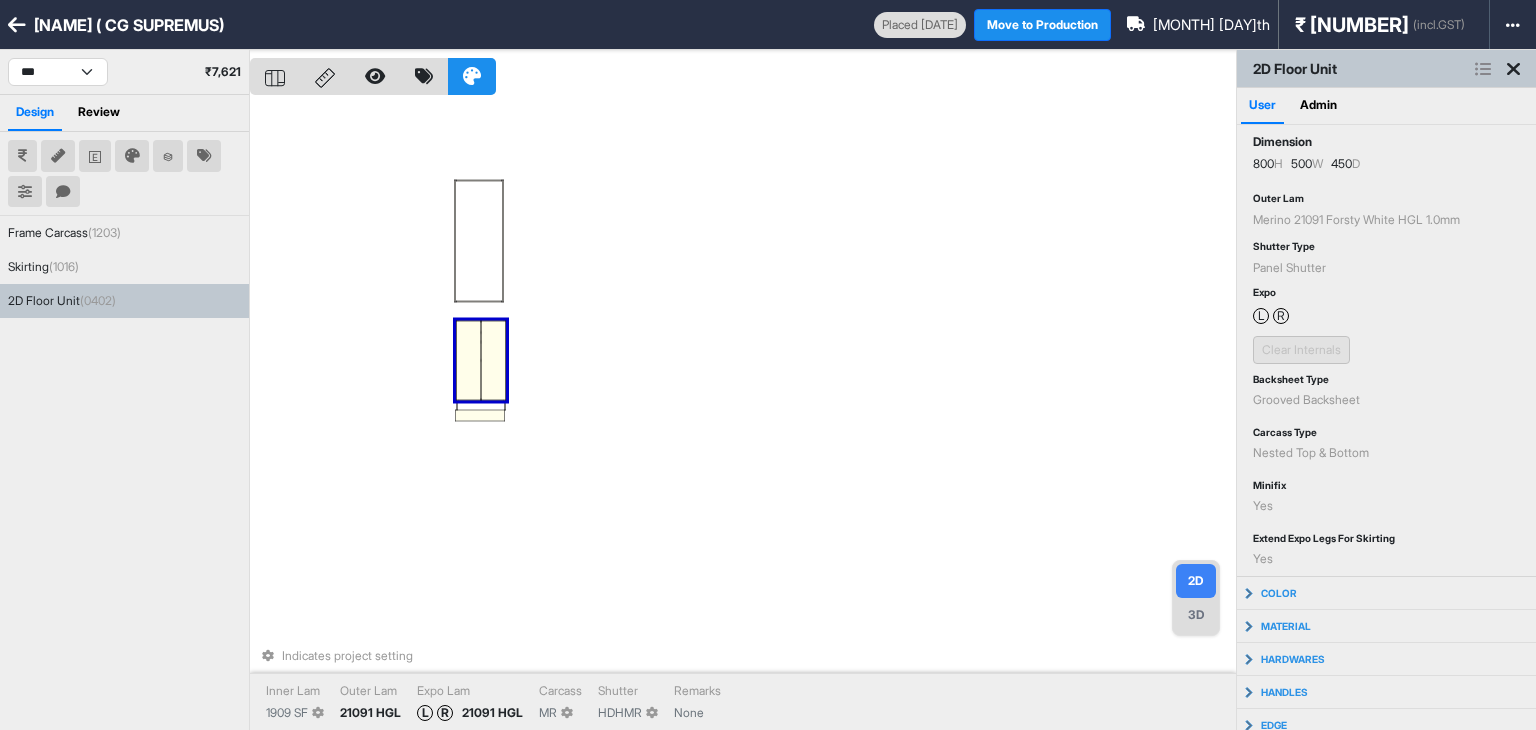 click on "Indicates project setting Inner Lam [NUMBER] SF Outer Lam [NUMBER] HGL Expo Lam L R [NUMBER] HGL Carcass MR Shutter HDHMR Remarks None" at bounding box center [743, 415] 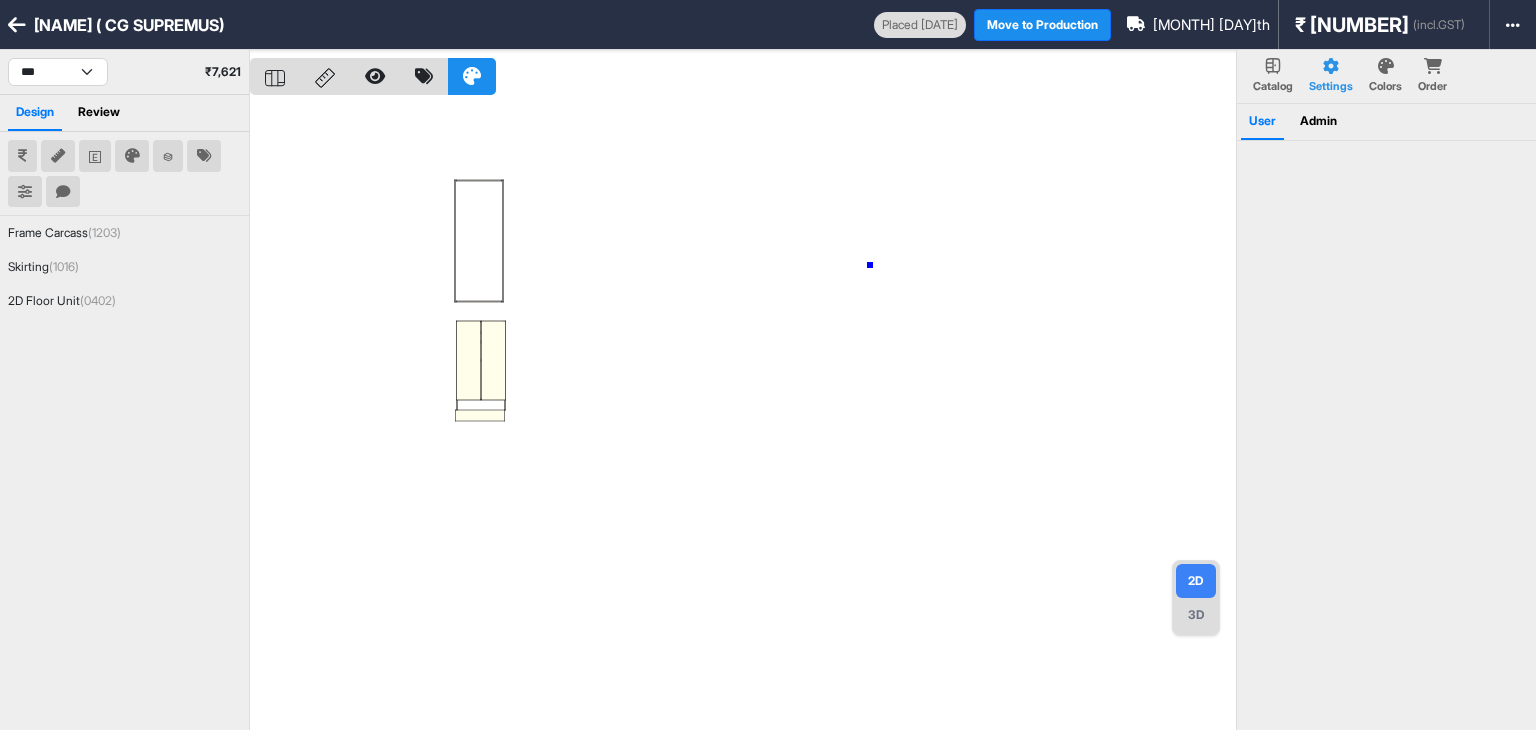 click at bounding box center (743, 415) 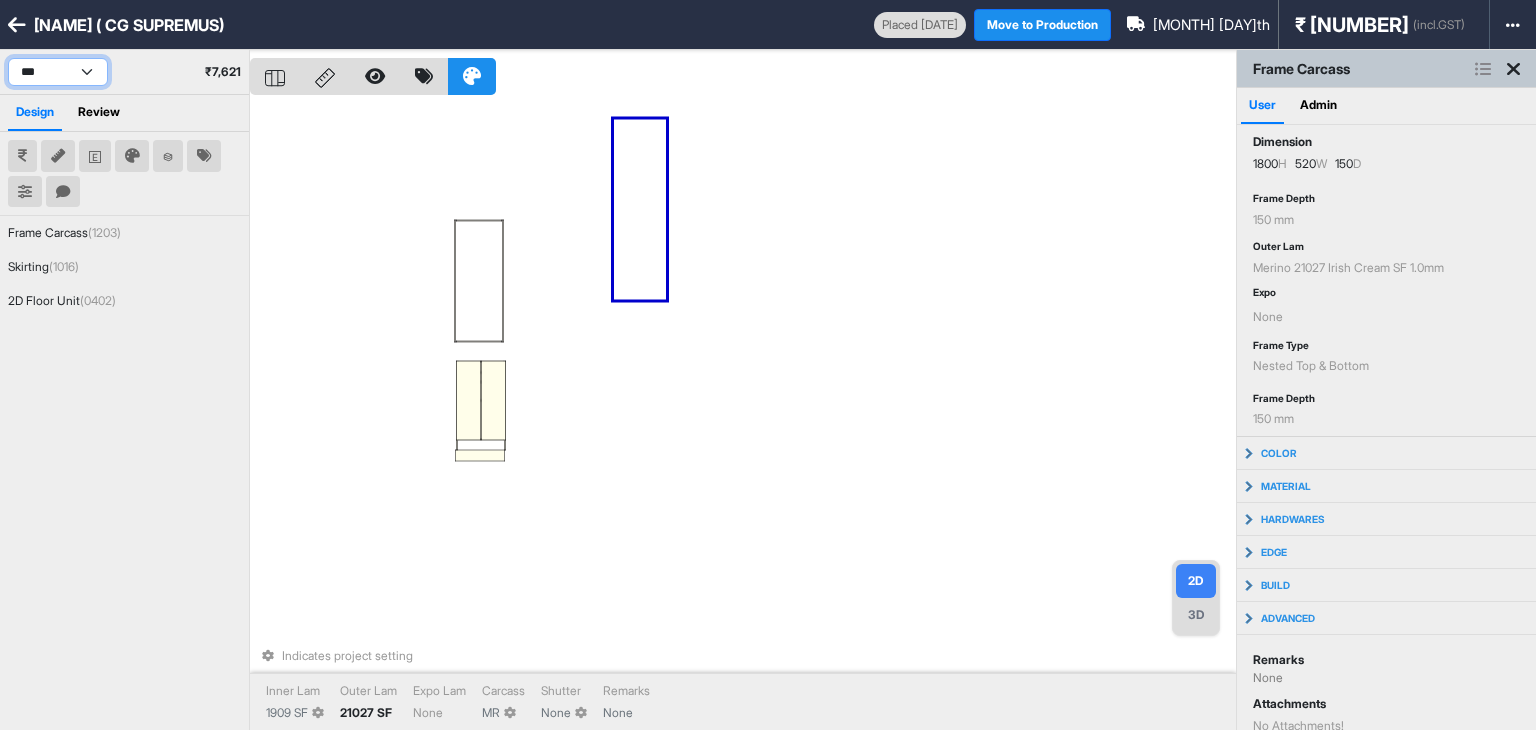 click on "*** ******* ***** ***" at bounding box center (58, 72) 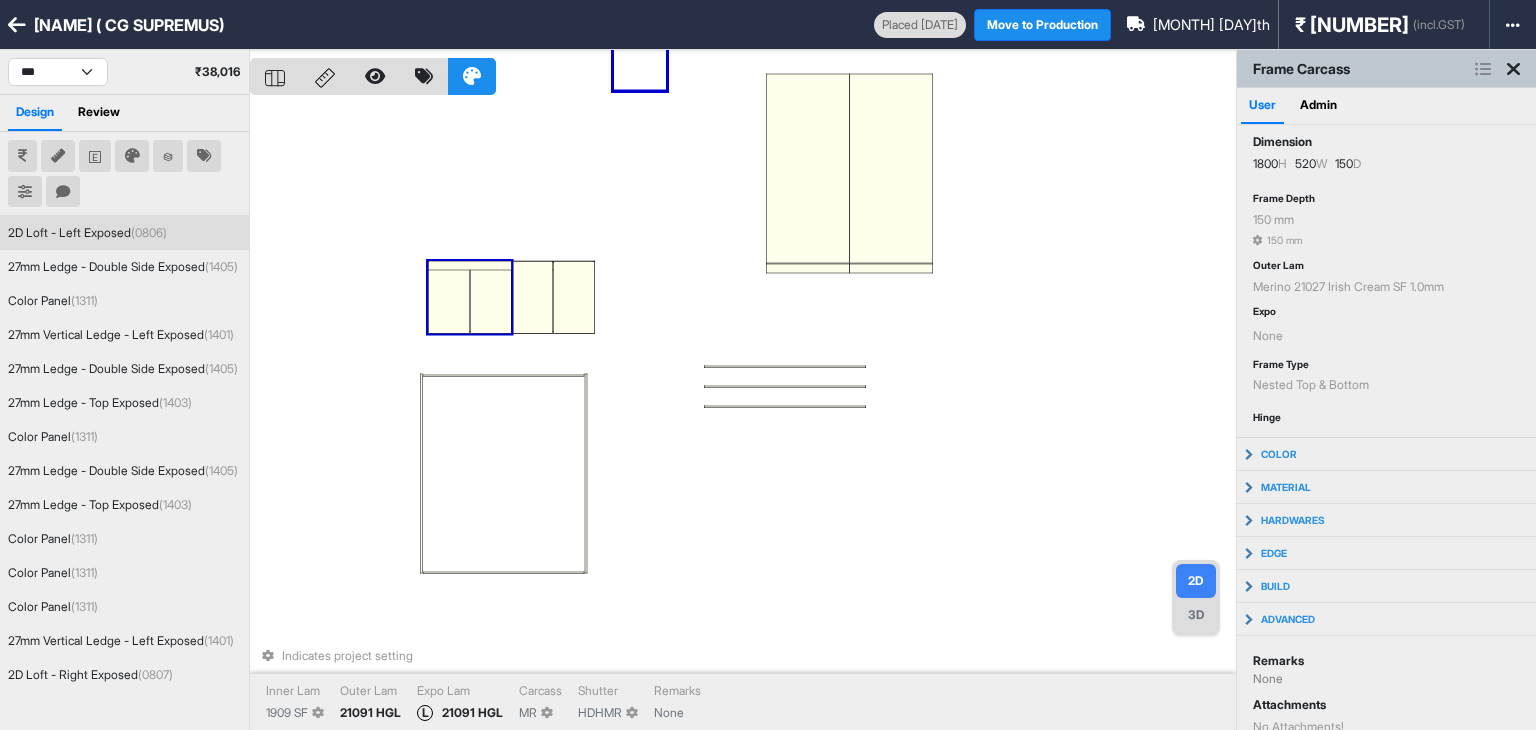 click at bounding box center [449, 297] 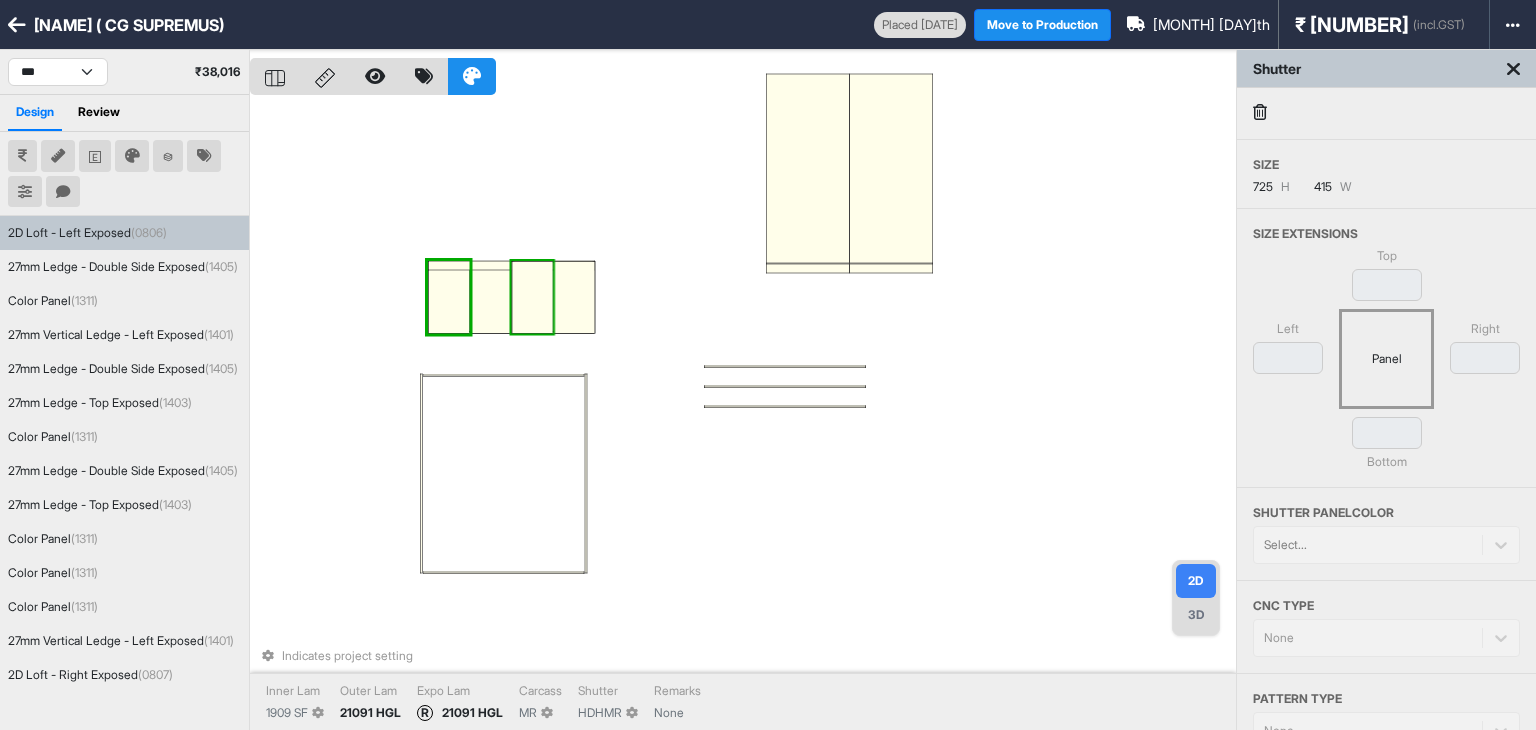 click at bounding box center (1513, 69) 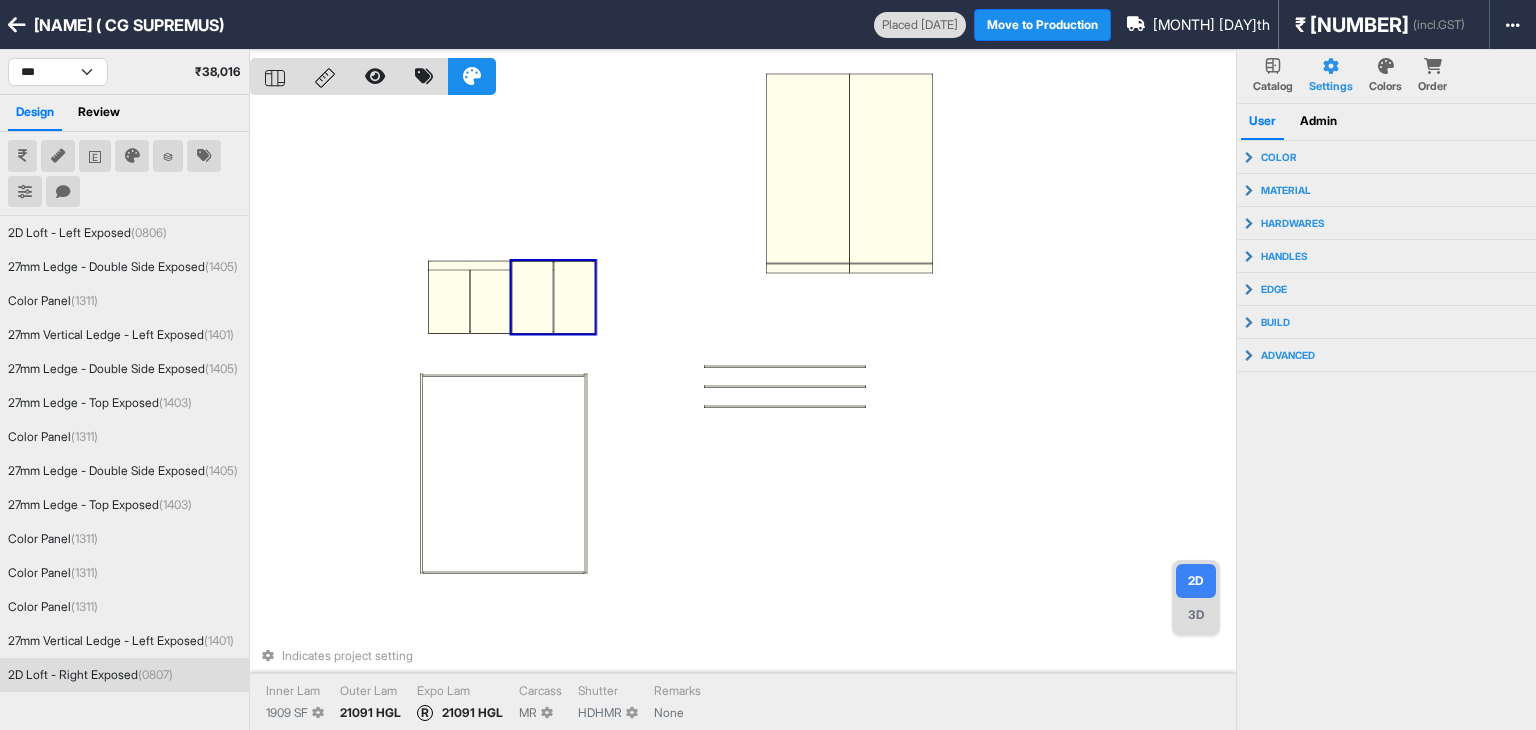 click at bounding box center [574, 297] 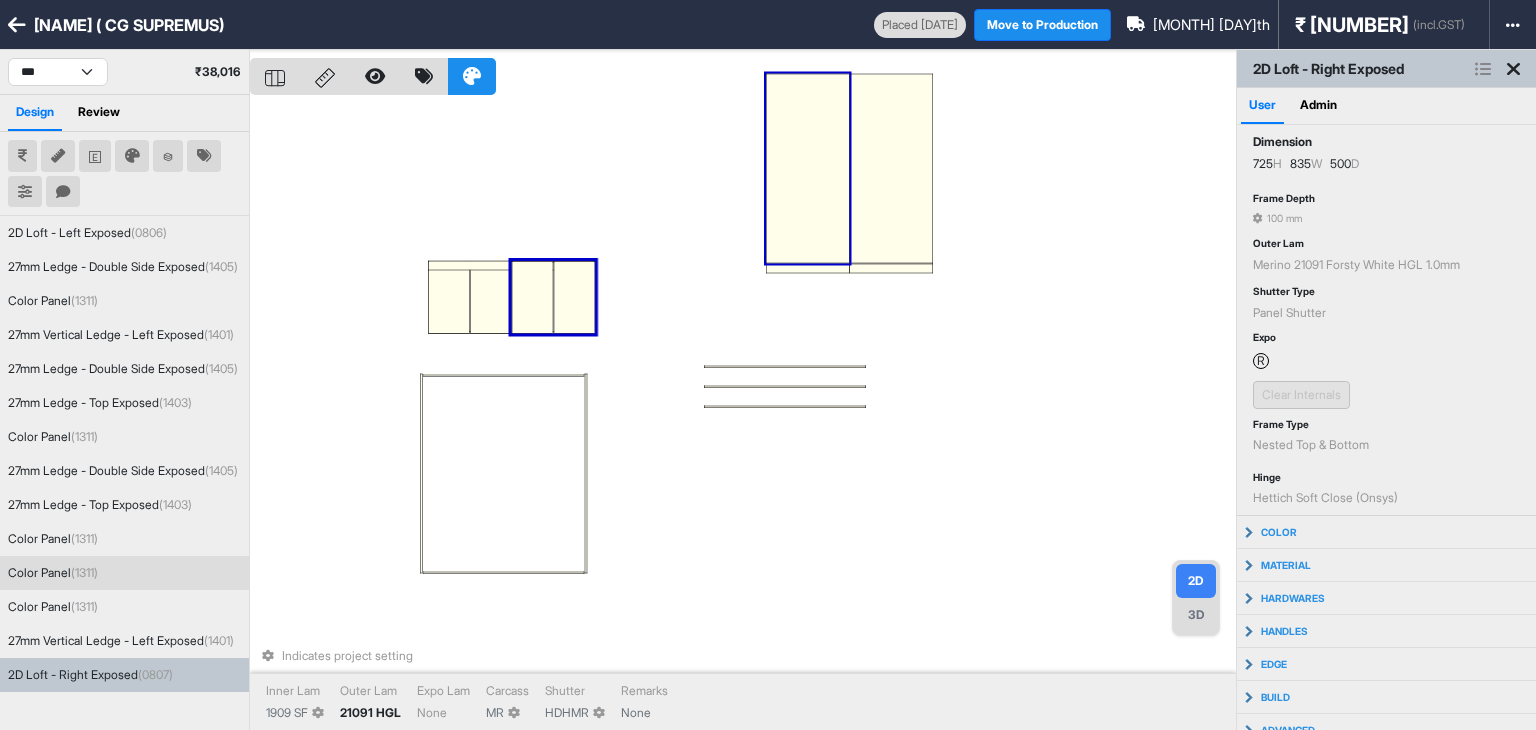 click at bounding box center (808, 169) 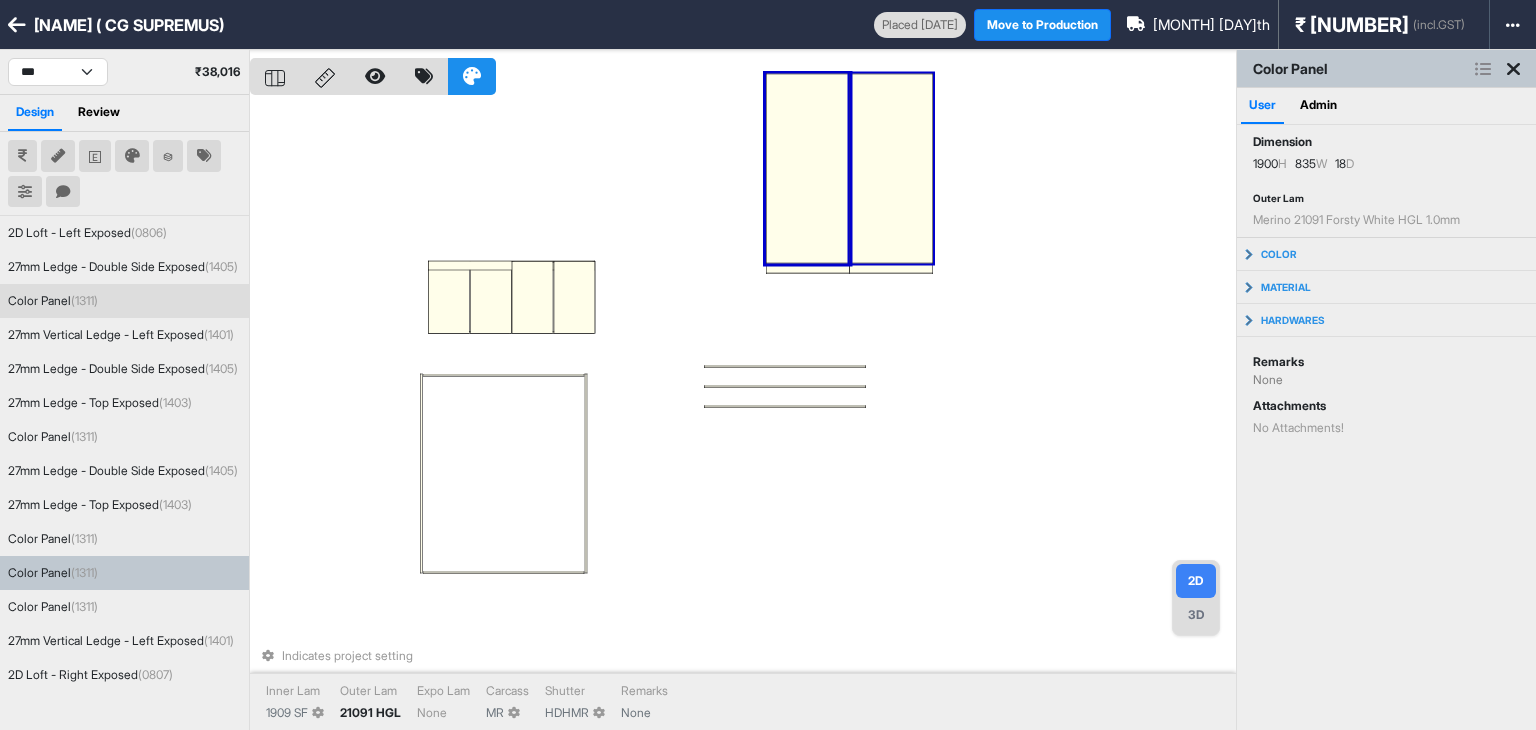 click at bounding box center (892, 169) 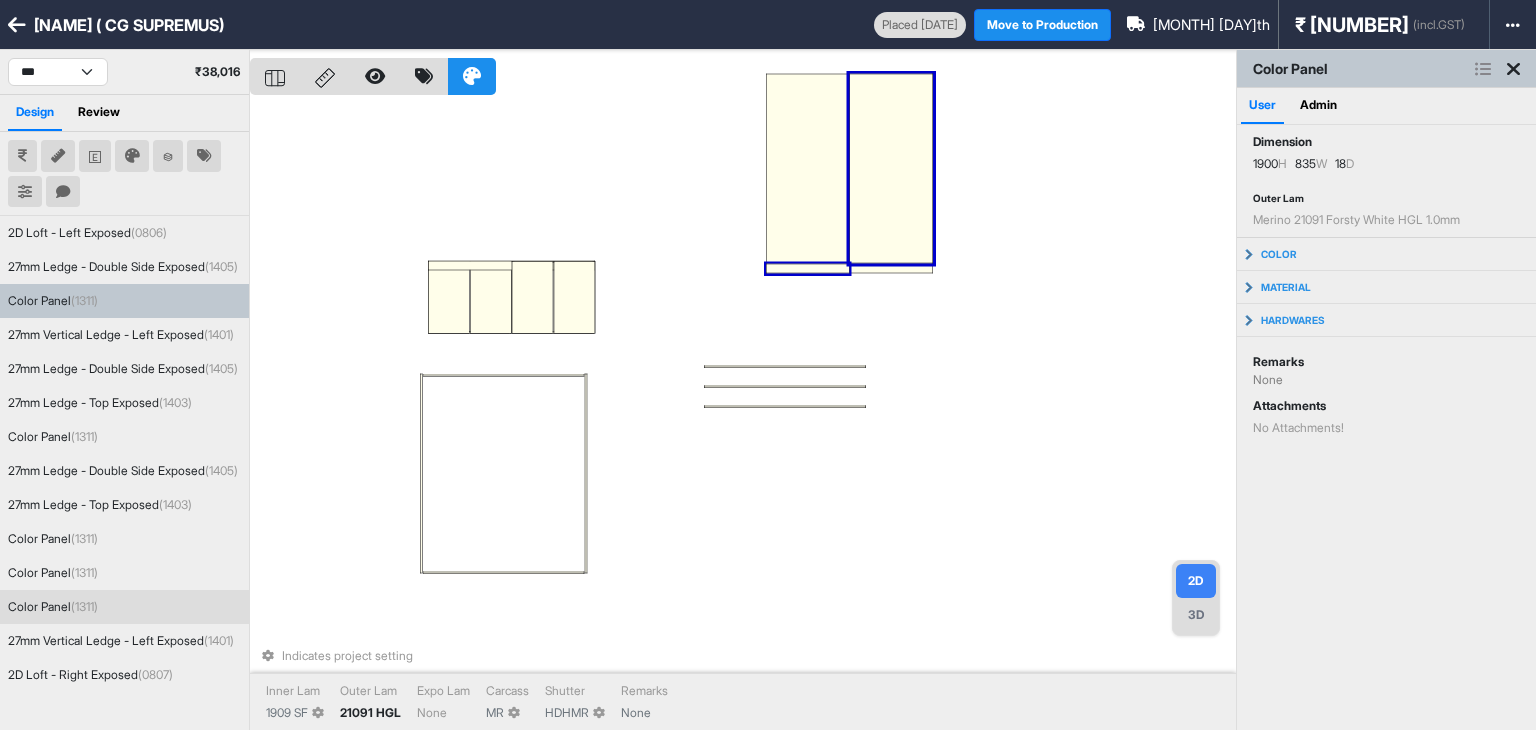 click at bounding box center [808, 269] 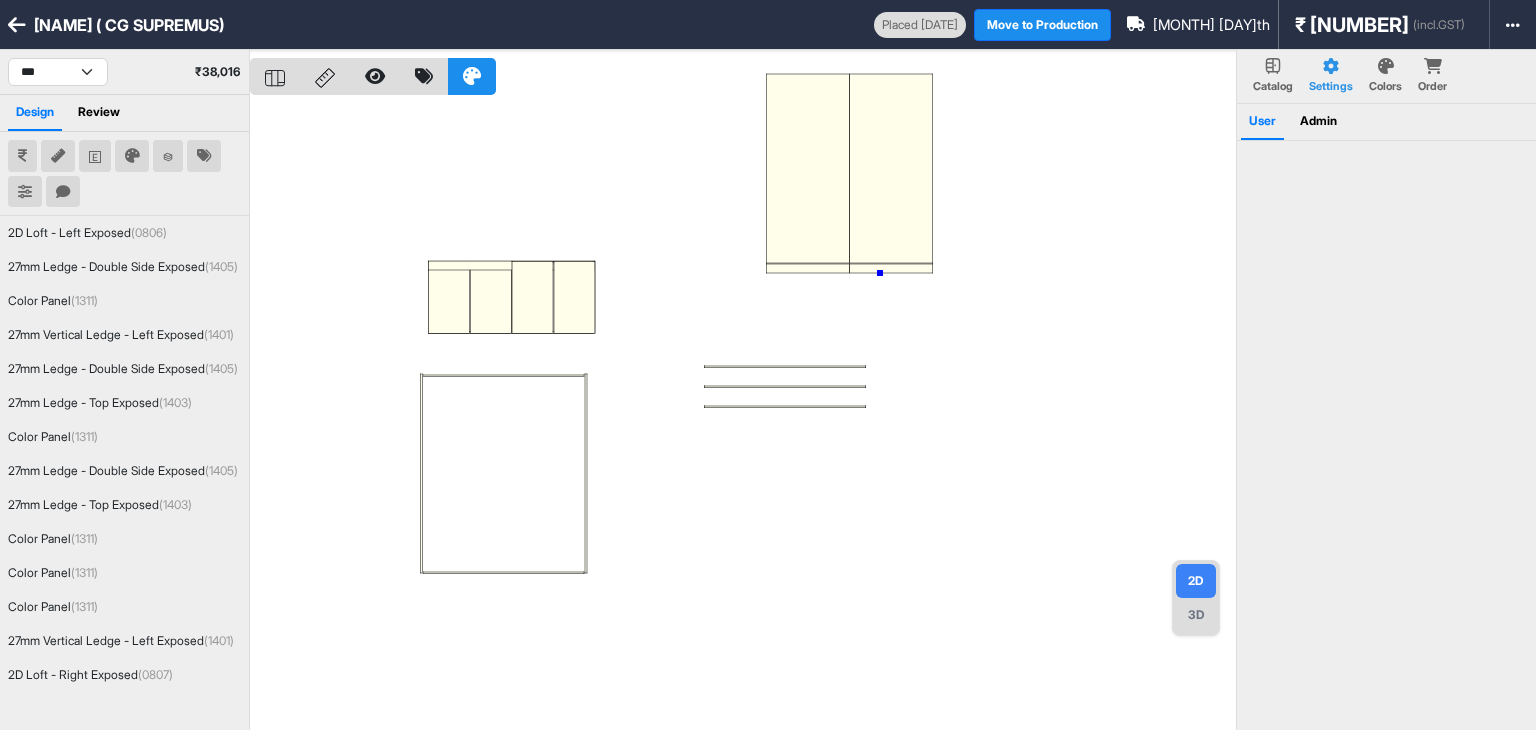 click at bounding box center [743, 415] 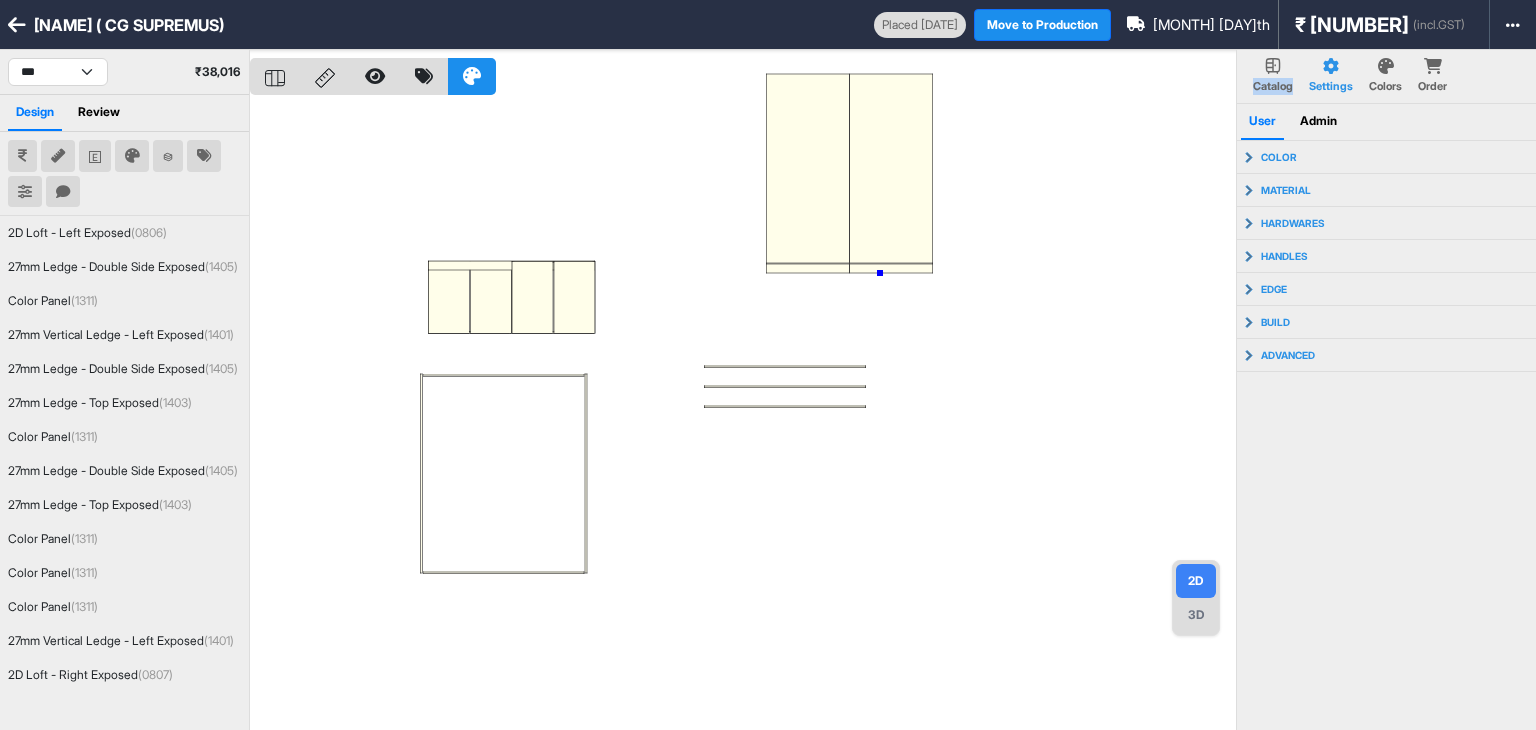 click at bounding box center (743, 415) 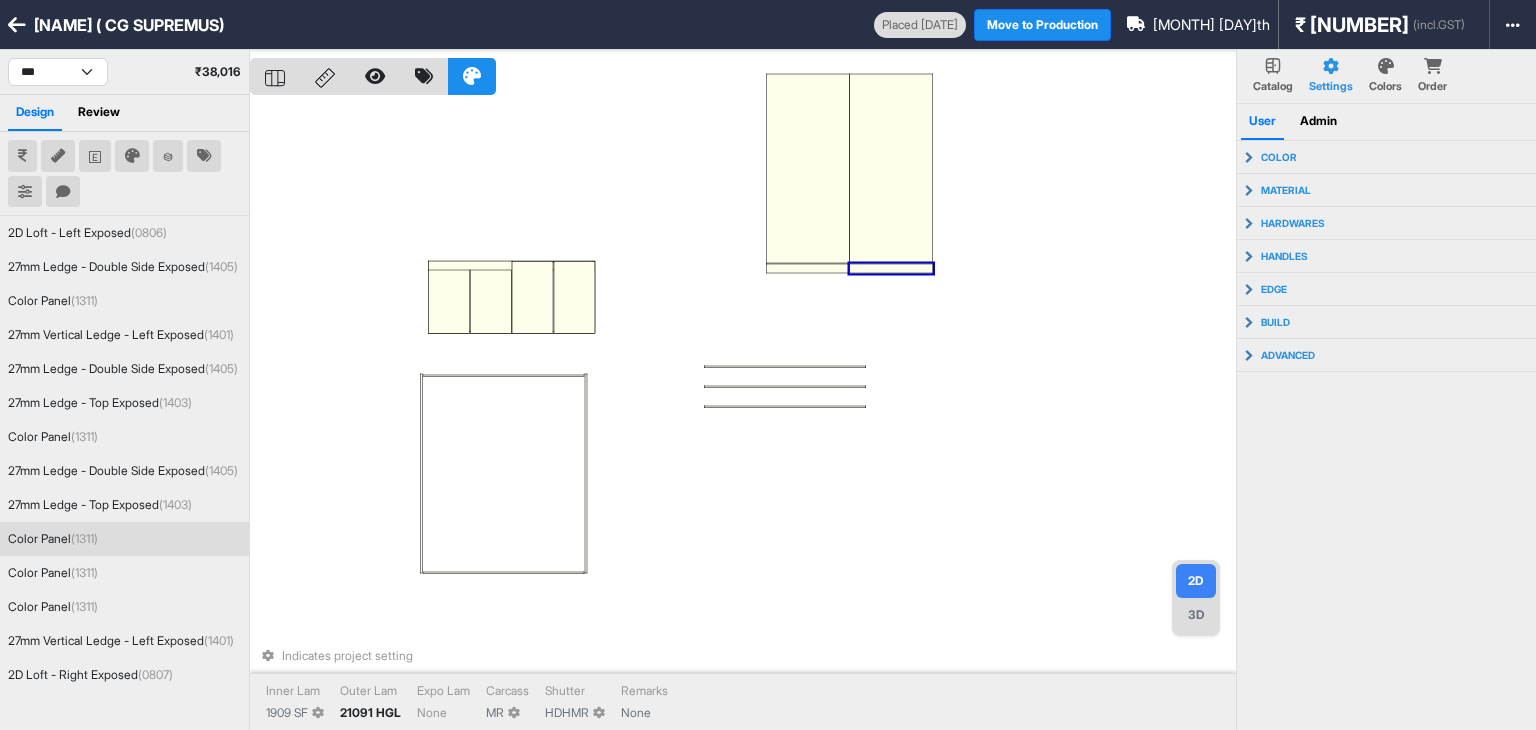 click at bounding box center [892, 269] 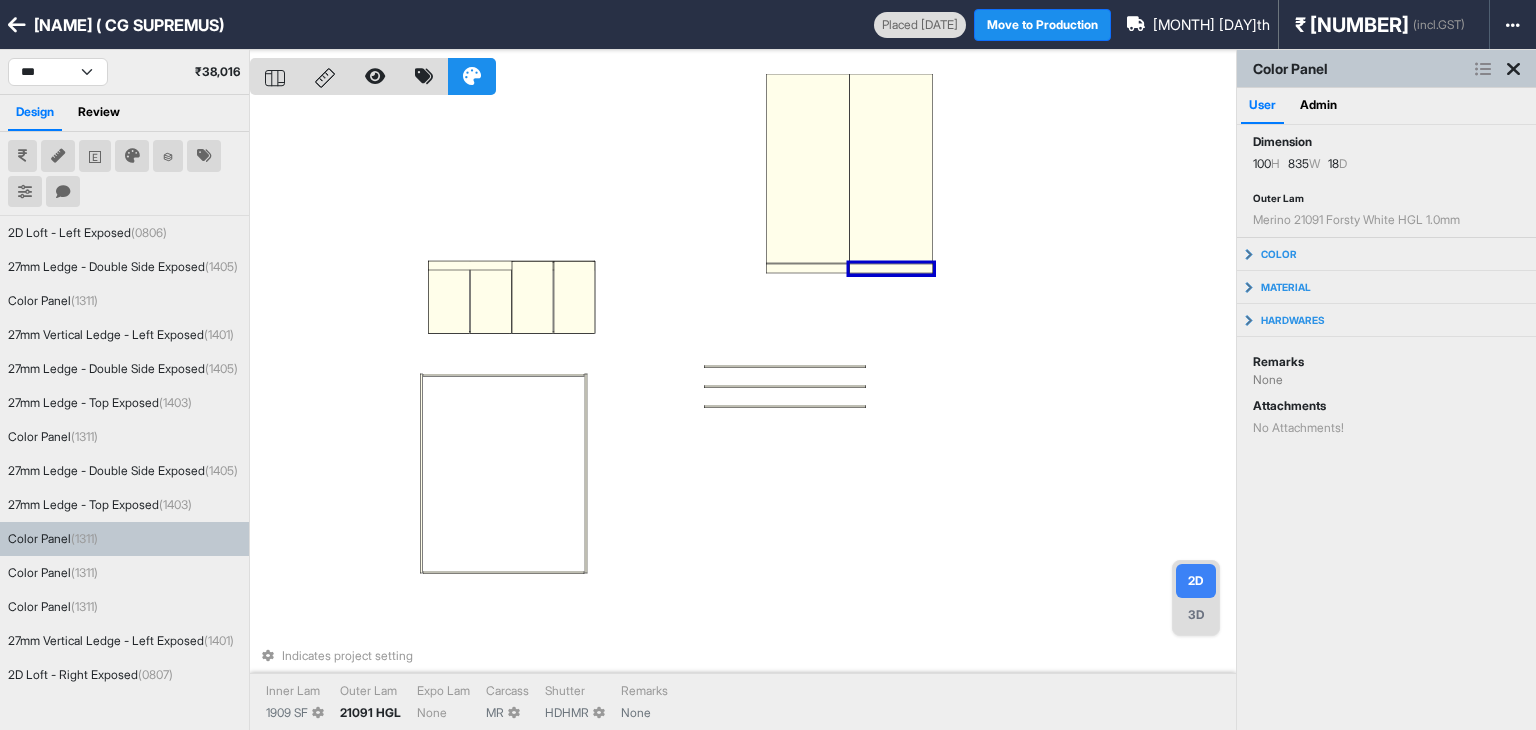 click on "Indicates project setting Inner Lam [NUMBER] SF Outer Lam [NUMBER] HGL Expo Lam None Carcass MR Shutter HDHMR Remarks None" at bounding box center [743, 415] 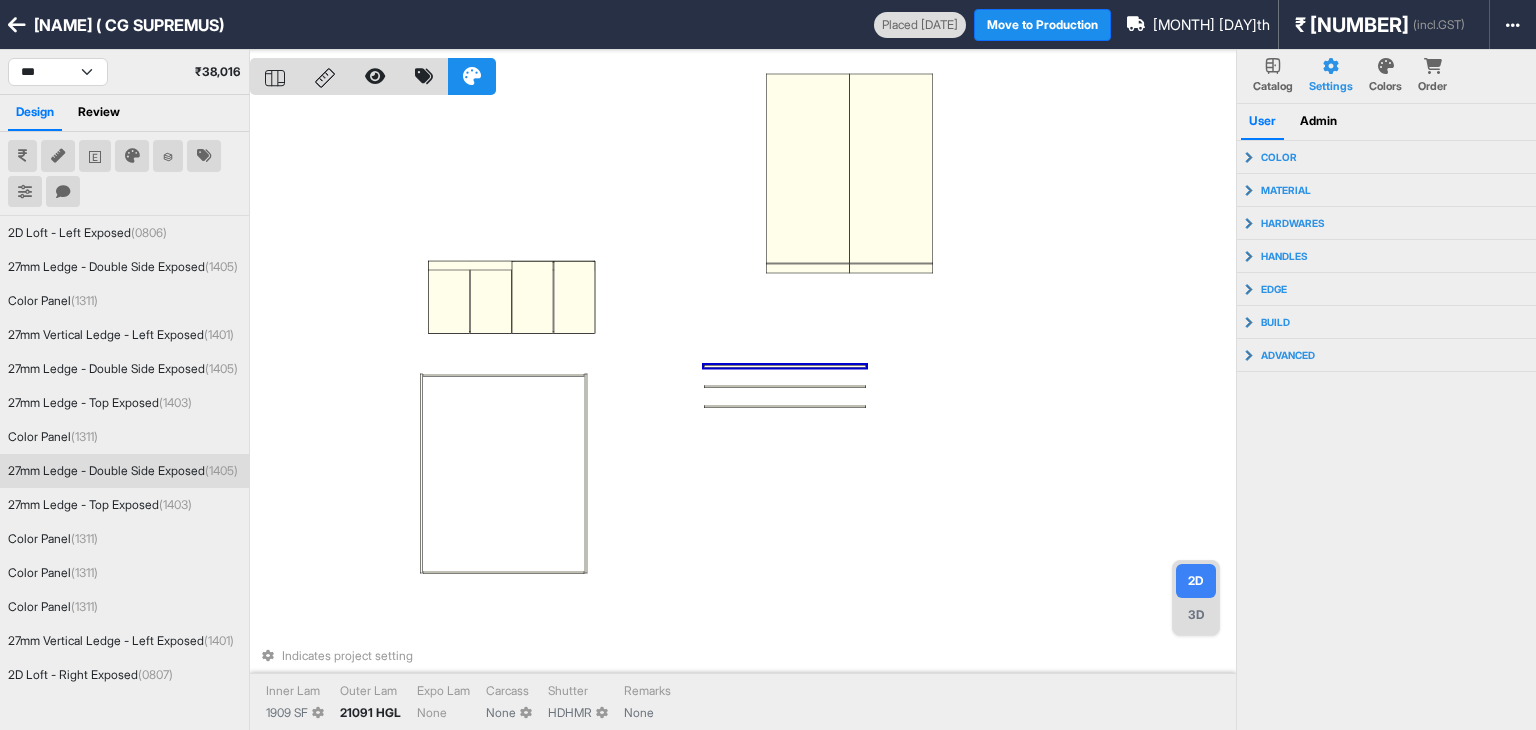 click at bounding box center [785, 366] 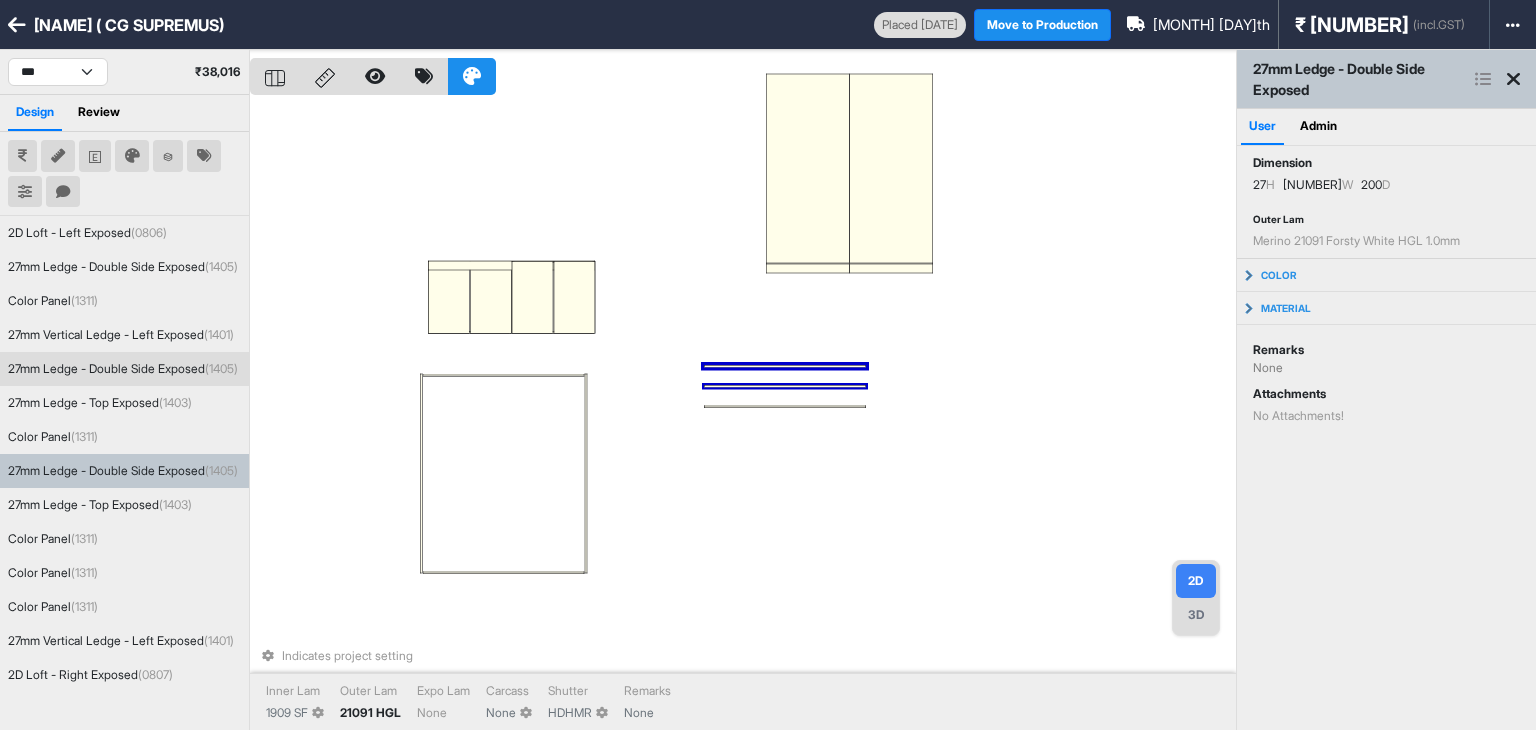 click at bounding box center [785, 386] 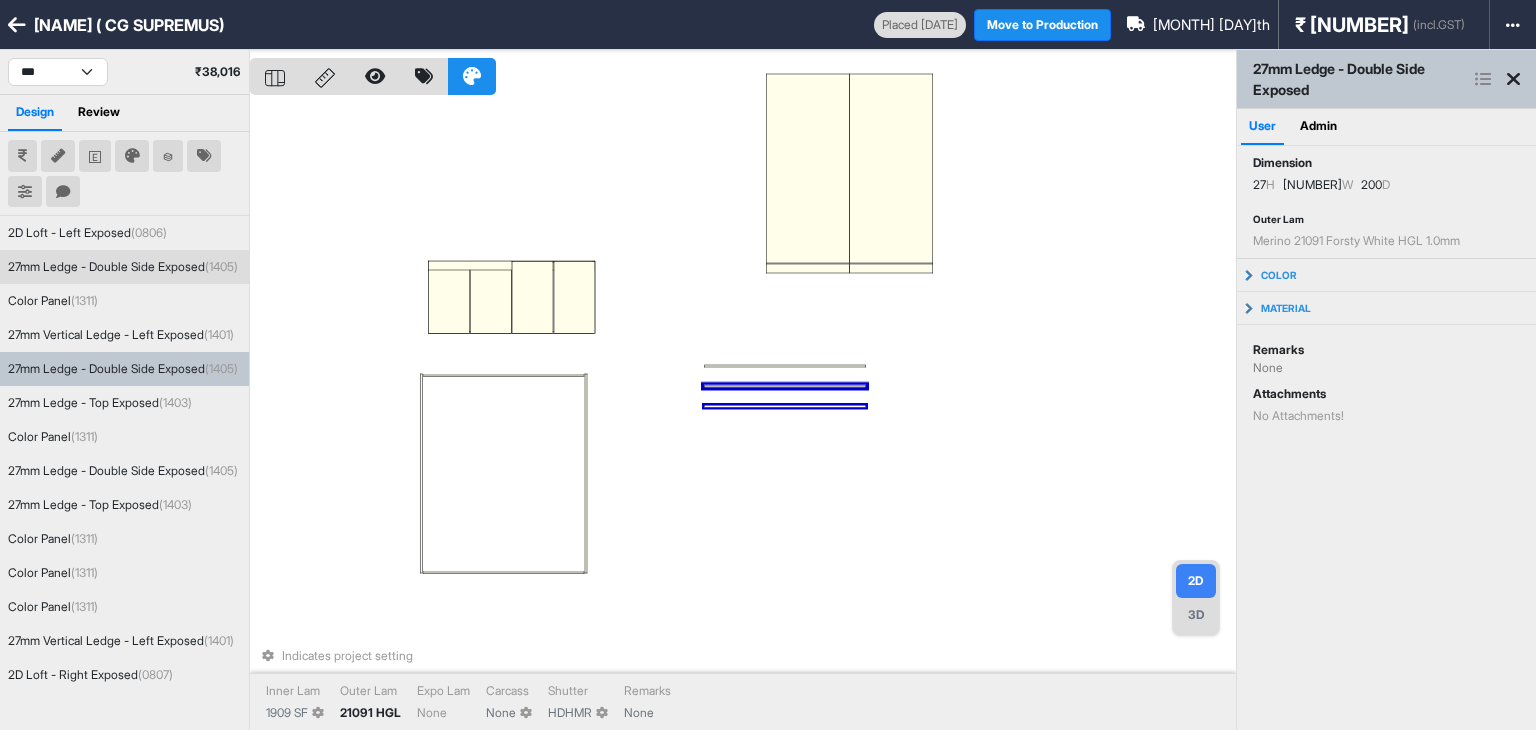 click at bounding box center (785, 406) 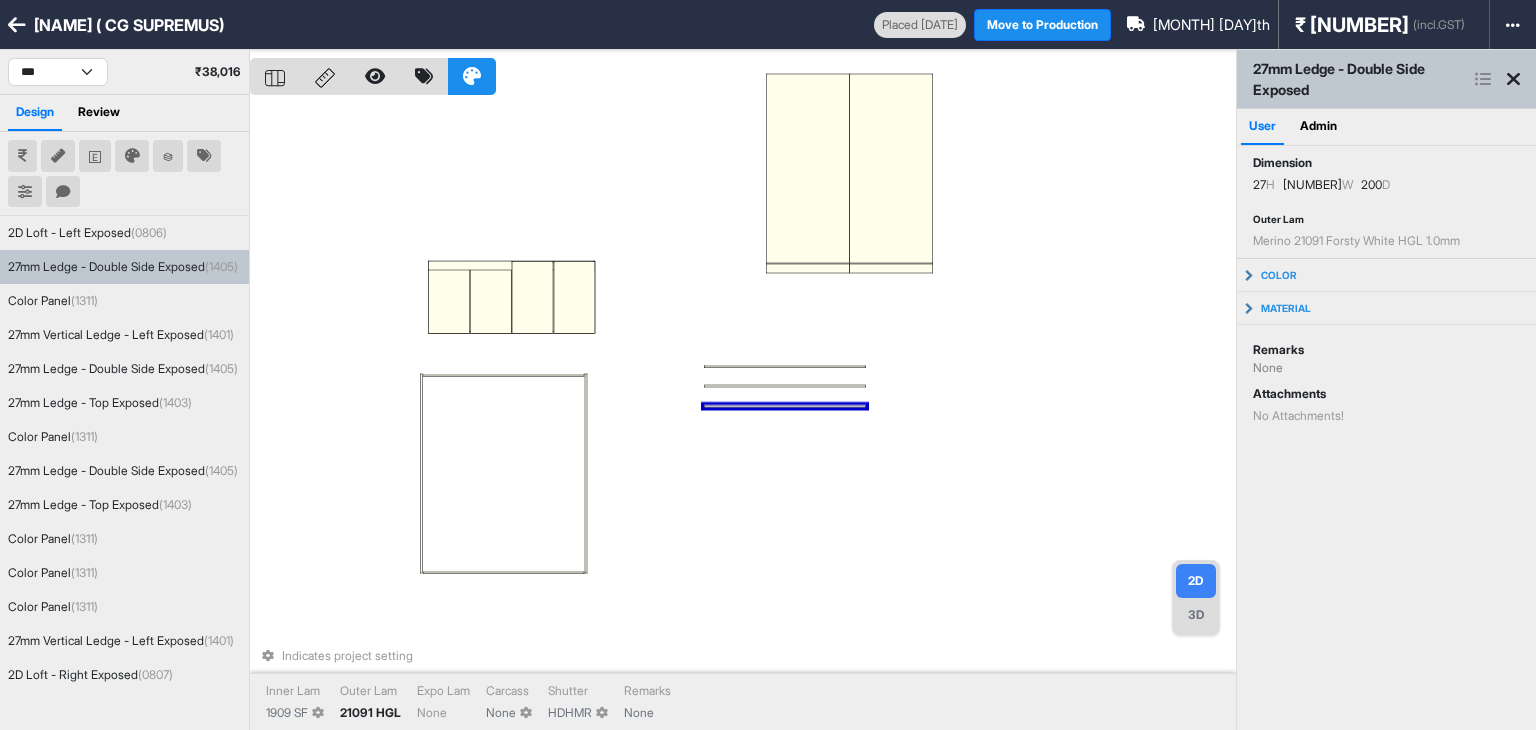 click on "Indicates project setting Inner Lam [NUMBER] SF Outer Lam [NUMBER] HGL Expo Lam None Carcass None Shutter HDHMR Remarks None" at bounding box center [743, 415] 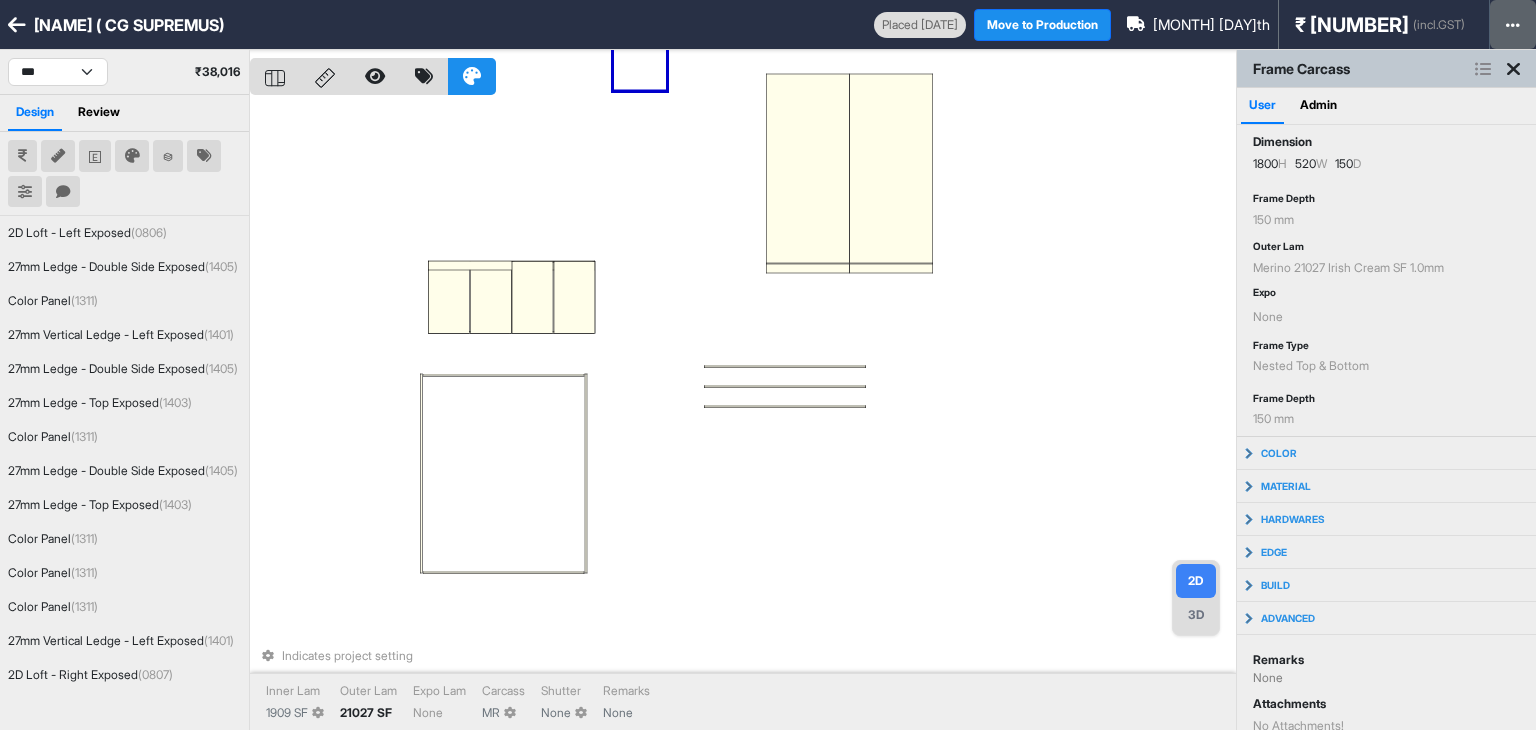 click at bounding box center (1513, 25) 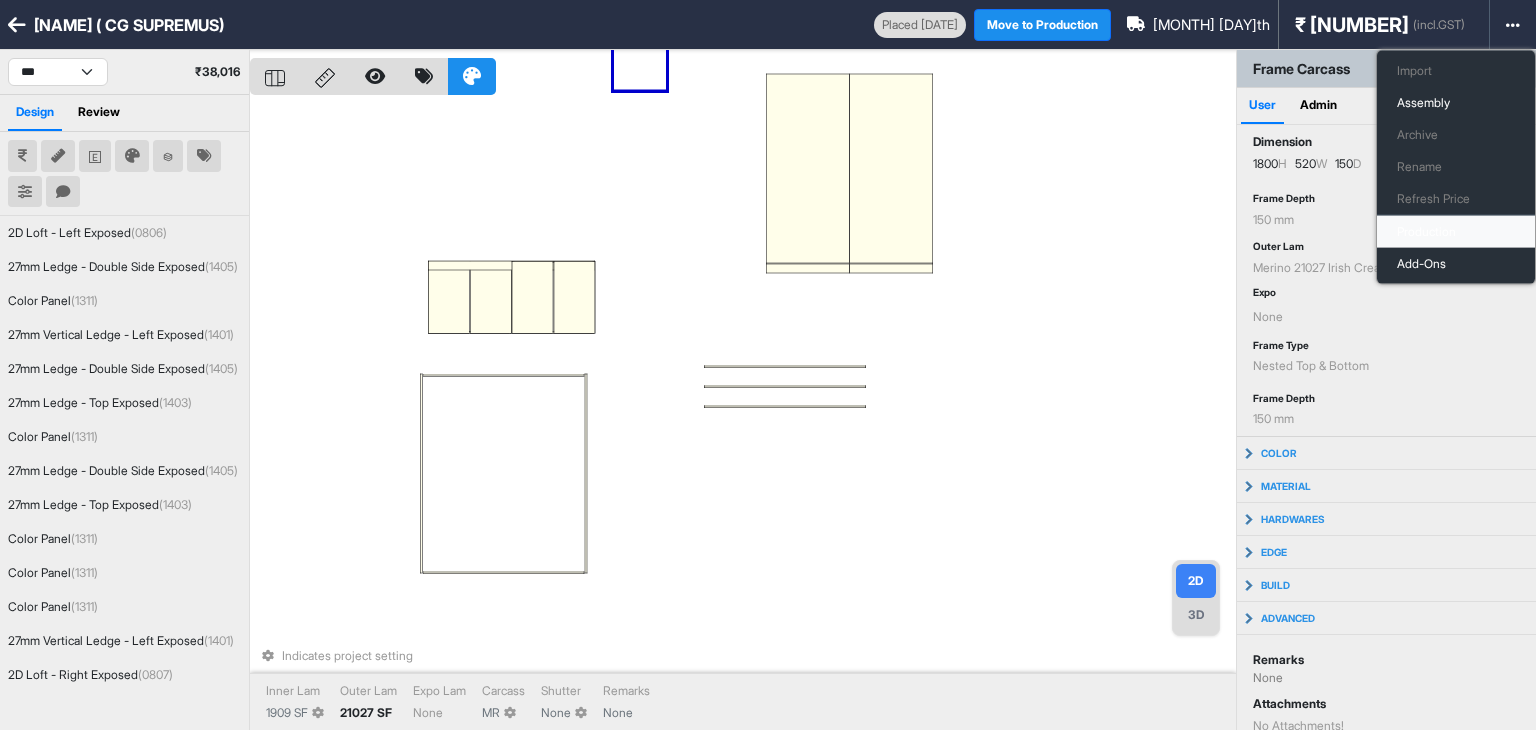 click on "Production" at bounding box center (1456, 232) 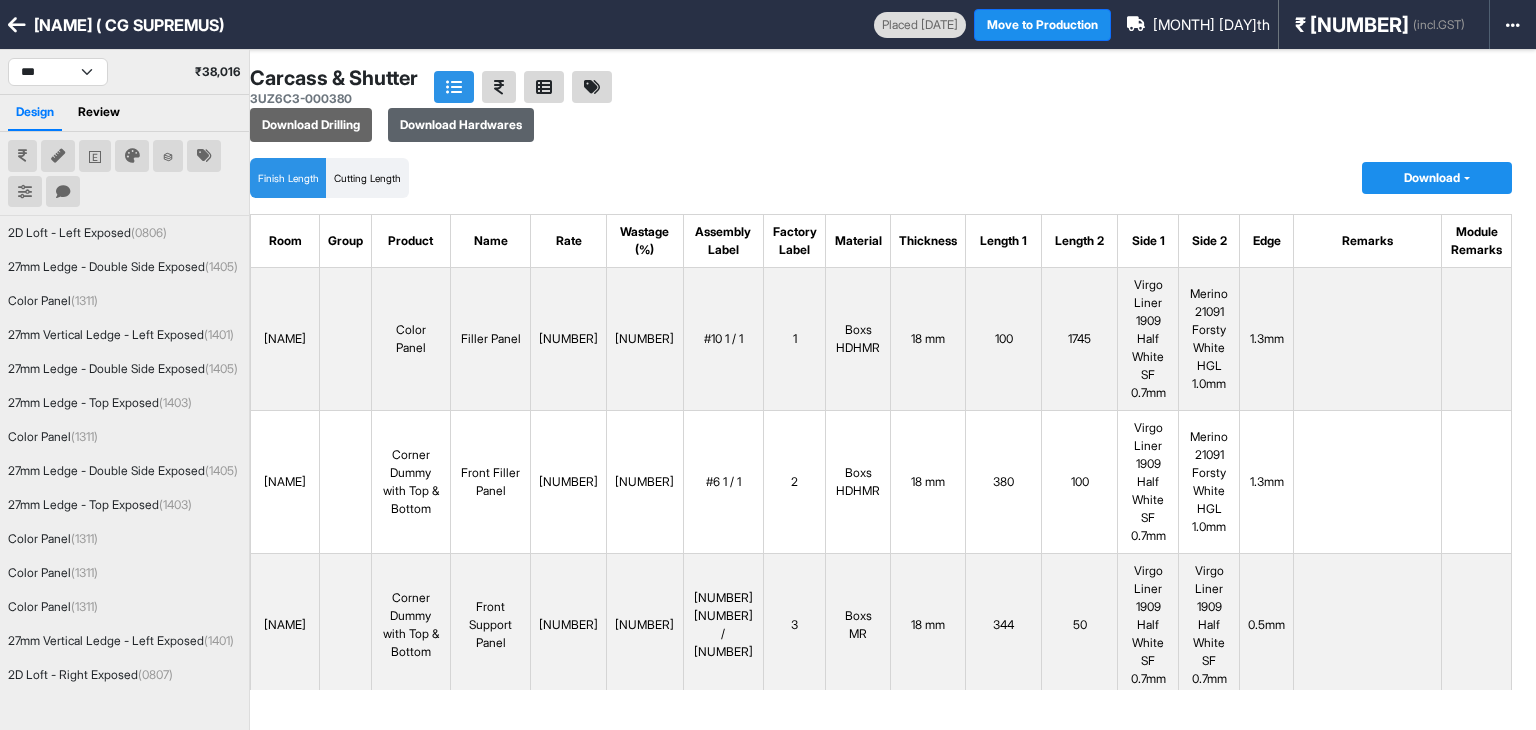 click on "Download Hardwares" at bounding box center [461, 125] 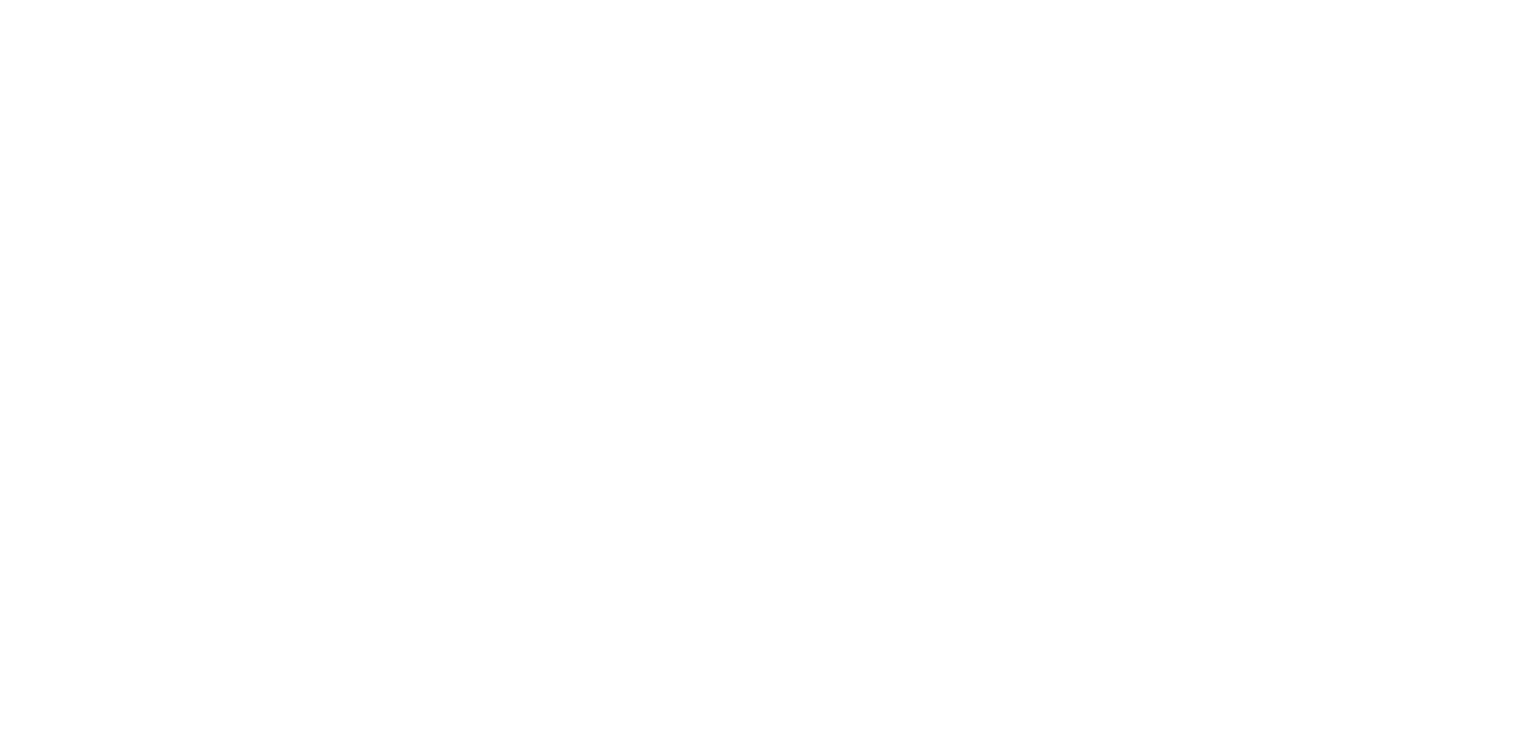 scroll, scrollTop: 0, scrollLeft: 0, axis: both 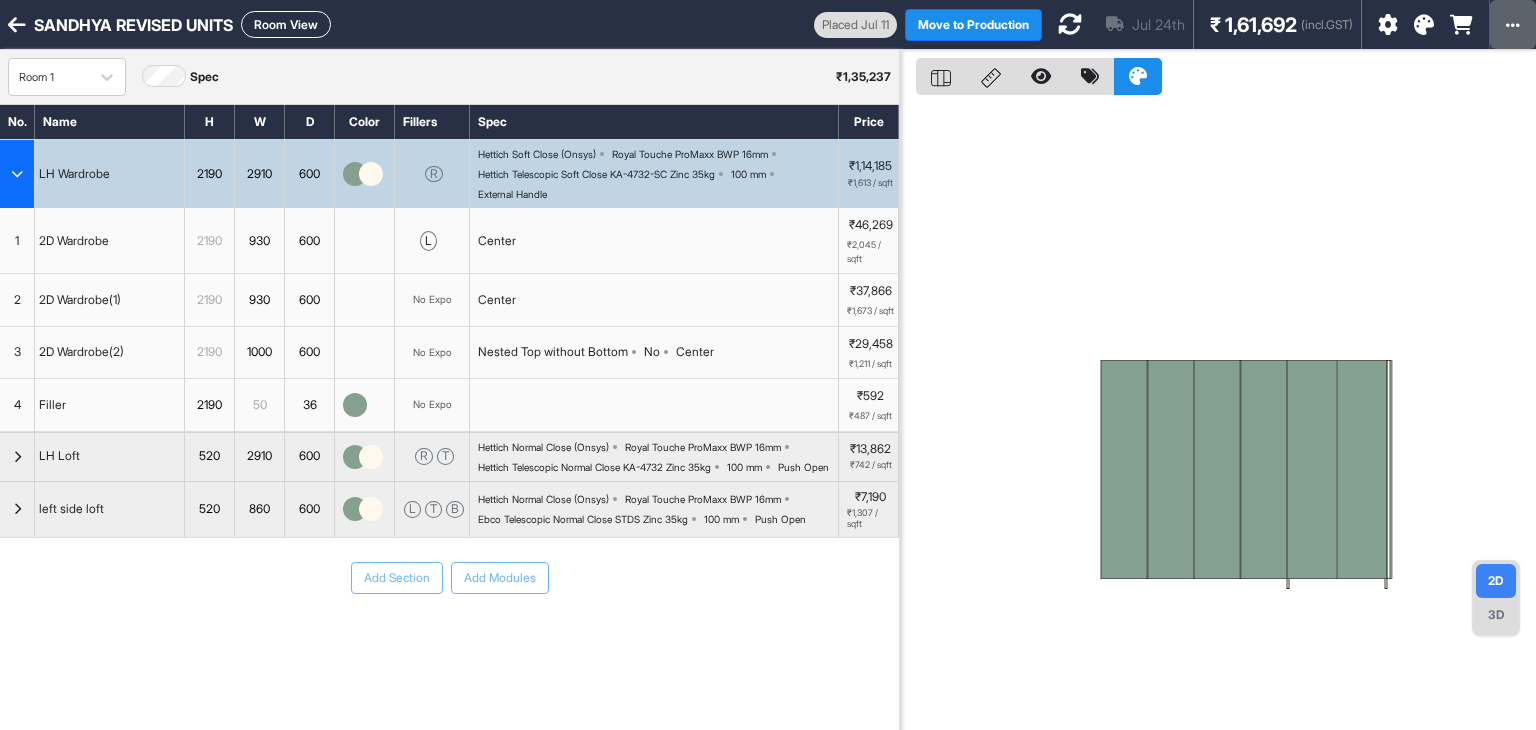 click at bounding box center [1513, 24] 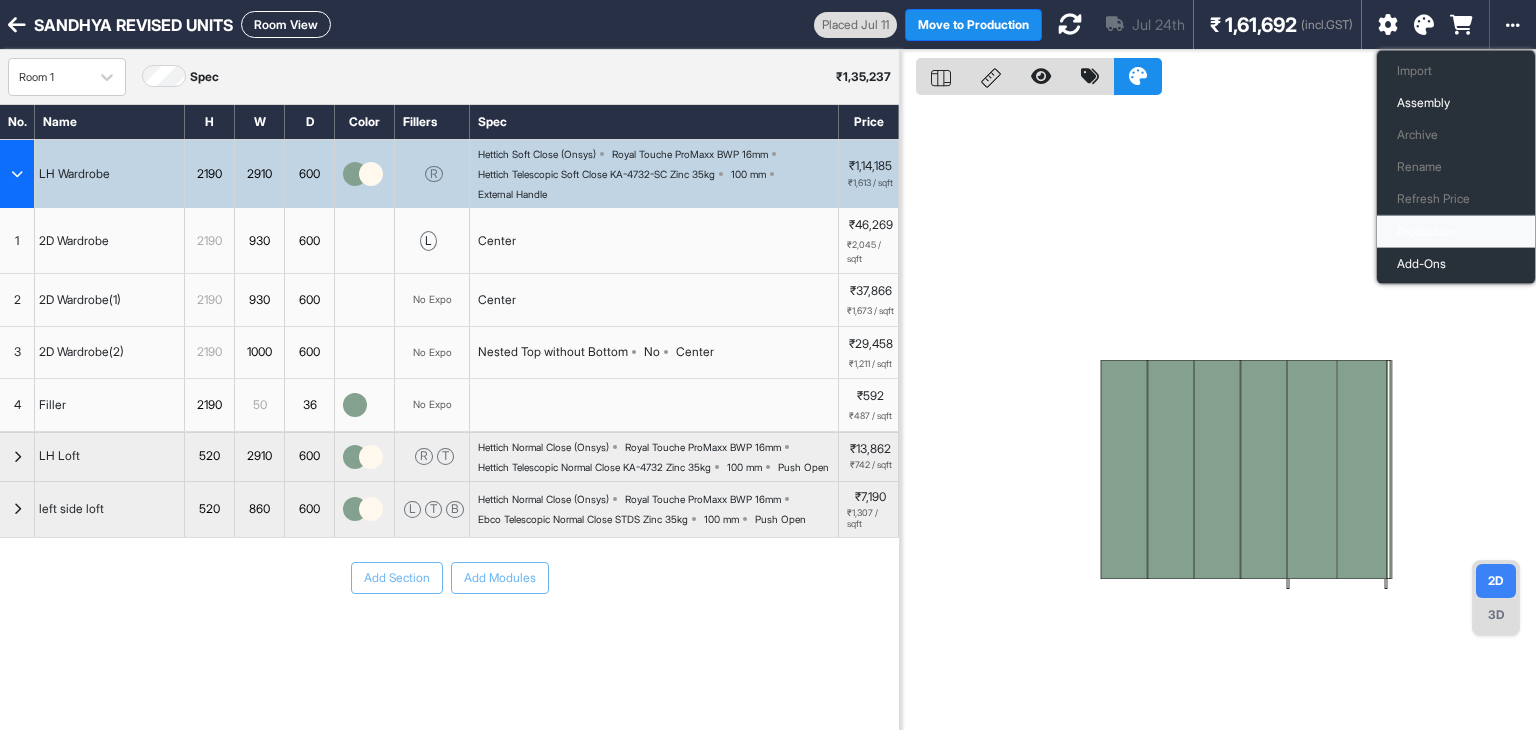 click on "Production" at bounding box center (1456, 232) 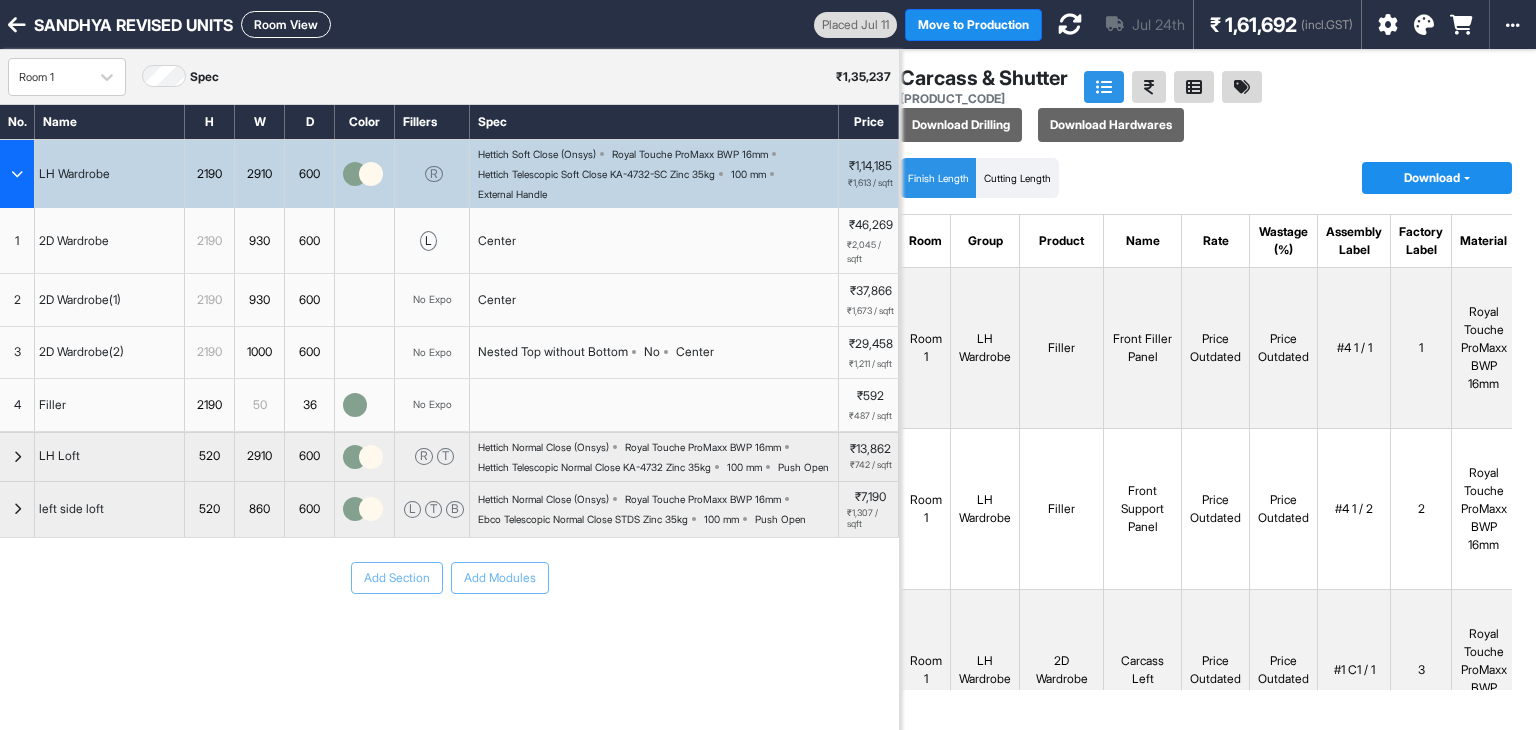 click on "Room View" at bounding box center [286, 24] 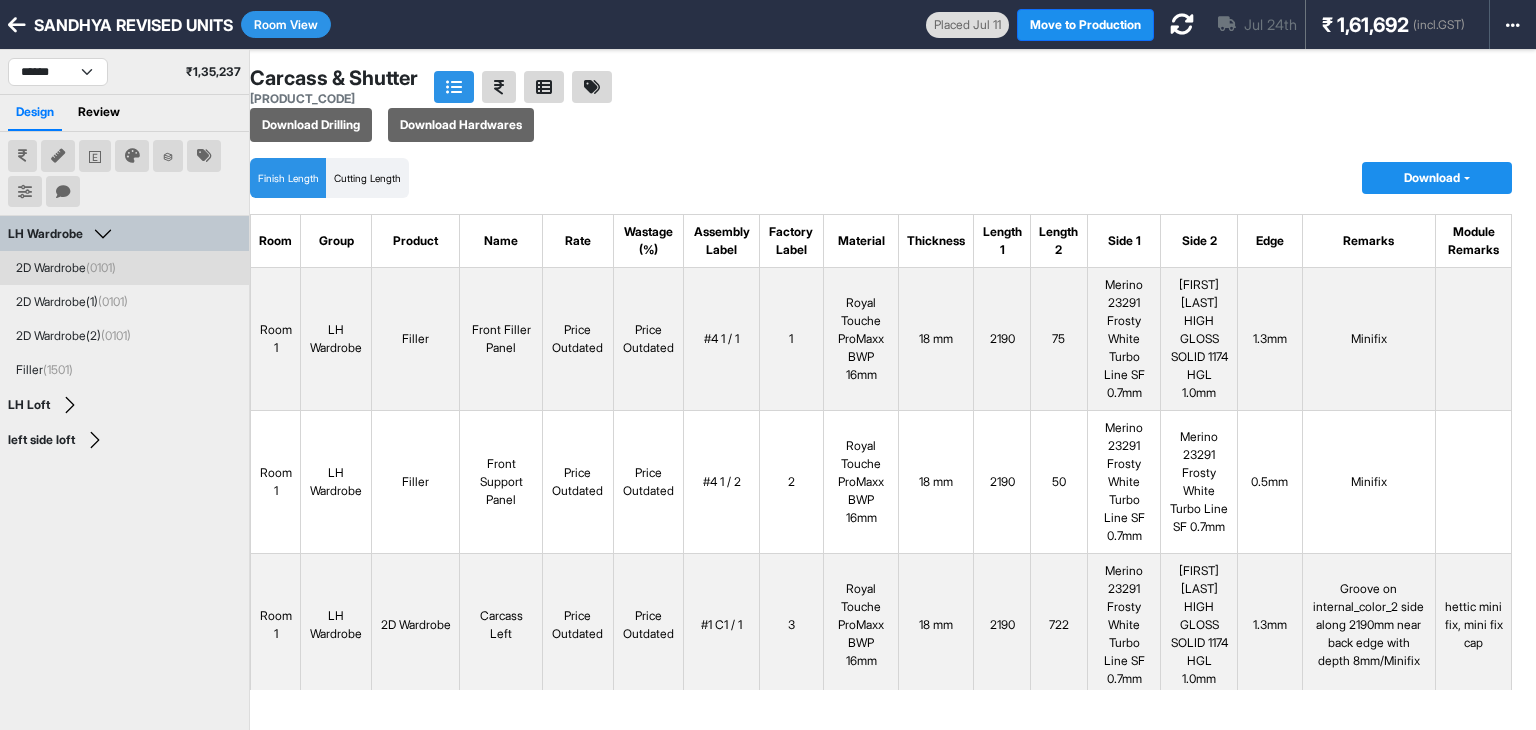 click on "2D Wardrobe  (0101)" at bounding box center [66, 268] 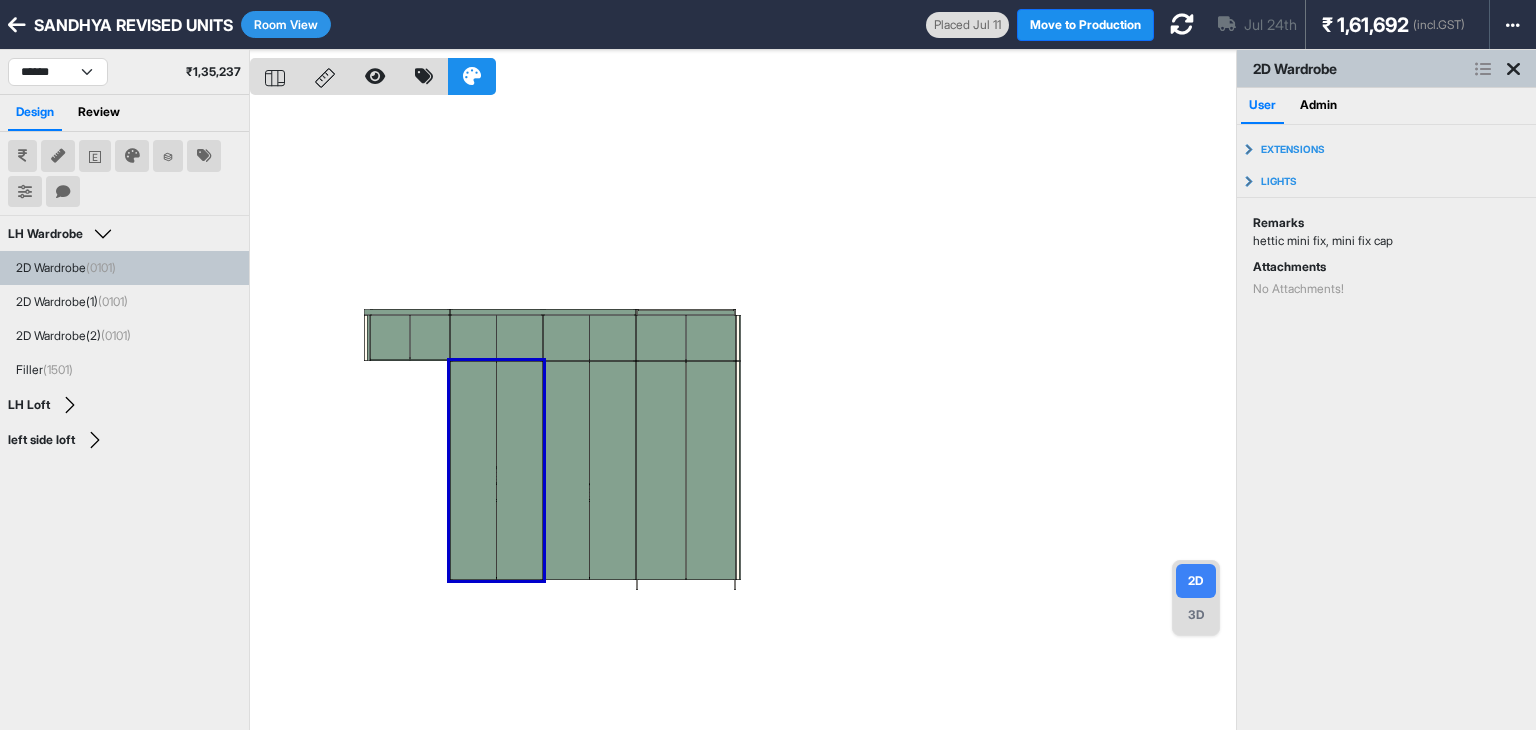 click at bounding box center (743, 415) 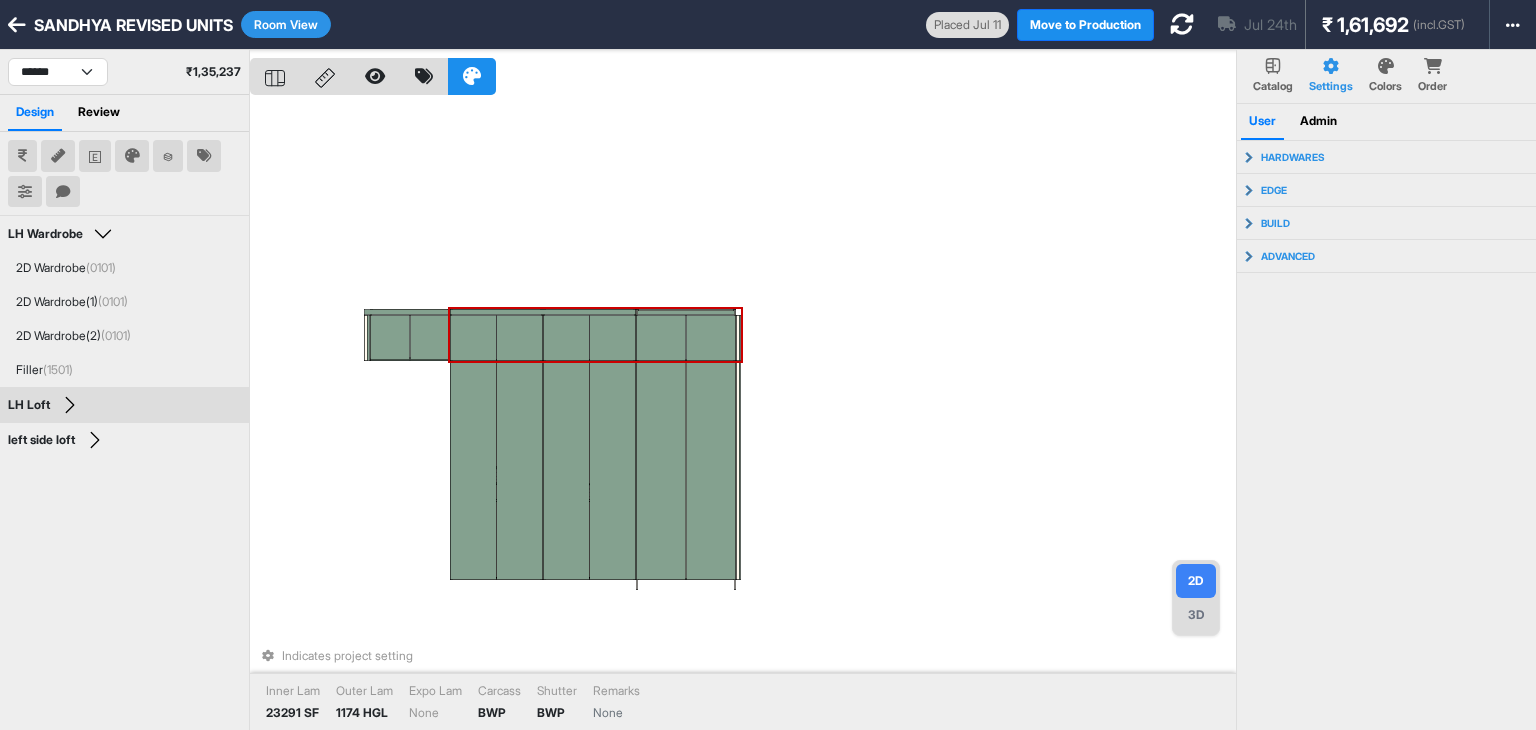 click at bounding box center (520, 338) 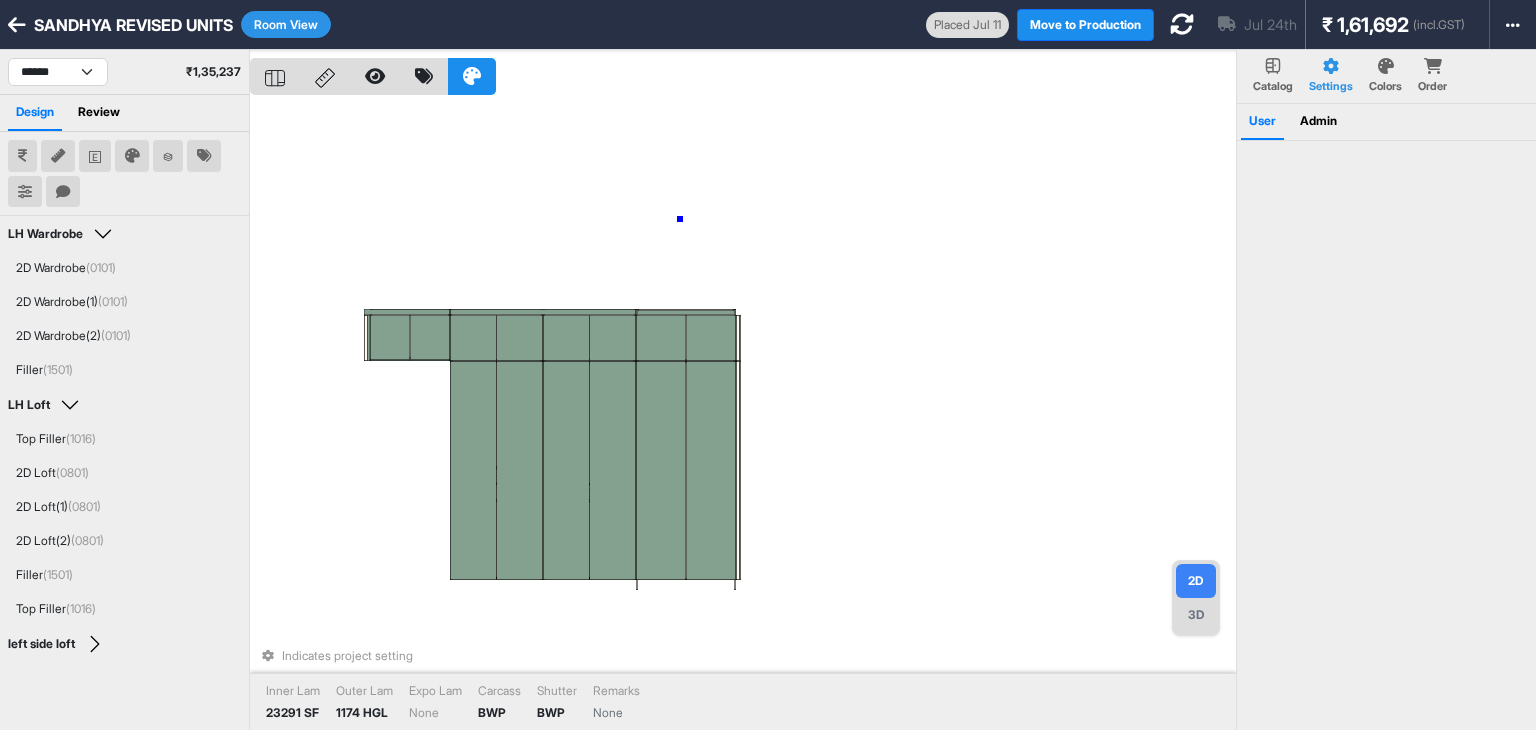 click on "Indicates project setting Inner Lam 23291 SF Outer Lam 1174 HGL Expo Lam None Carcass BWP Shutter BWP Remarks None" at bounding box center (743, 415) 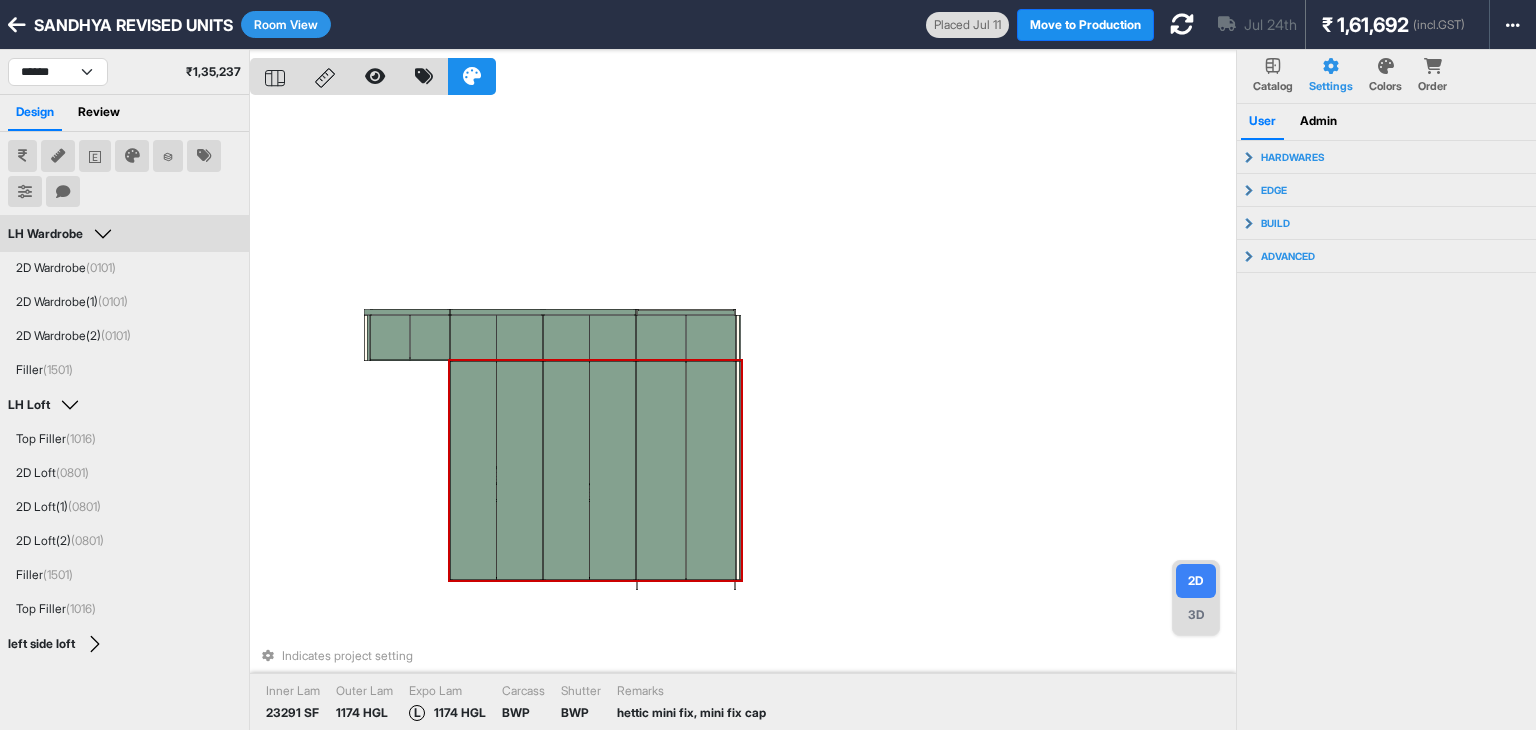 click at bounding box center [520, 470] 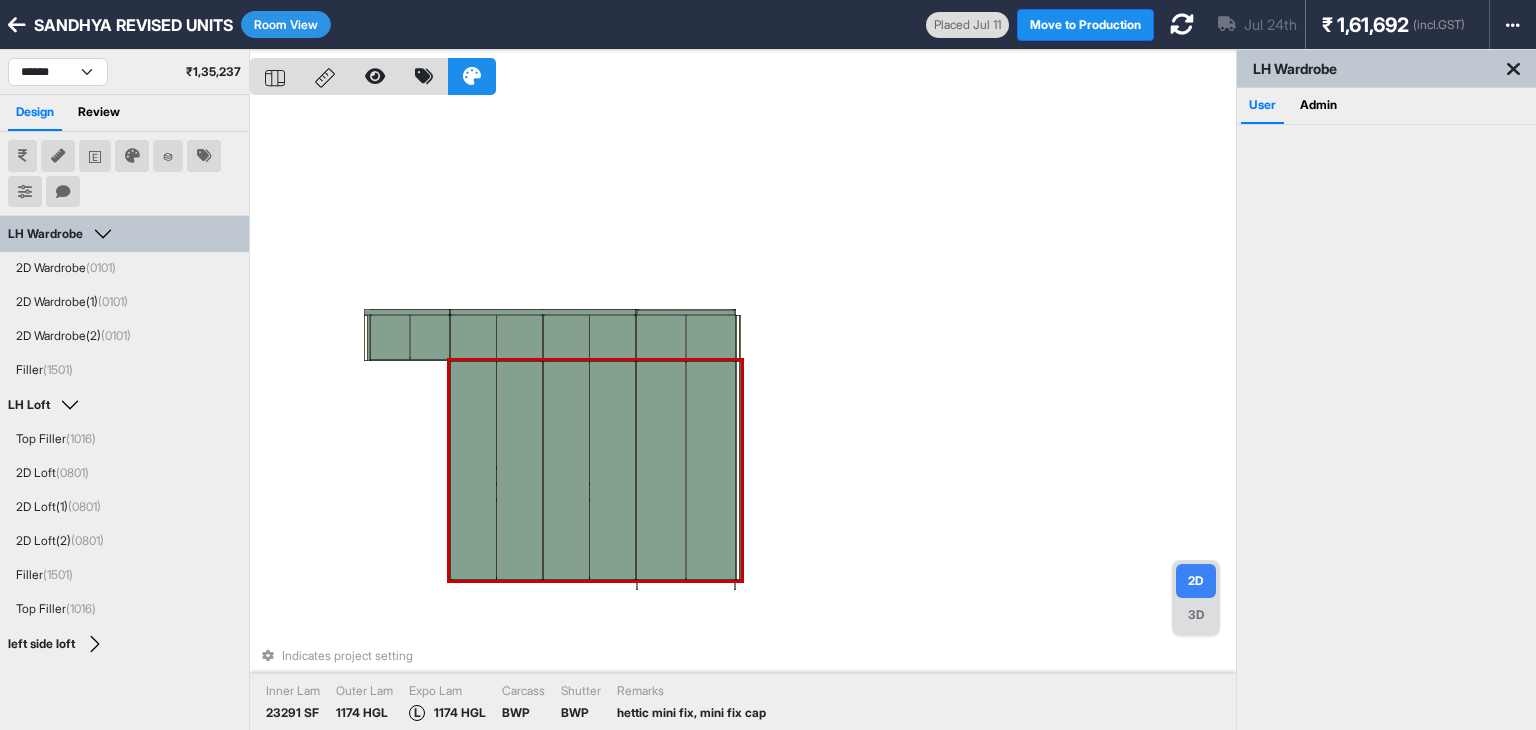 click at bounding box center [473, 470] 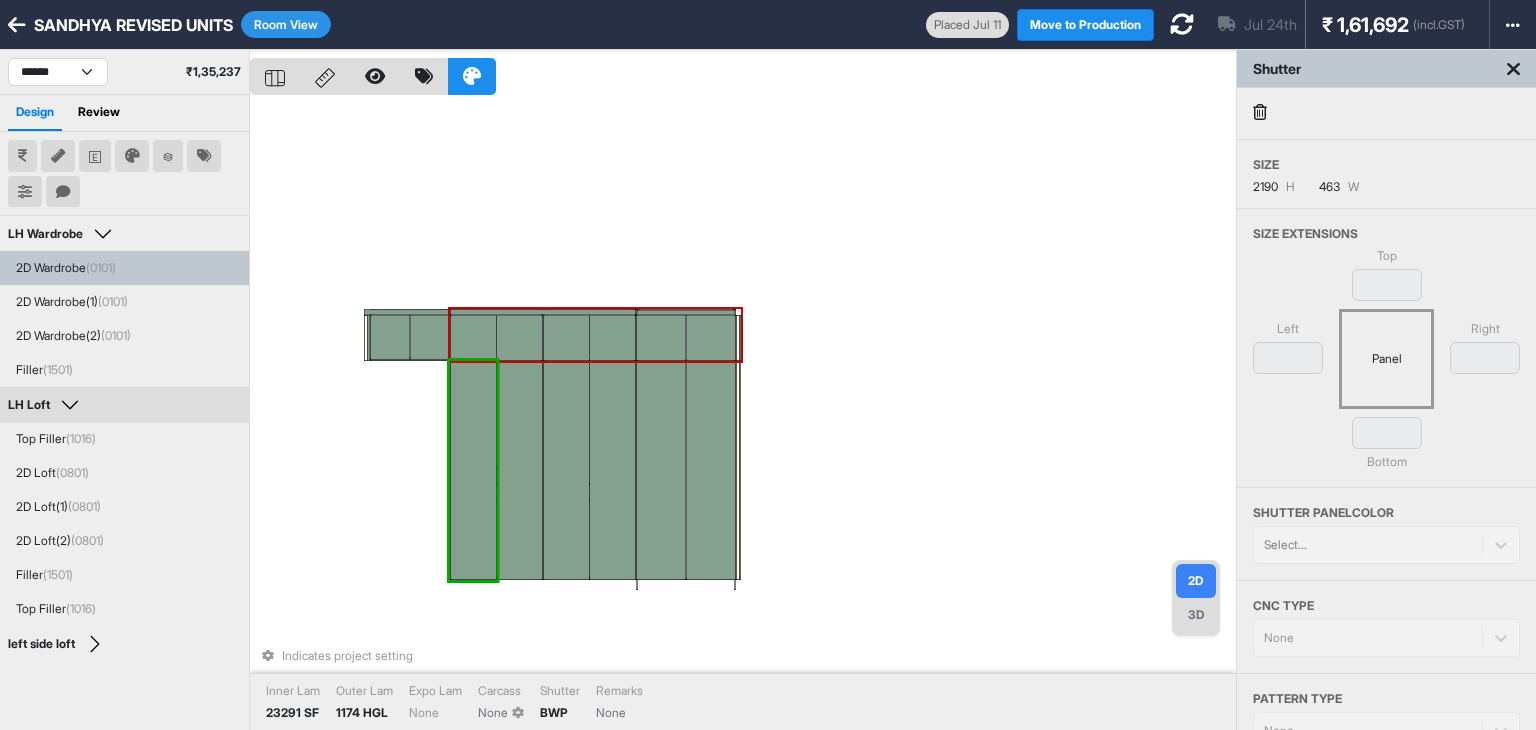 click on "Indicates project setting Inner Lam 23291 SF Outer Lam 1174 HGL Expo Lam None Carcass None Shutter BWP Remarks None" at bounding box center (743, 415) 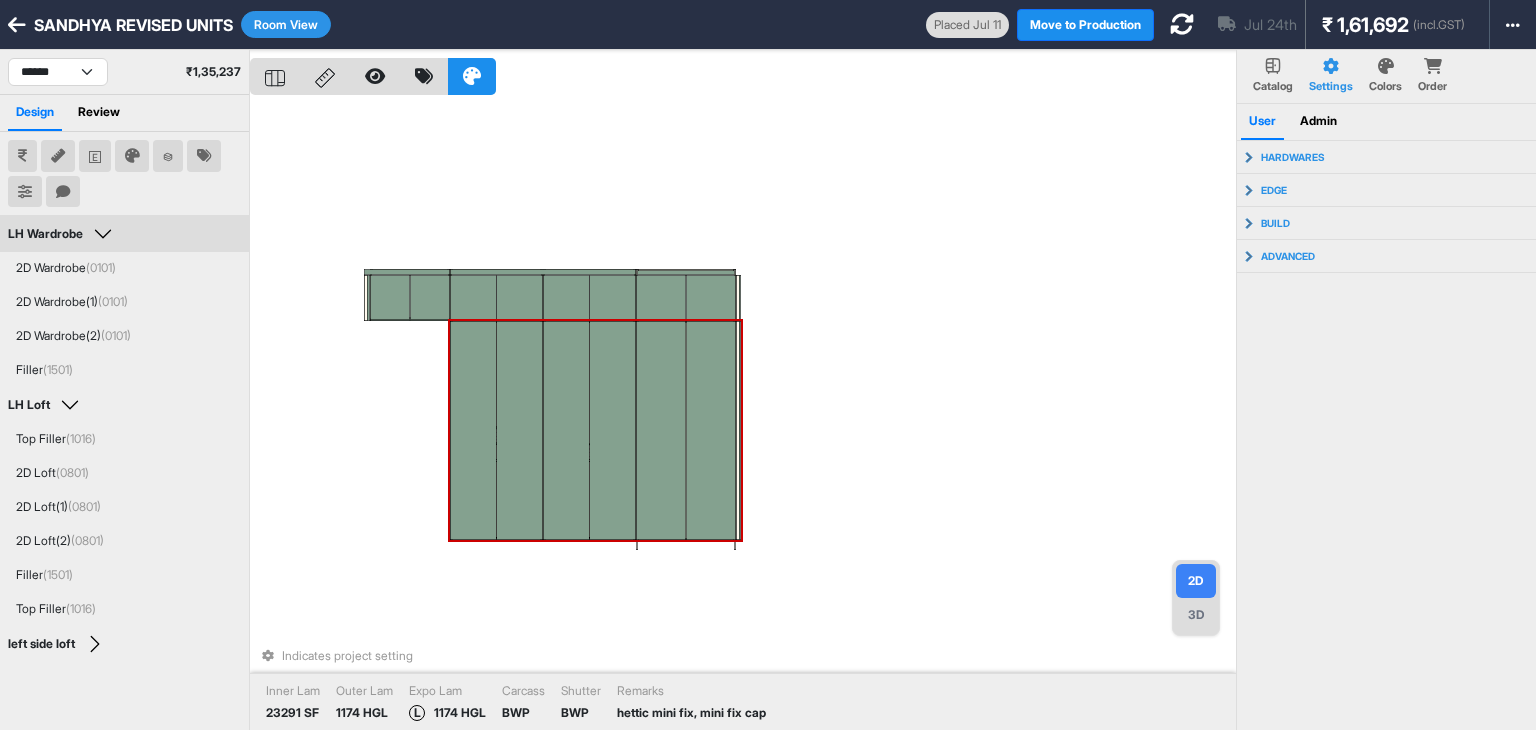 click at bounding box center [473, 430] 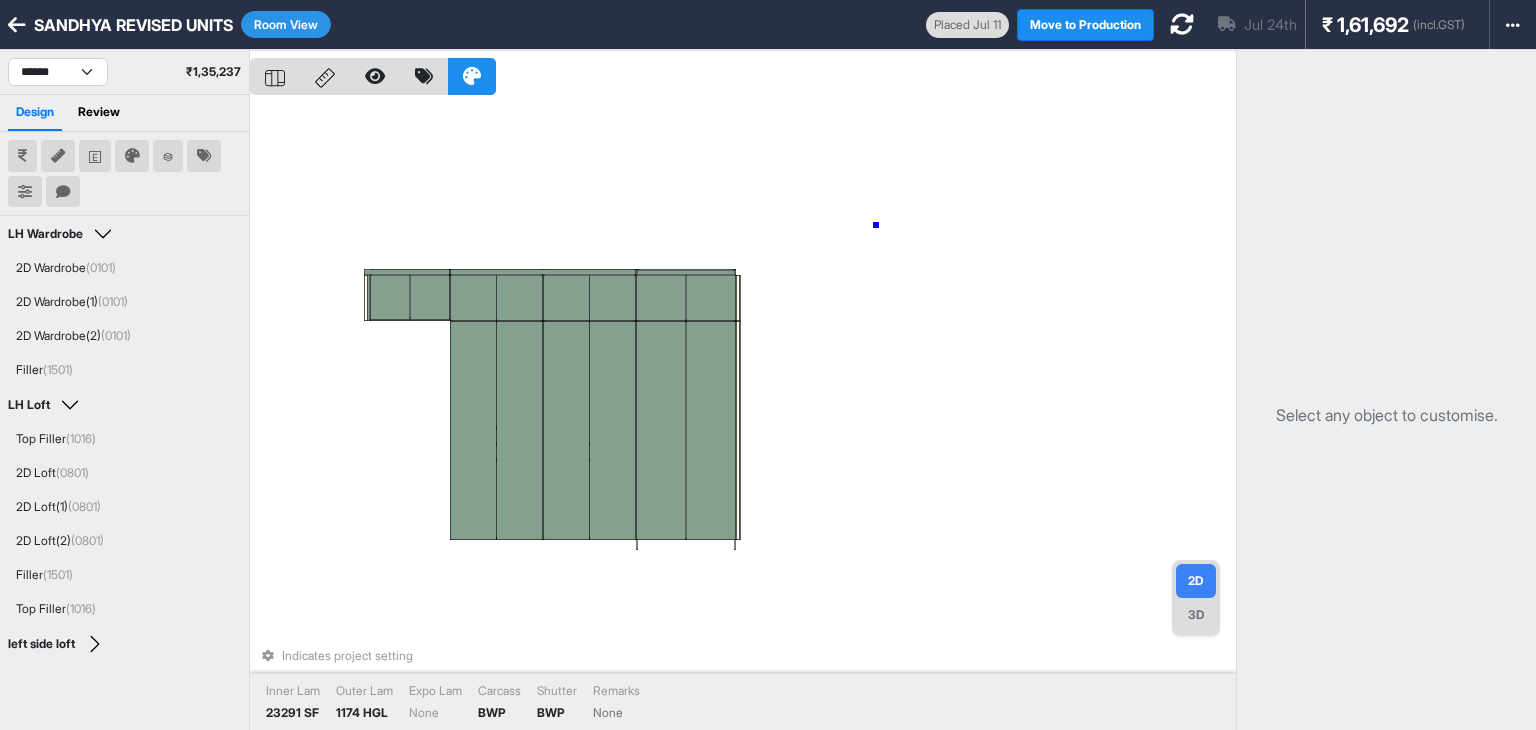 click on "Indicates project setting Inner Lam 23291 SF Outer Lam 1174 HGL Expo Lam None Carcass BWP Shutter BWP Remarks None" at bounding box center (743, 415) 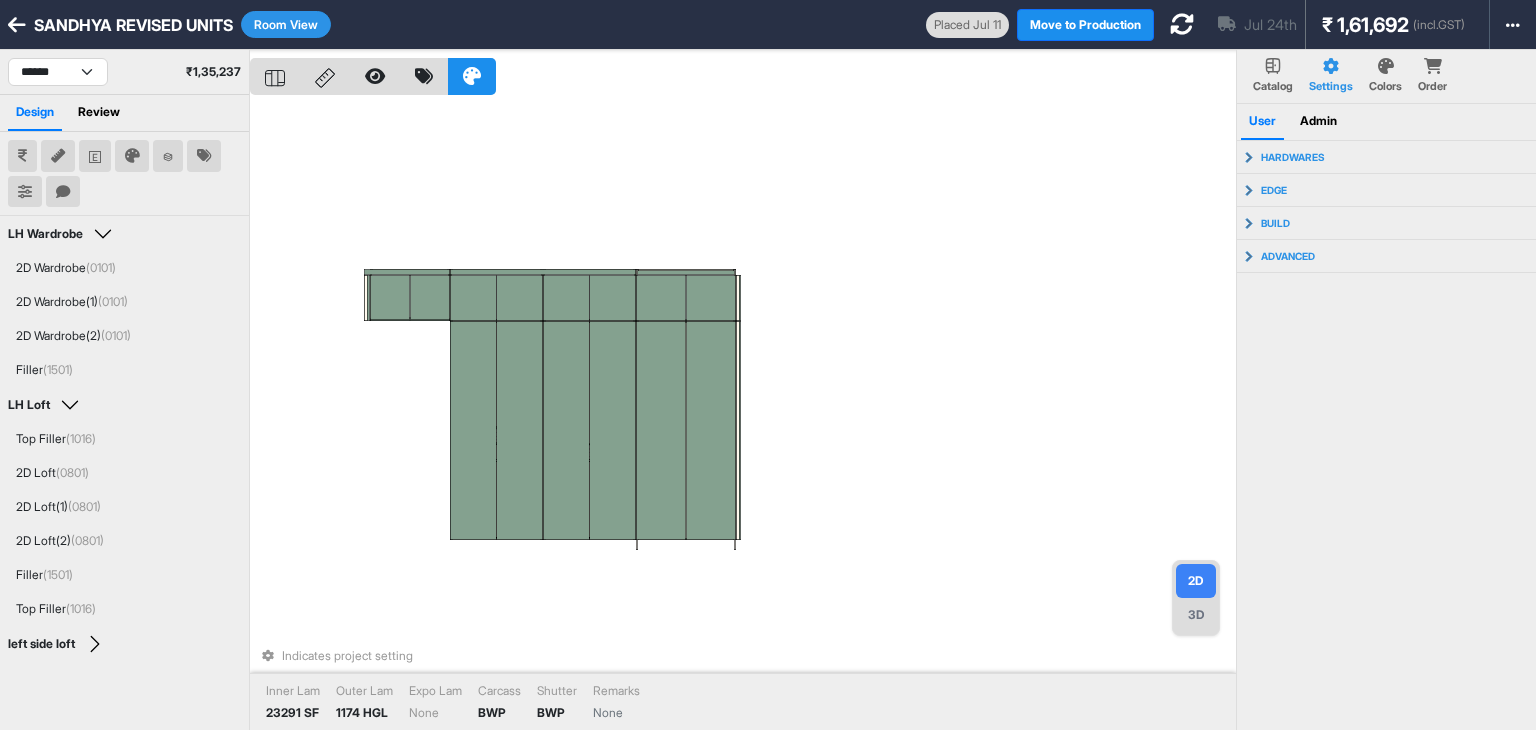 click on "Indicates project setting Inner Lam 23291 SF Outer Lam 1174 HGL Expo Lam None Carcass BWP Shutter BWP Remarks None" at bounding box center (743, 415) 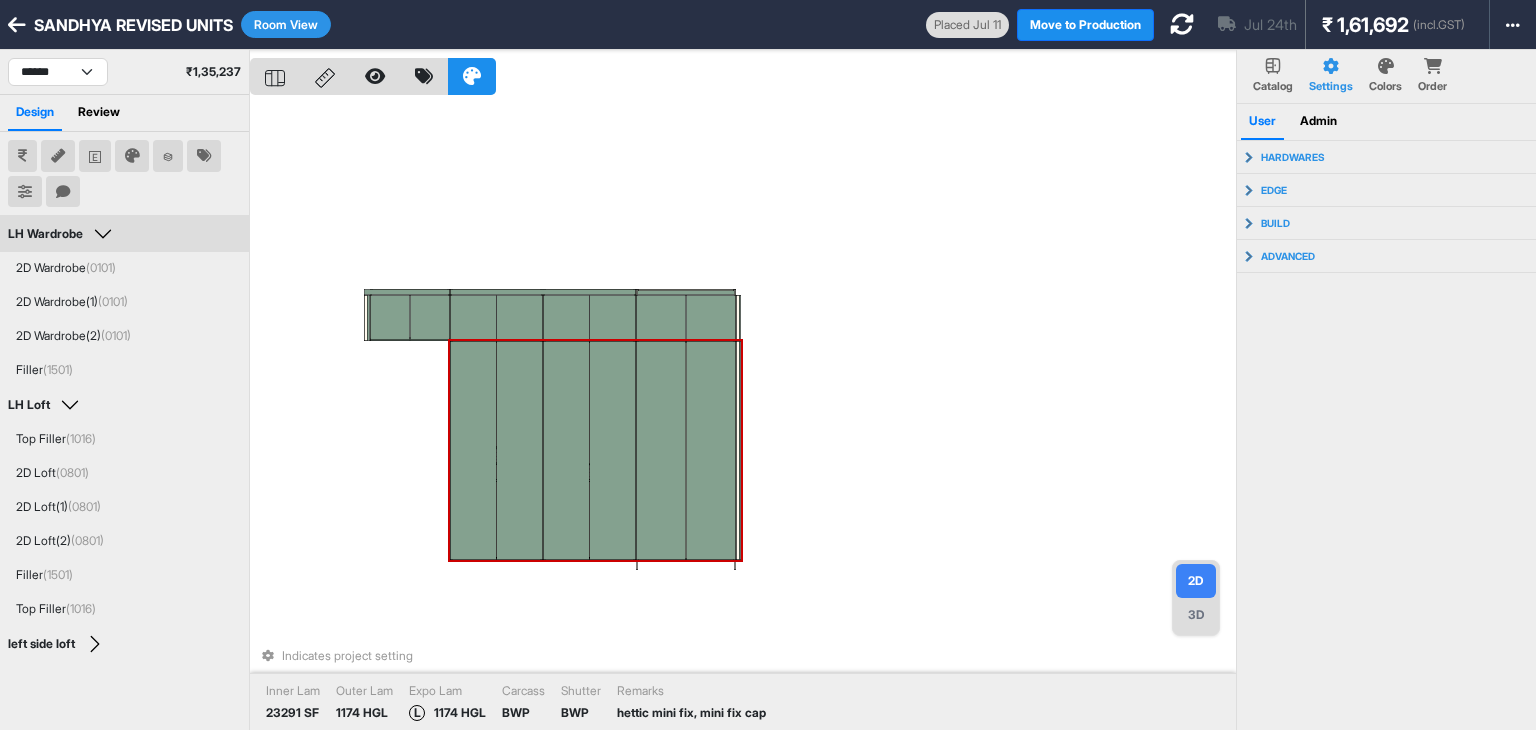click at bounding box center (520, 450) 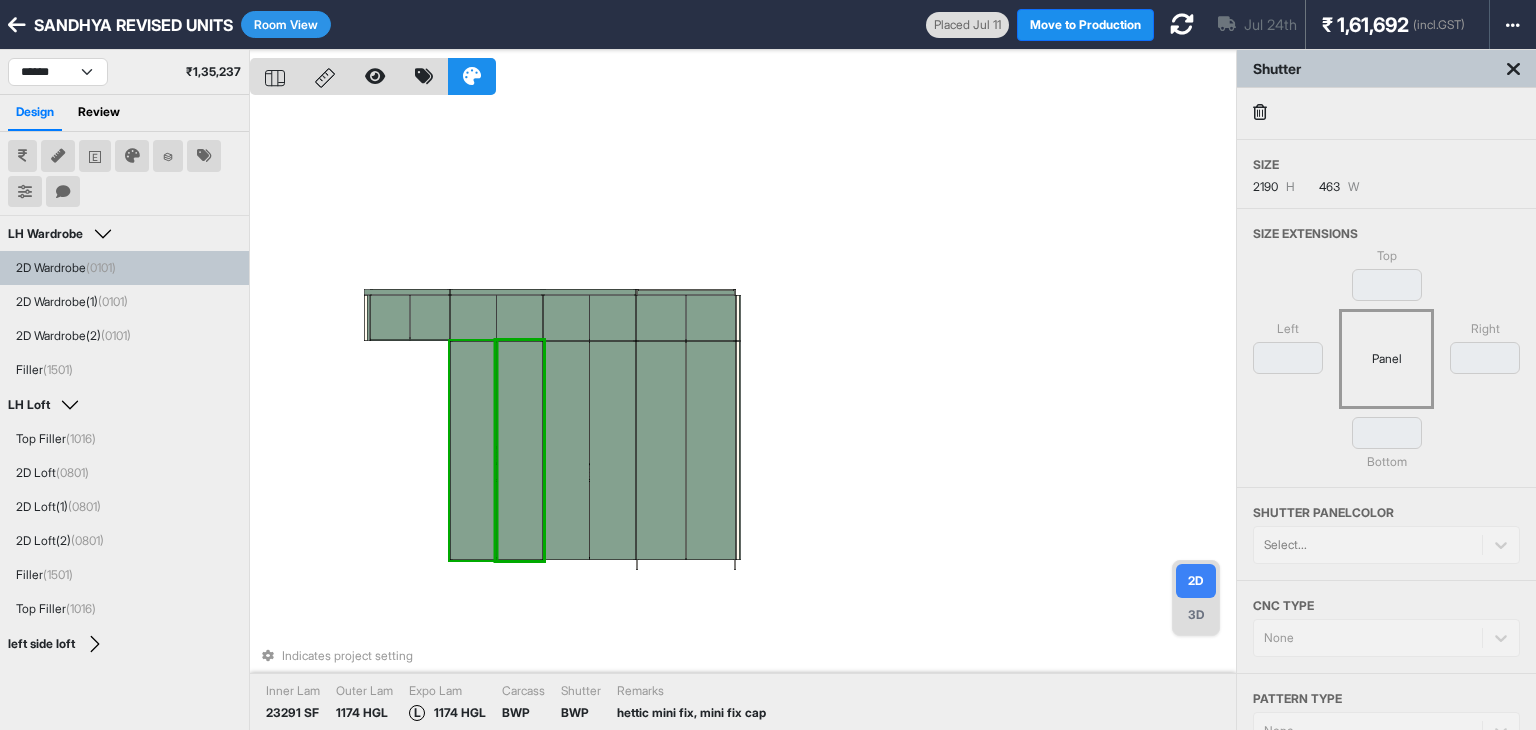 click at bounding box center (473, 450) 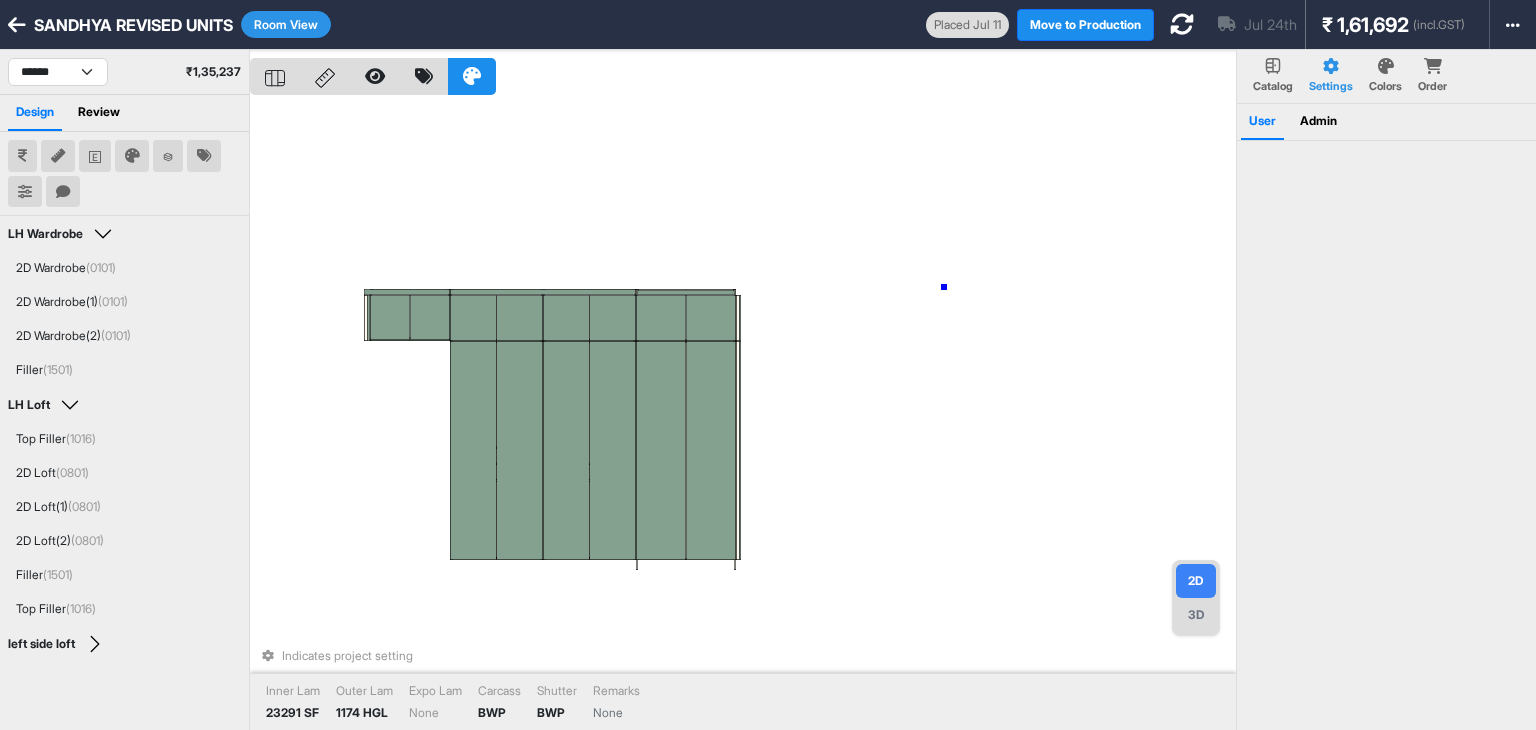 click on "Indicates project setting Inner Lam 23291 SF Outer Lam 1174 HGL Expo Lam None Carcass BWP Shutter BWP Remarks None" at bounding box center [743, 415] 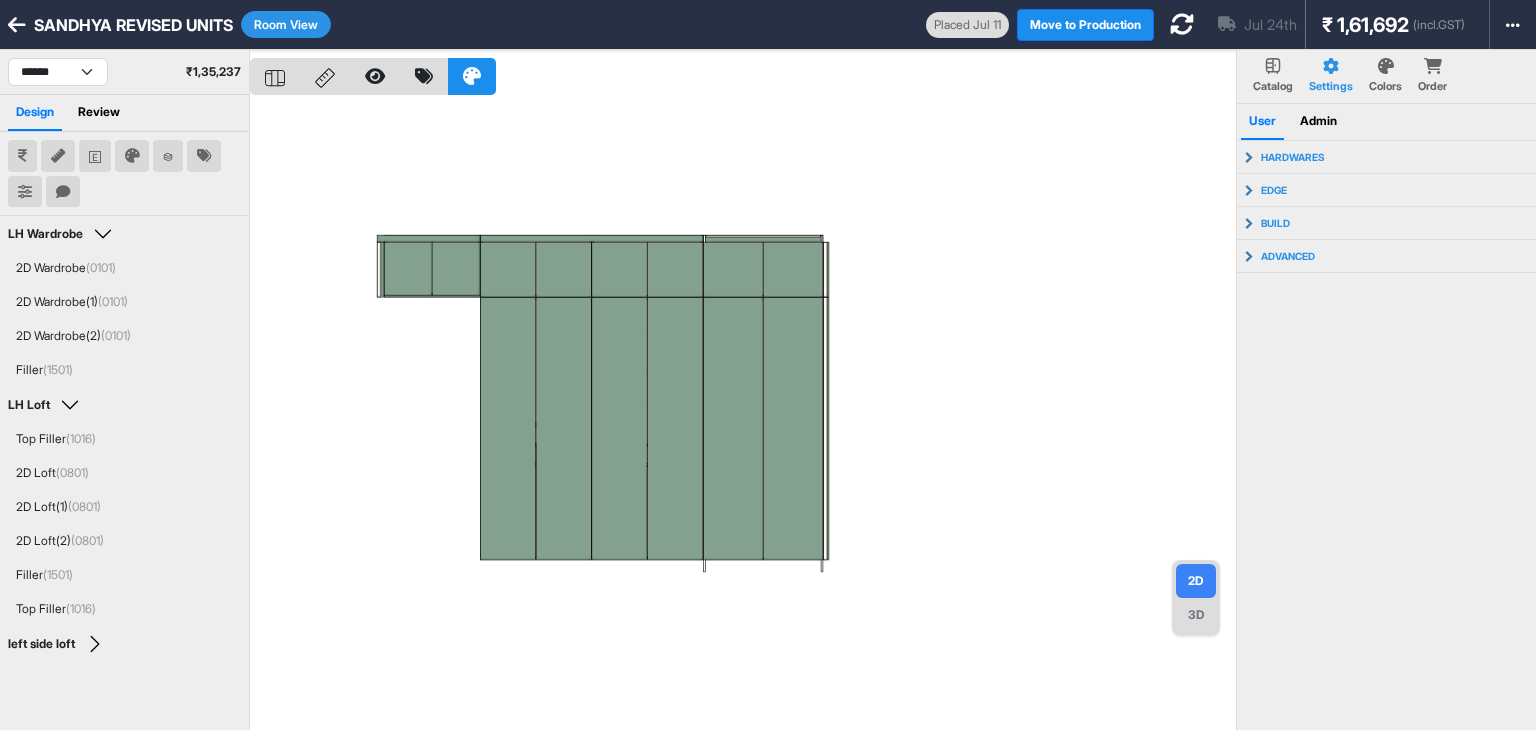 click at bounding box center [743, 415] 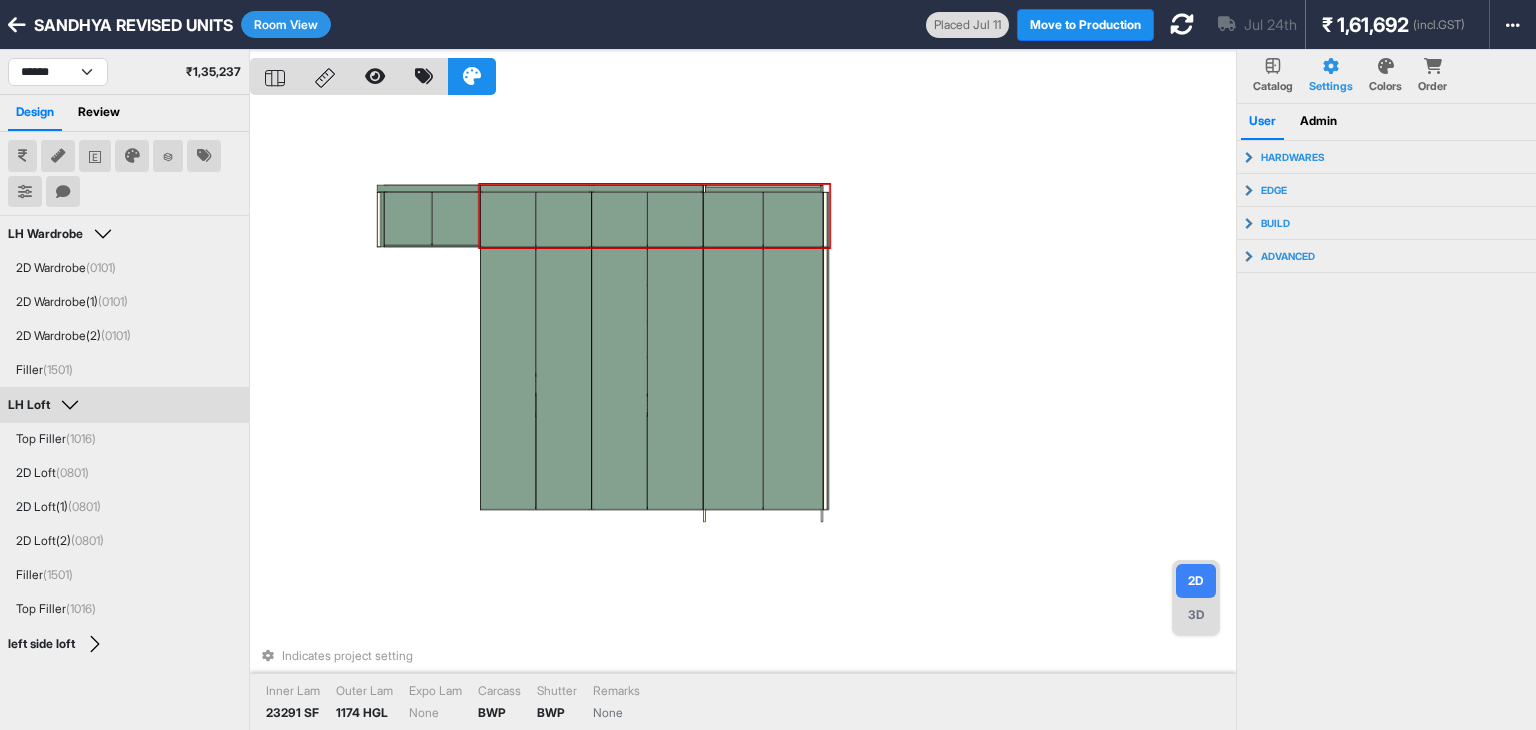 click on "Indicates project setting Inner Lam 23291 SF Outer Lam 1174 HGL Expo Lam None Carcass BWP Shutter BWP Remarks None" at bounding box center (743, 415) 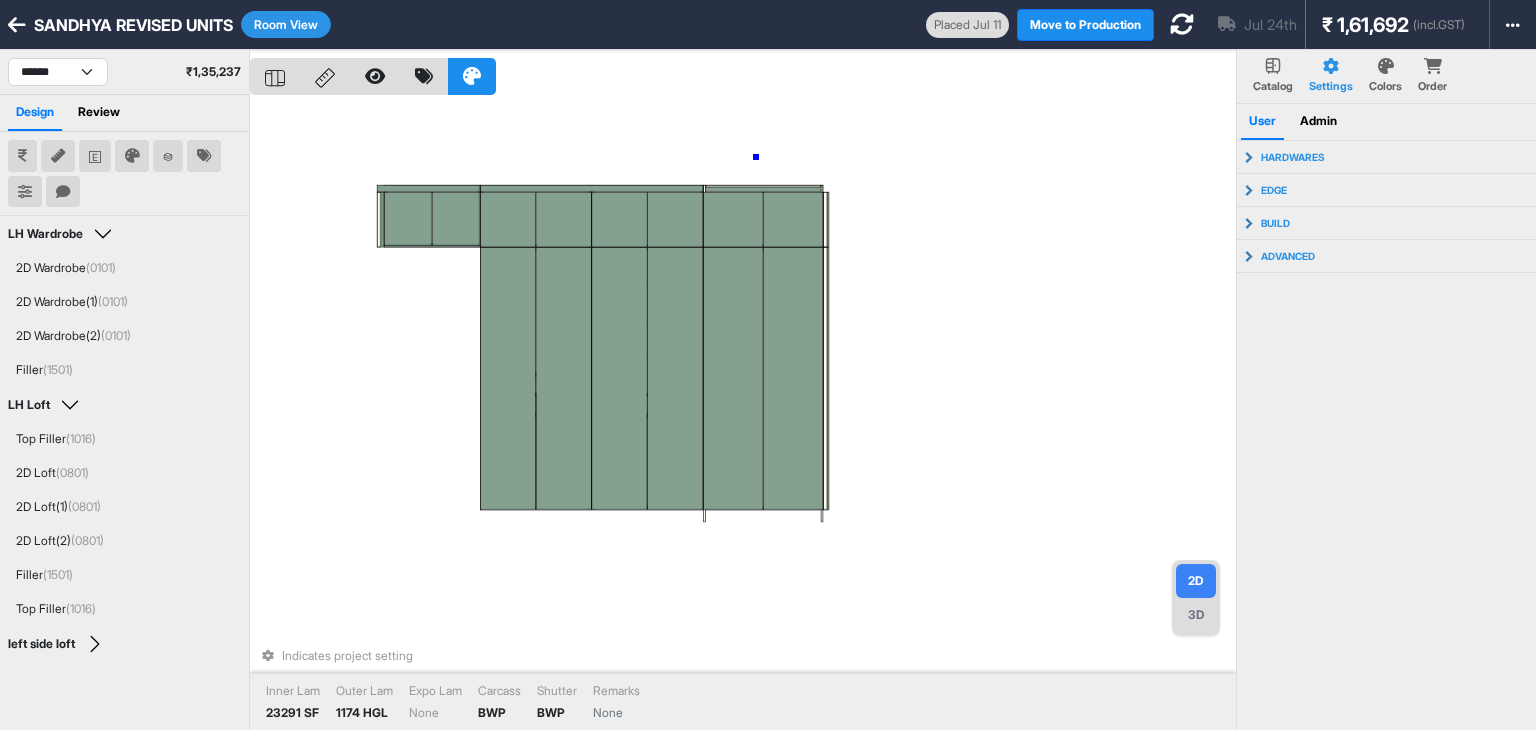 click on "Indicates project setting Inner Lam 23291 SF Outer Lam 1174 HGL Expo Lam None Carcass BWP Shutter BWP Remarks None" at bounding box center [743, 415] 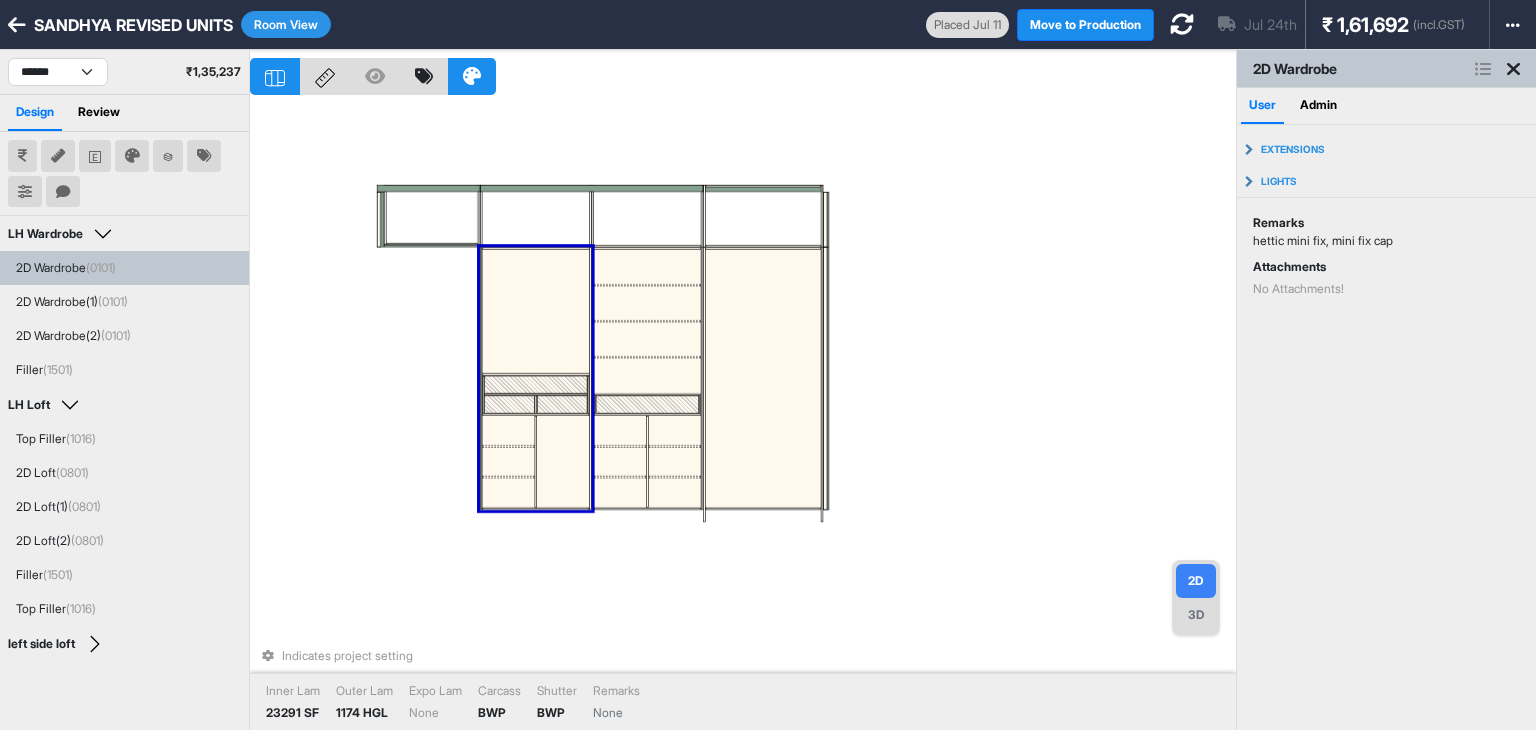 click on "Indicates project setting Inner Lam 23291 SF Outer Lam 1174 HGL Expo Lam None Carcass BWP Shutter BWP Remarks None" at bounding box center [743, 415] 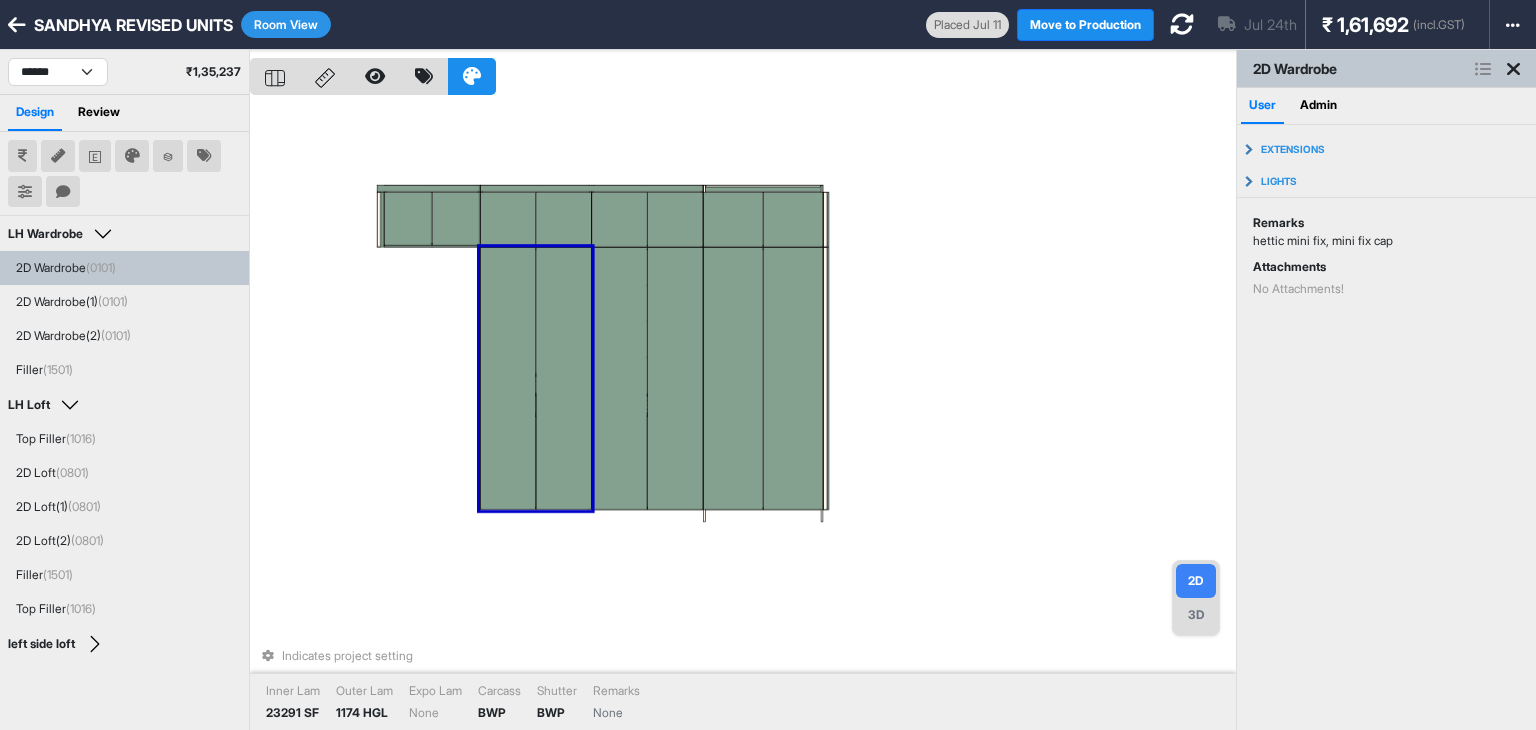 click on "Indicates project setting Inner Lam 23291 SF Outer Lam 1174 HGL Expo Lam None Carcass BWP Shutter BWP Remarks None" at bounding box center [743, 415] 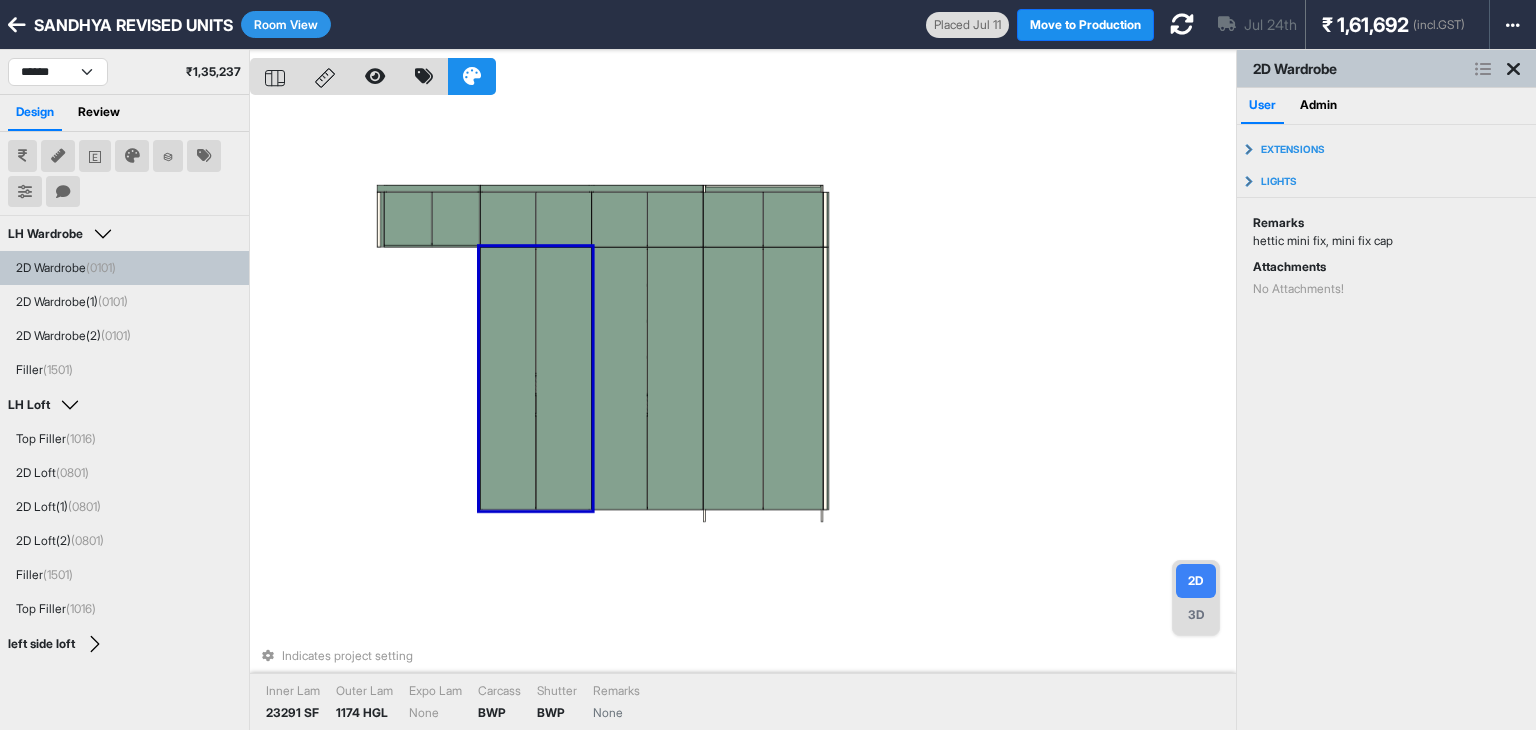 click on "Indicates project setting Inner Lam 23291 SF Outer Lam 1174 HGL Expo Lam None Carcass BWP Shutter BWP Remarks None" at bounding box center [743, 415] 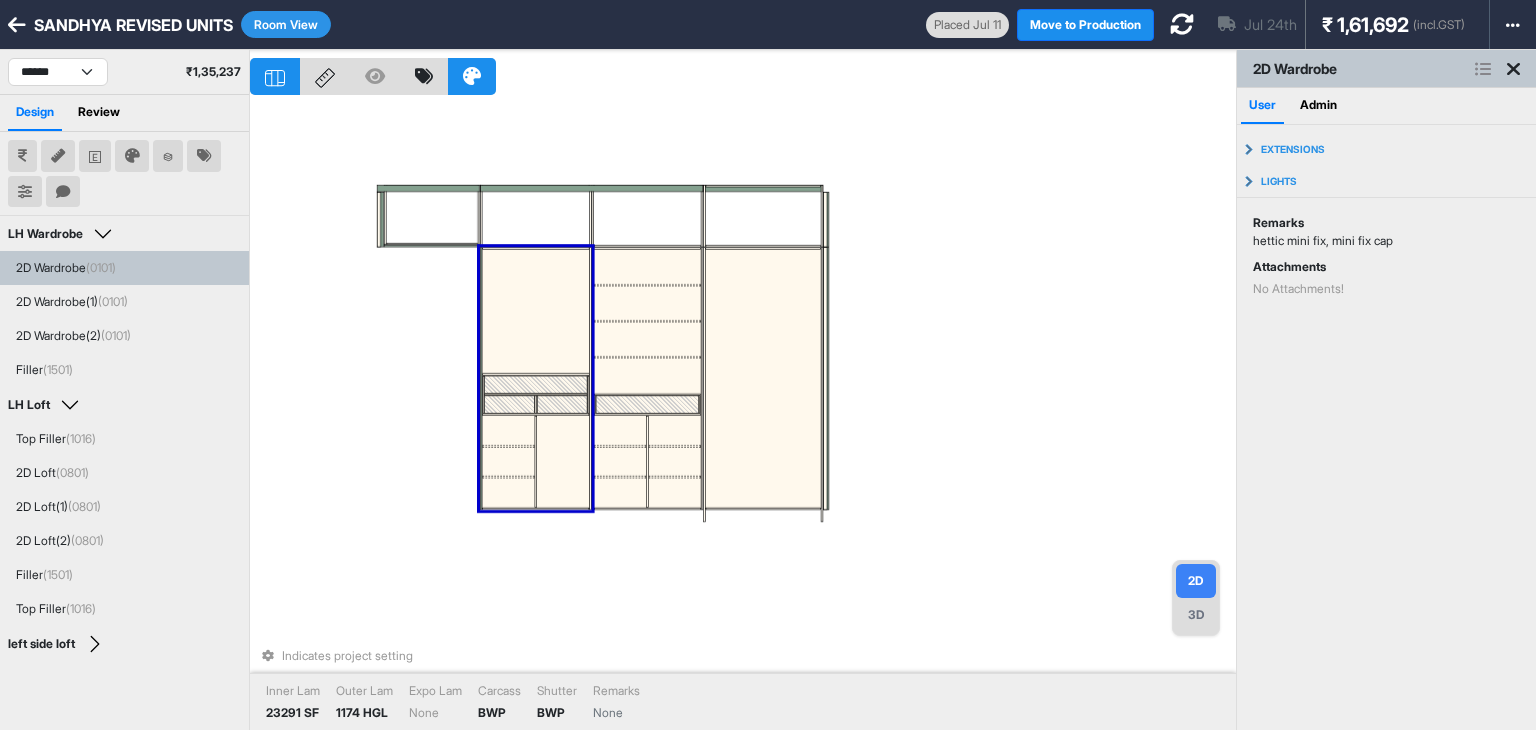 click on "Indicates project setting Inner Lam 23291 SF Outer Lam 1174 HGL Expo Lam None Carcass BWP Shutter BWP Remarks None" at bounding box center (743, 415) 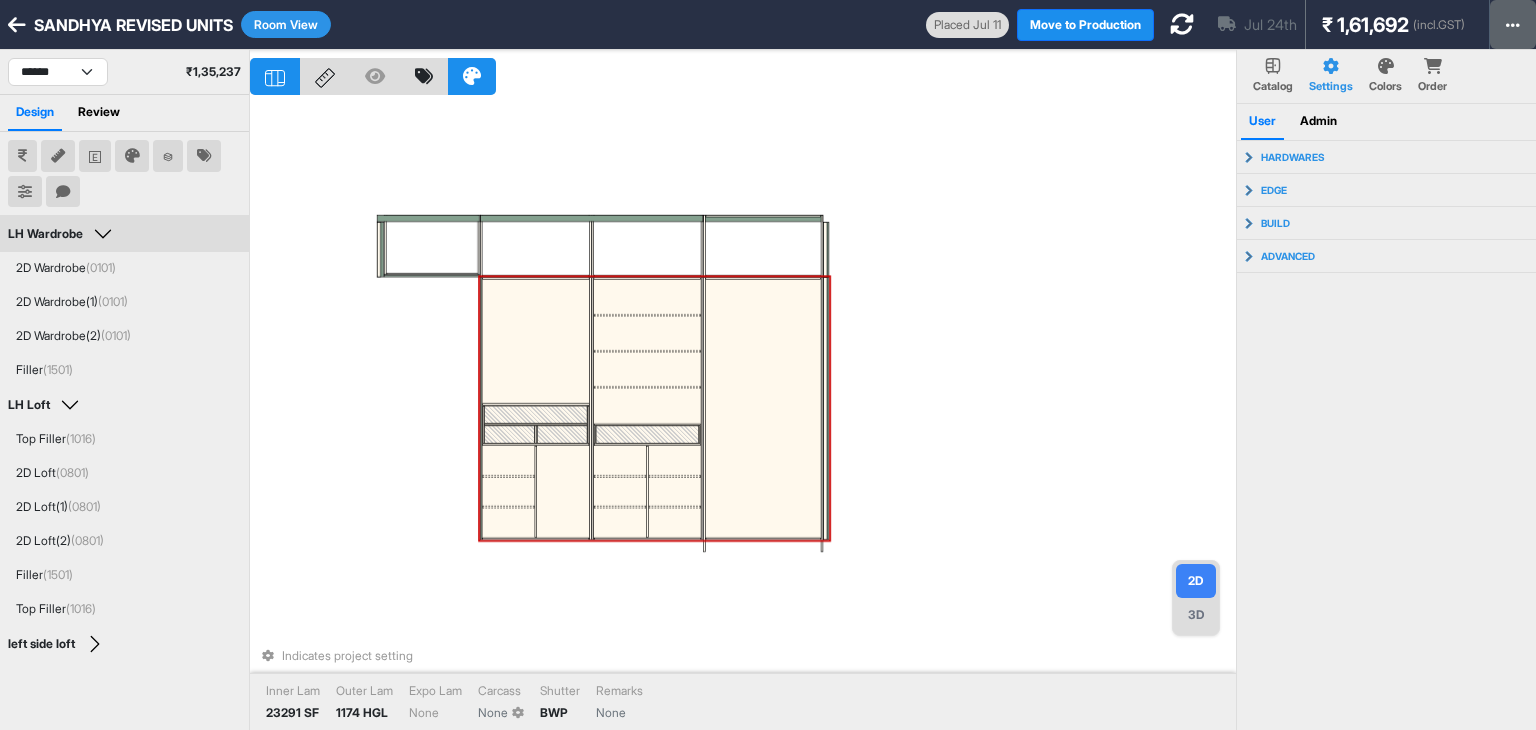 click at bounding box center [1513, 24] 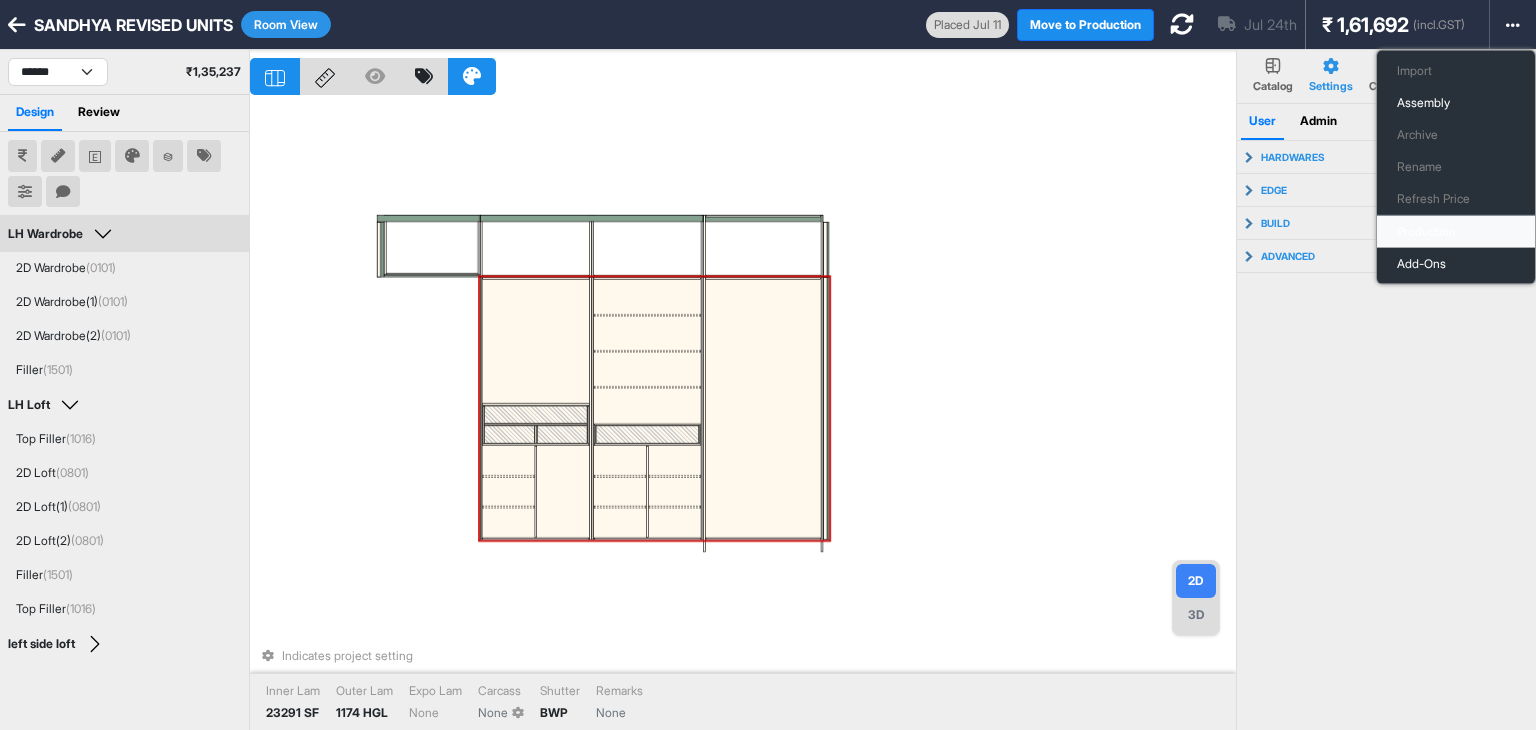 click on "Production" at bounding box center (1456, 232) 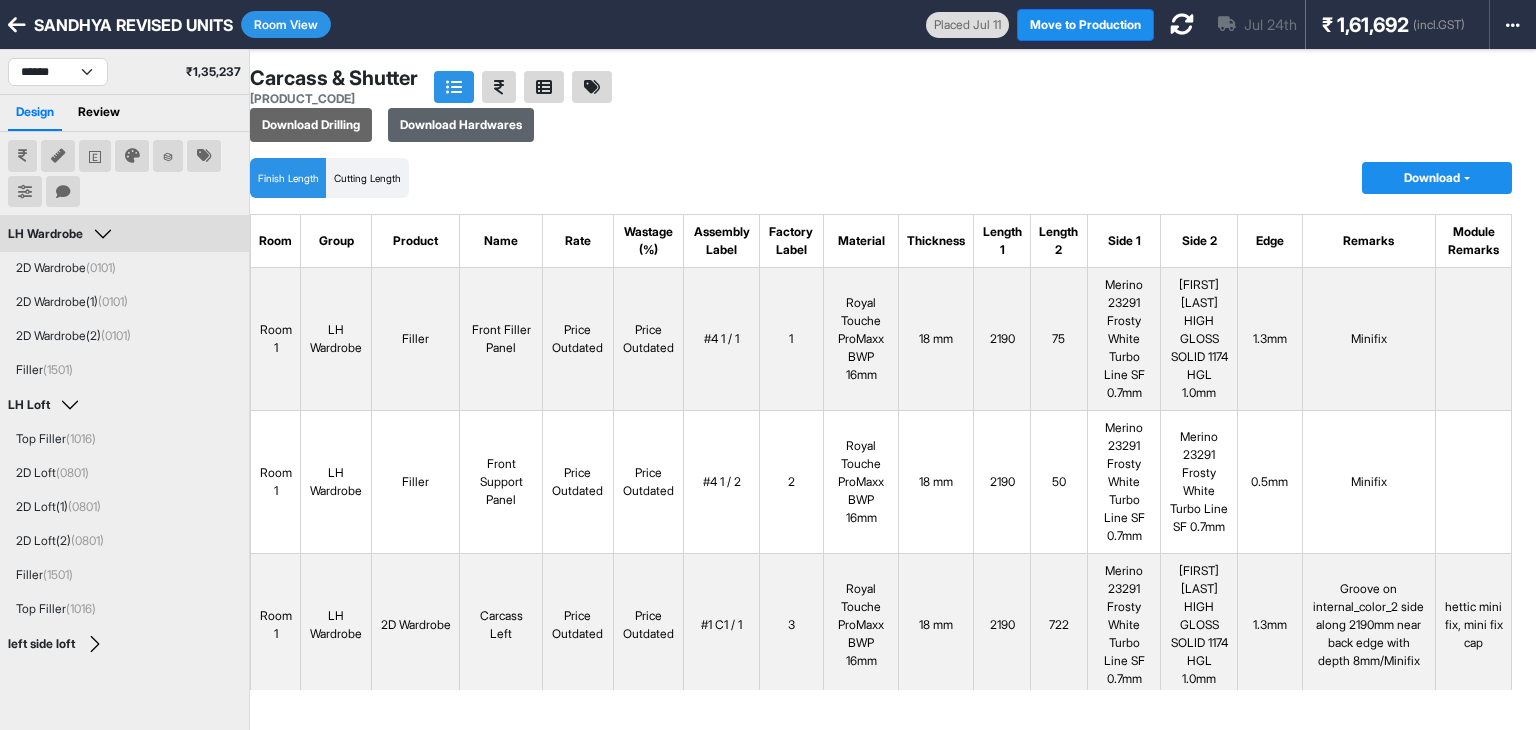 click on "Download Hardwares" at bounding box center (461, 125) 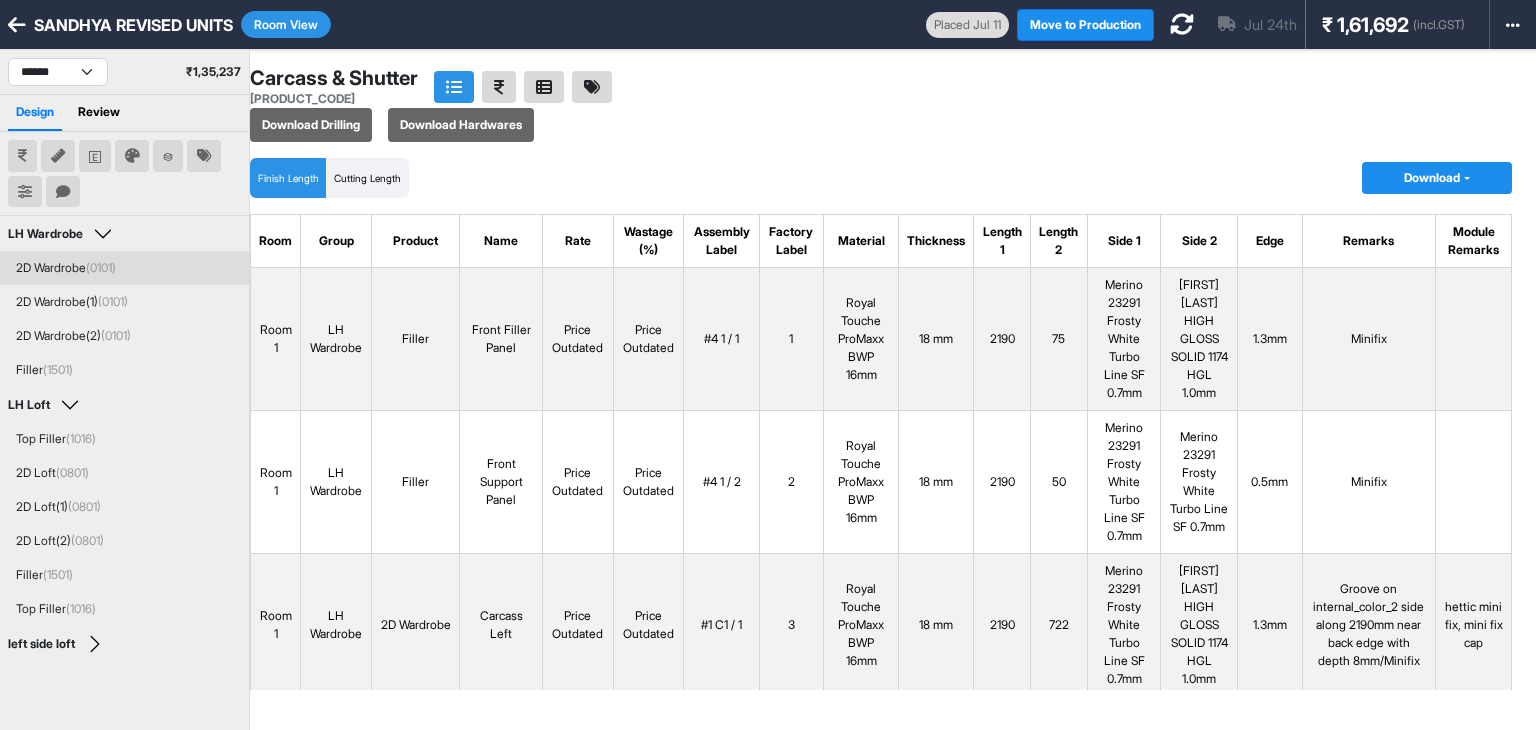 click on "2D Wardrobe  (0101)" at bounding box center [66, 268] 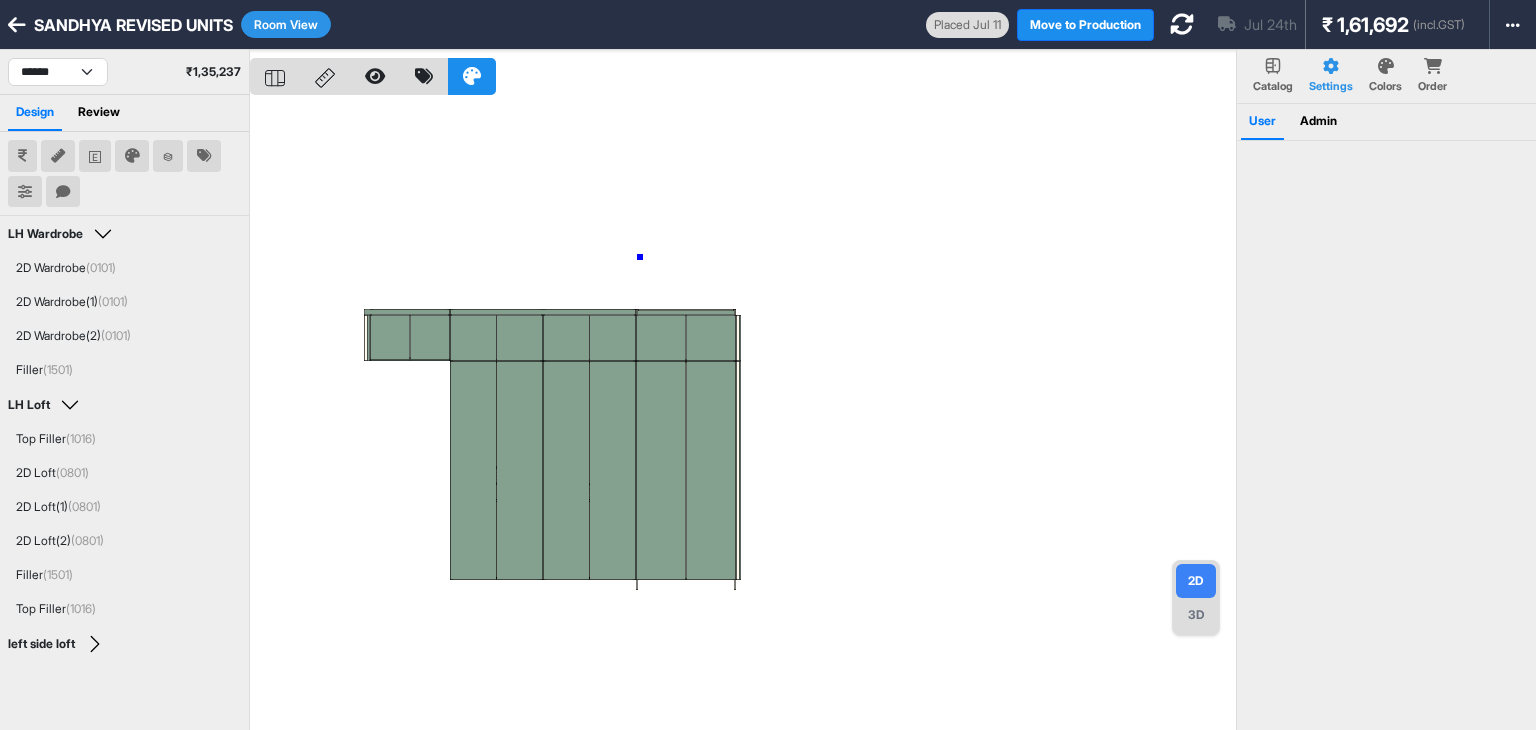 click at bounding box center (743, 415) 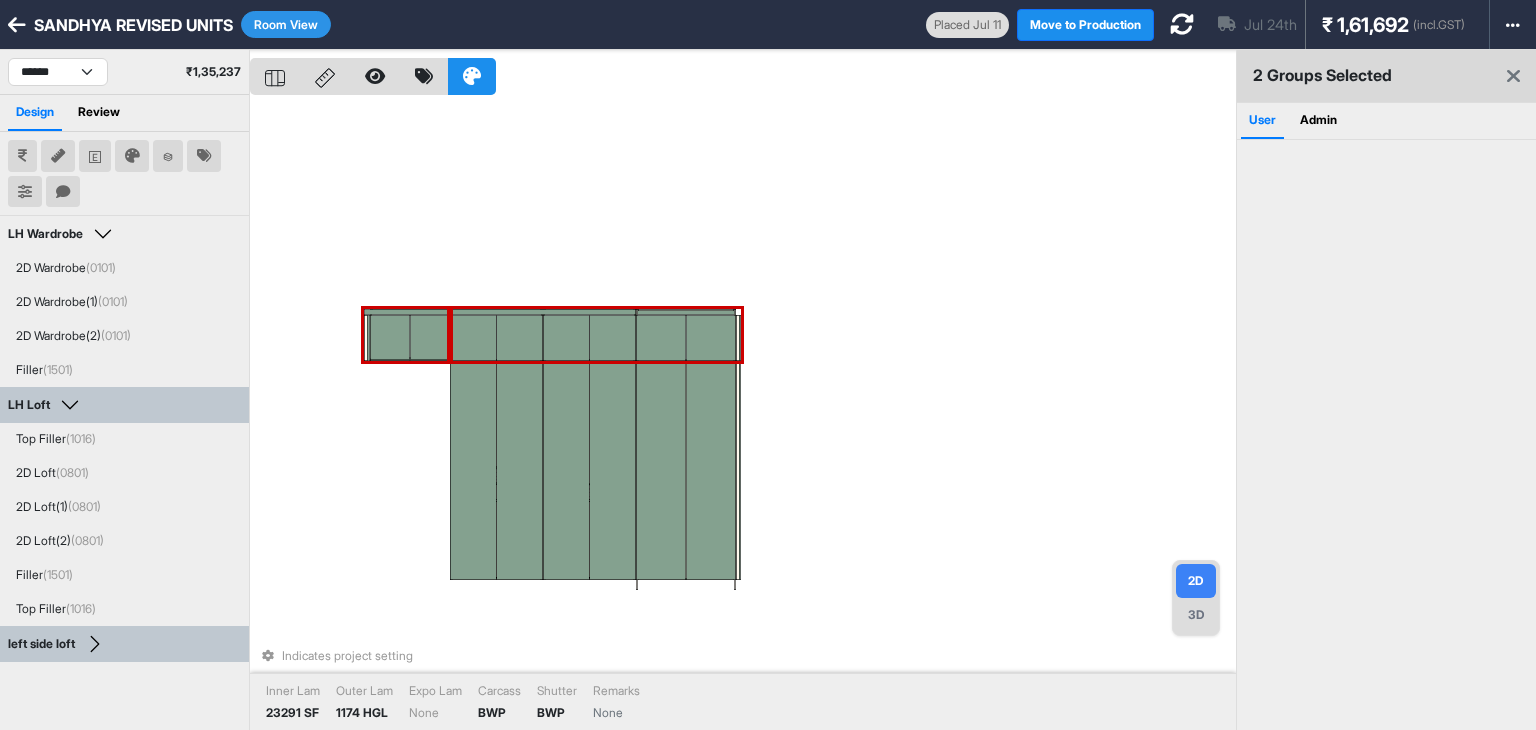 click at bounding box center (566, 338) 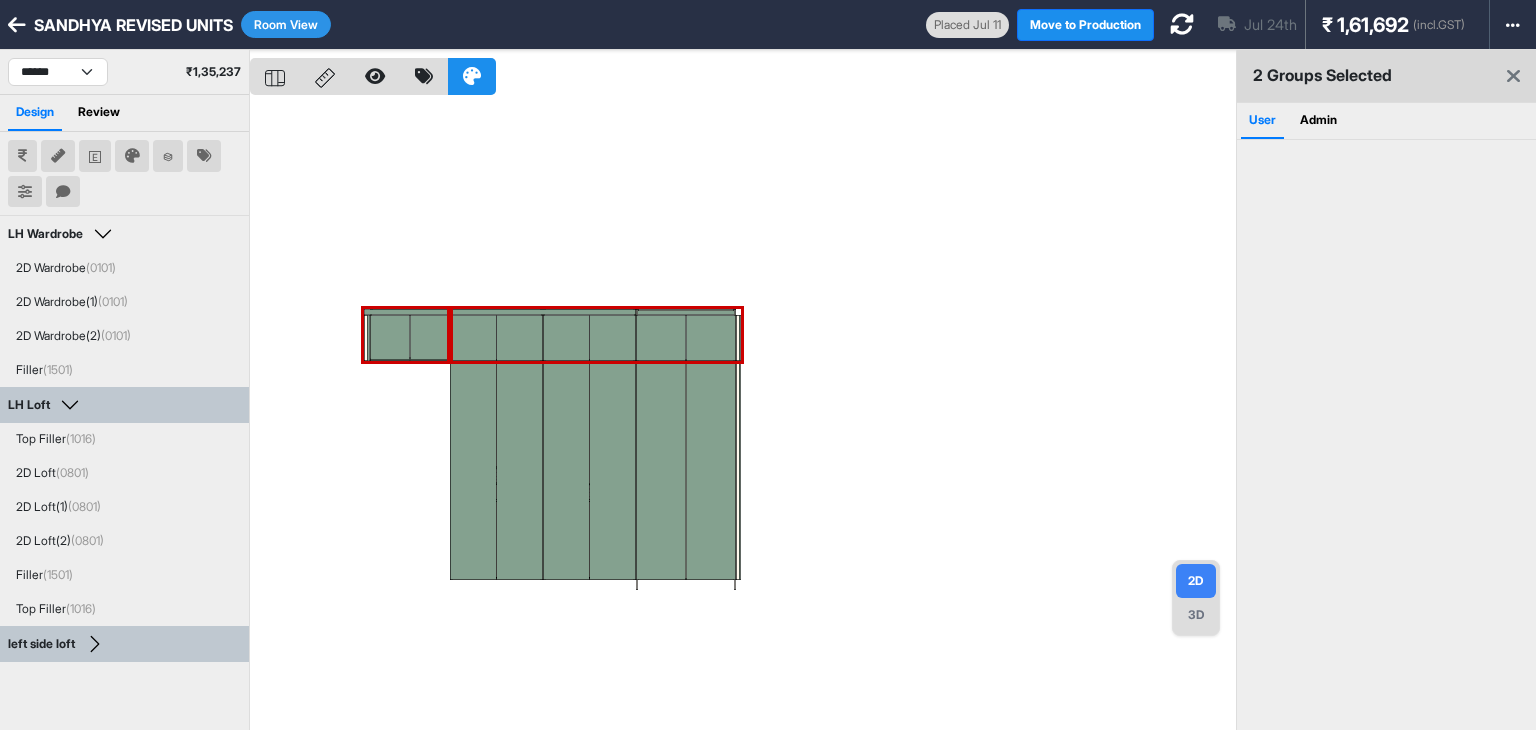 click at bounding box center [743, 415] 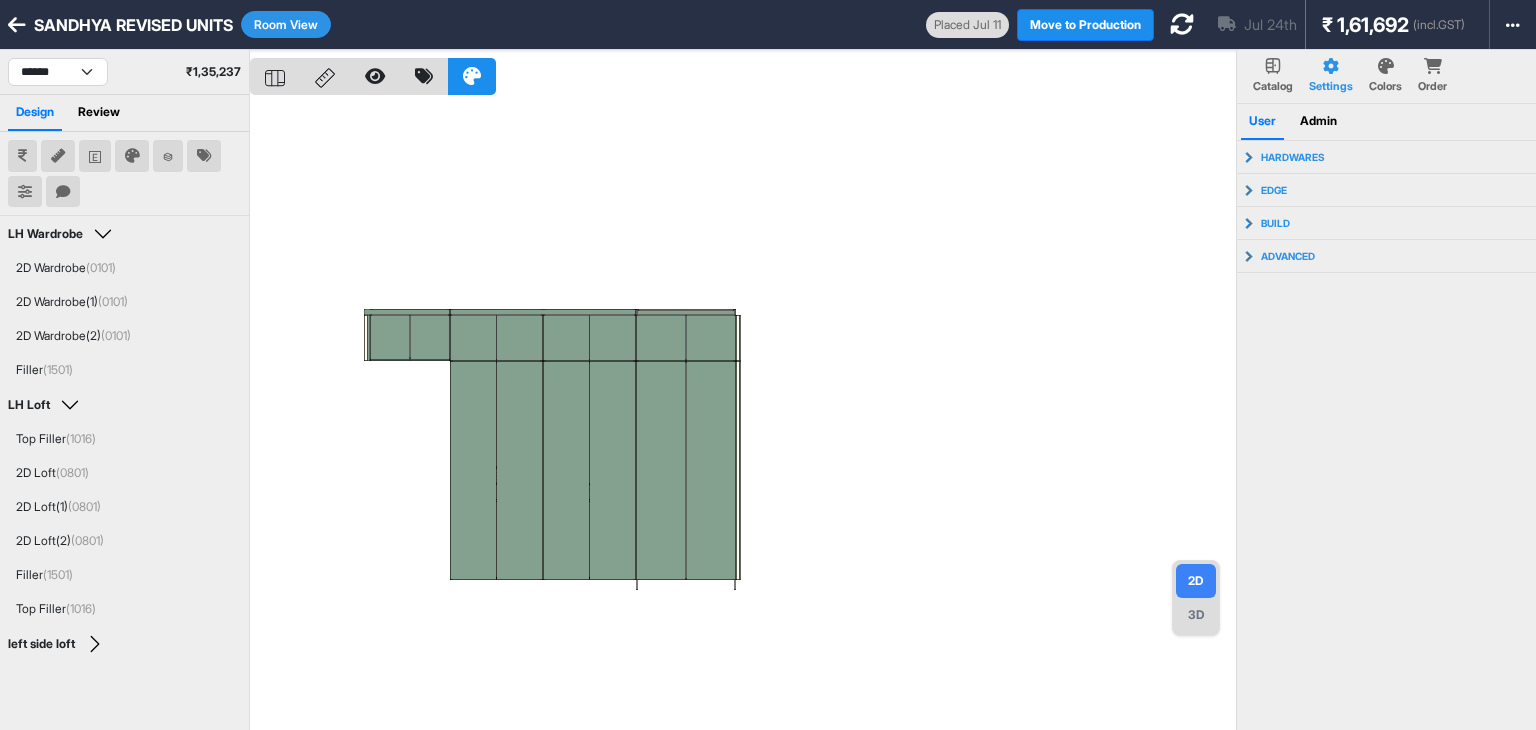 click on "Room View" at bounding box center [286, 24] 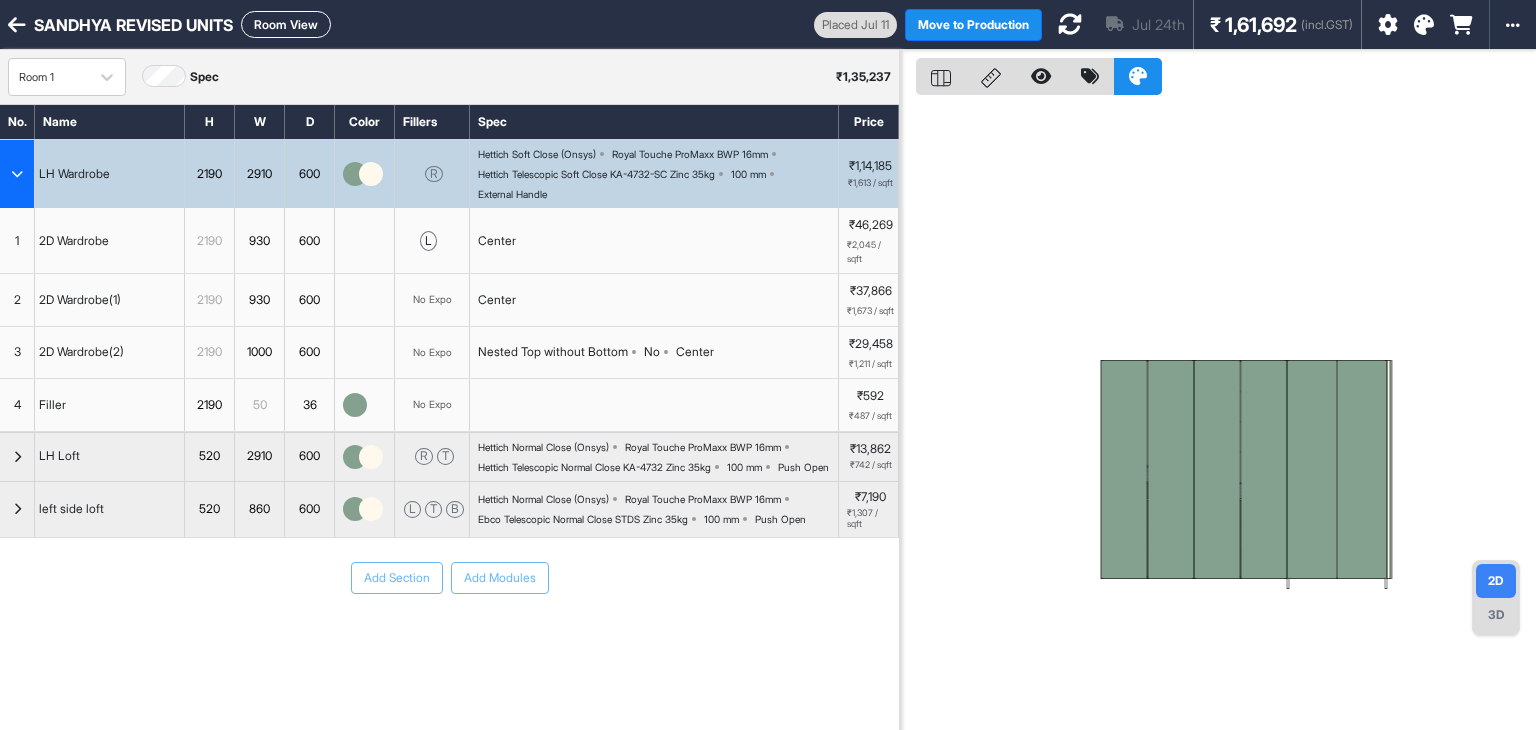 click on "Room View" at bounding box center (286, 24) 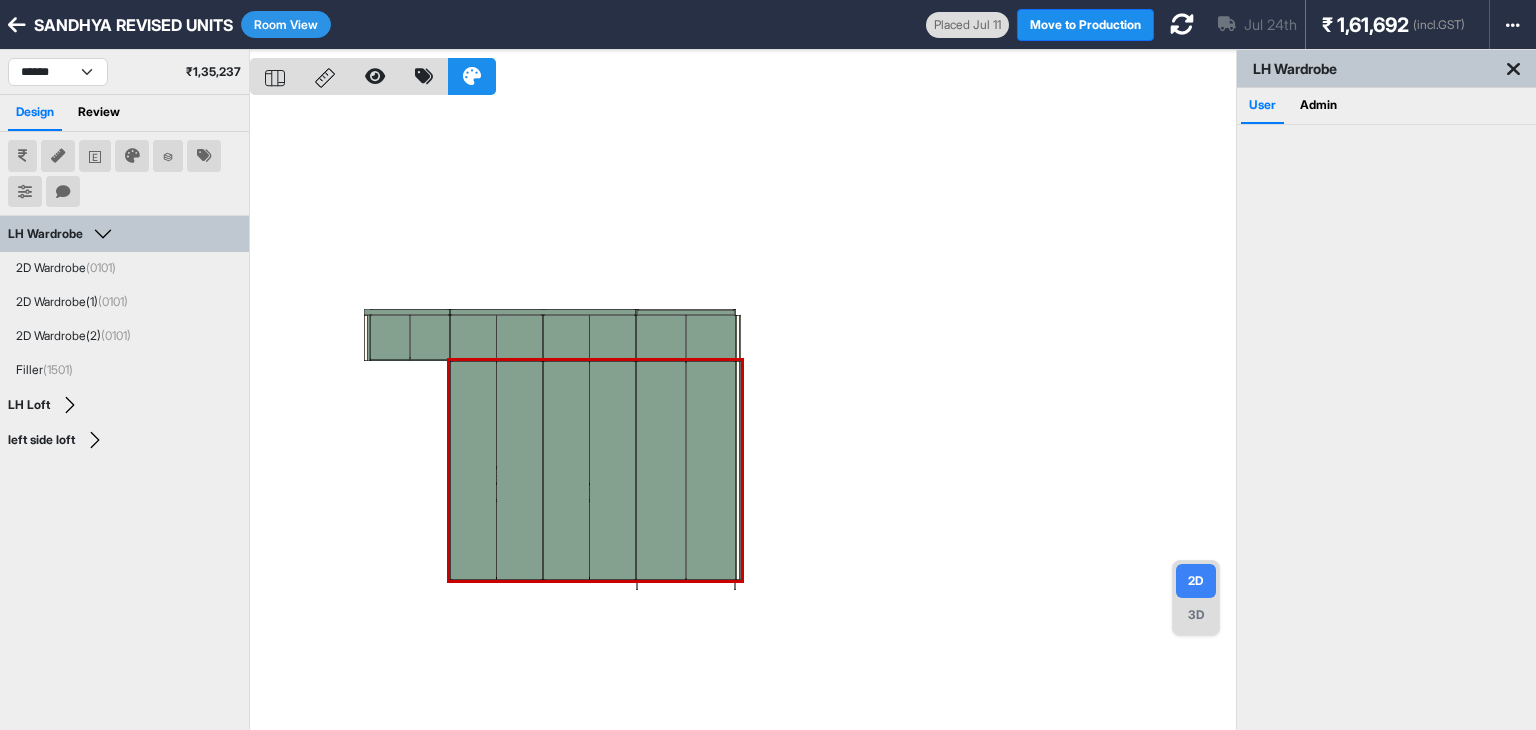 click at bounding box center [743, 415] 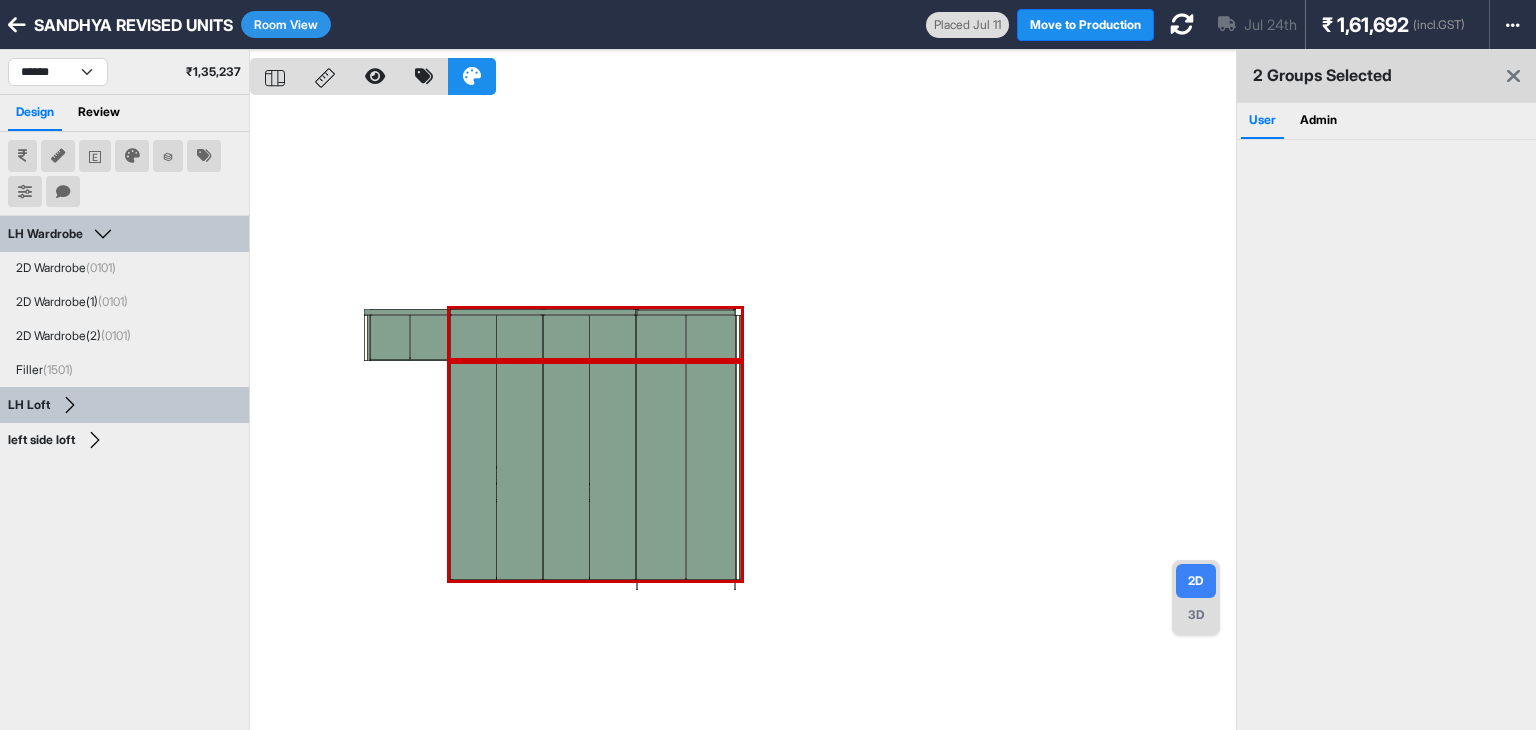 click at bounding box center (743, 415) 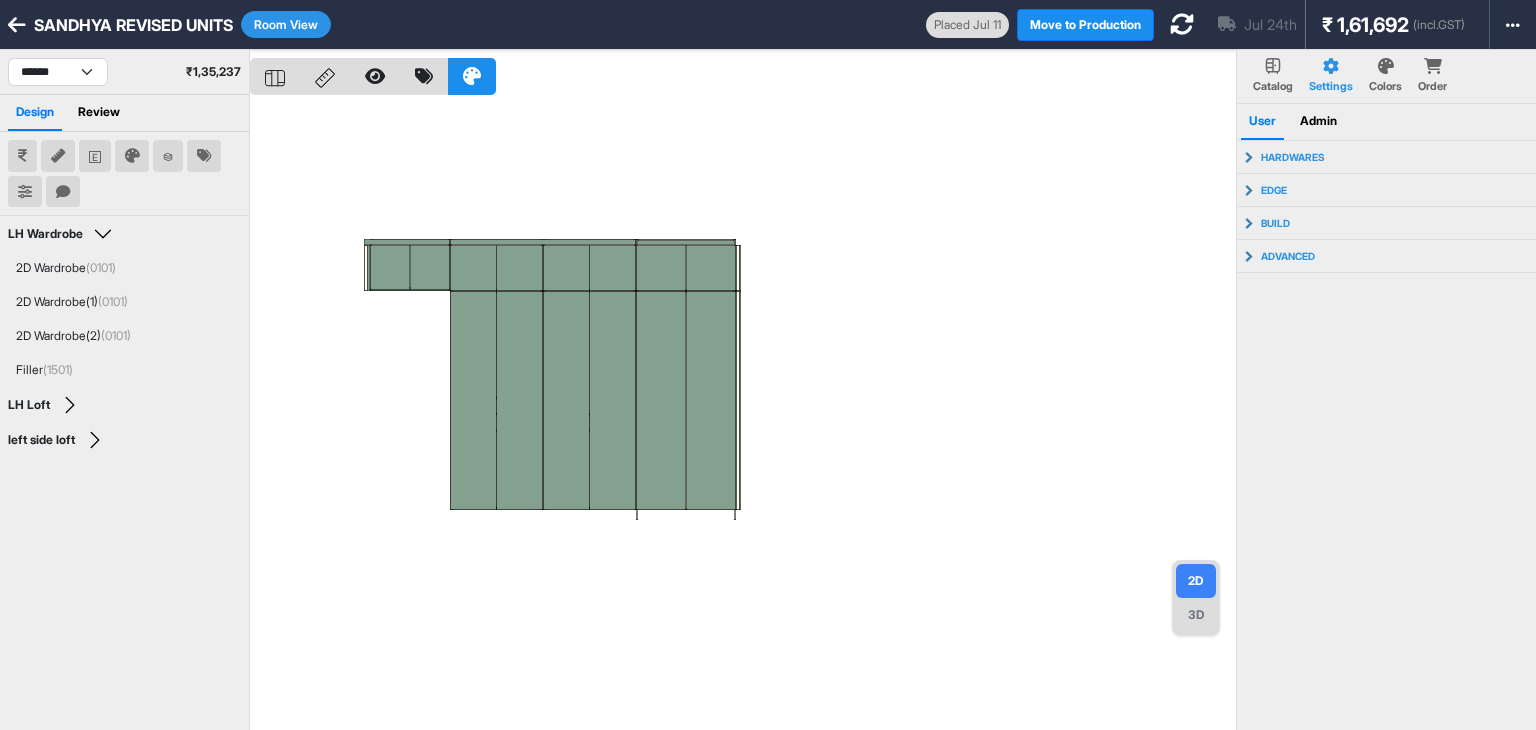 click at bounding box center [743, 415] 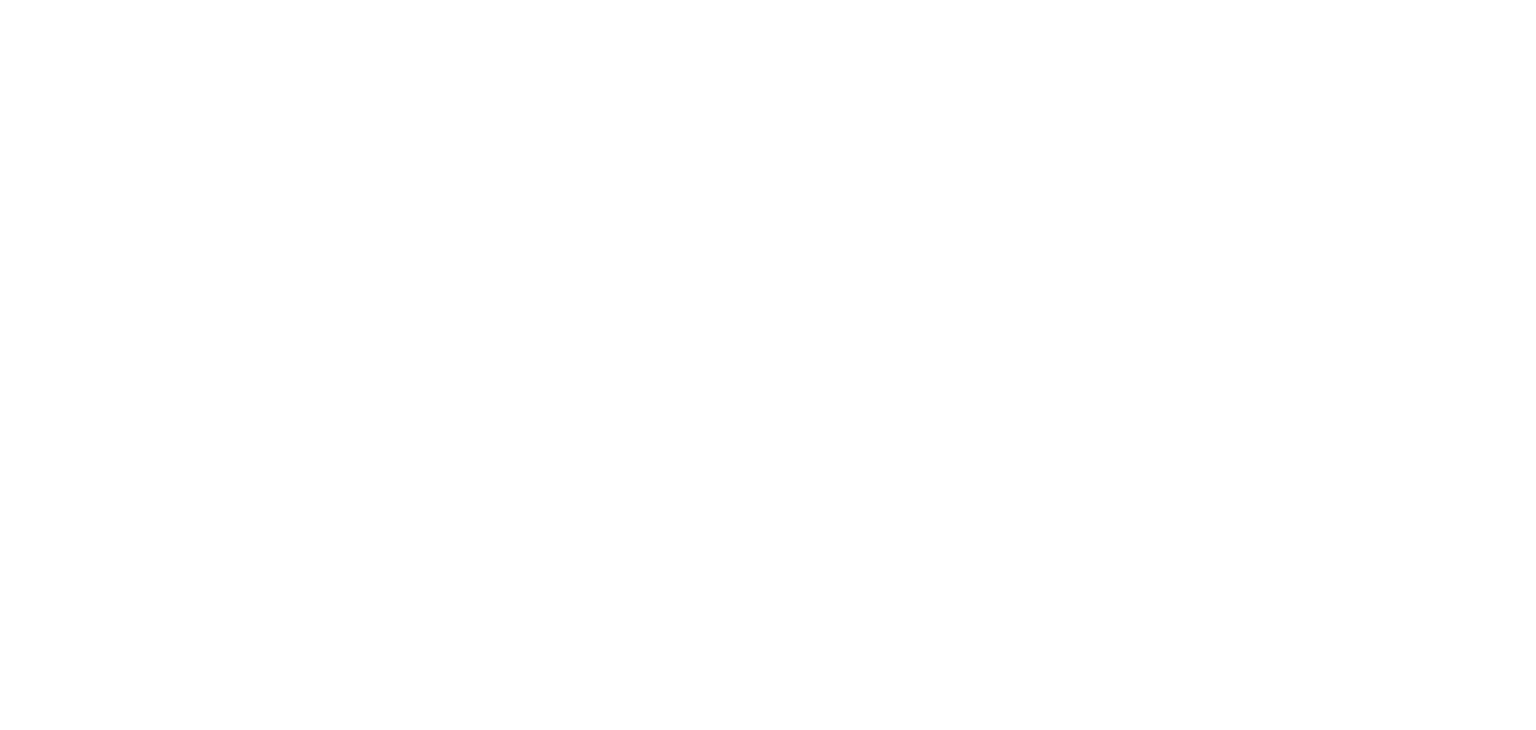 scroll, scrollTop: 0, scrollLeft: 0, axis: both 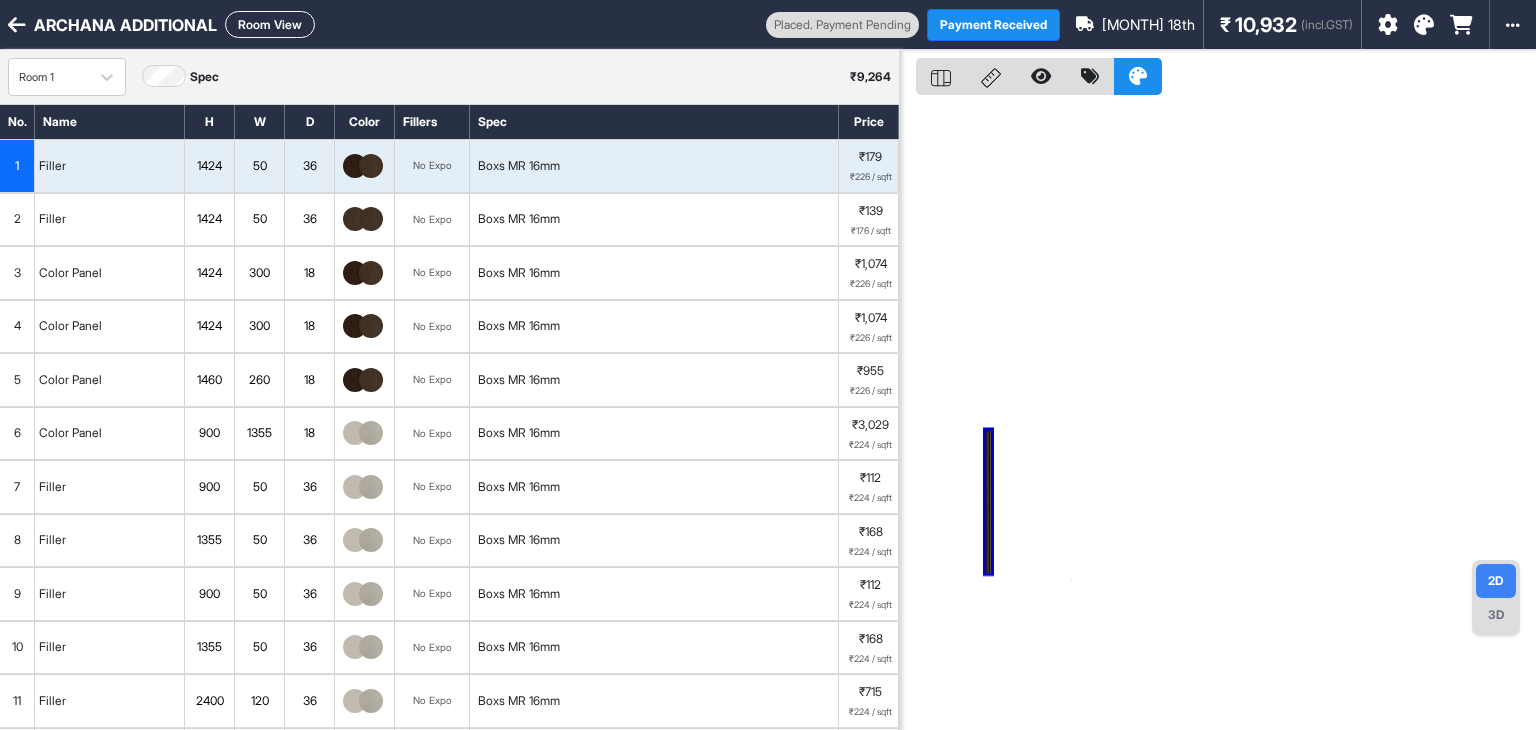 click on "Room View" at bounding box center [270, 24] 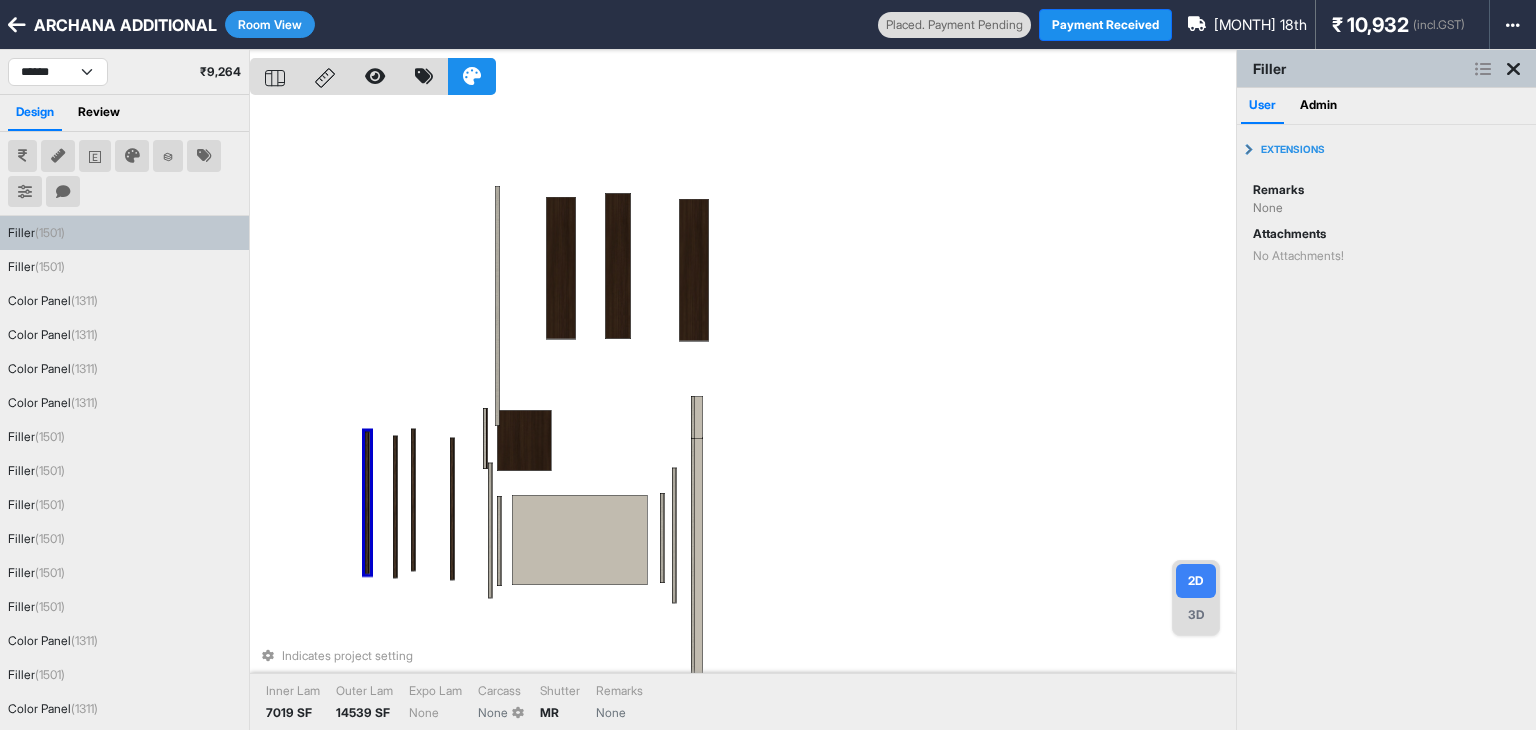 click on "Indicates project setting Inner Lam 7019 SF Outer Lam 14539 SF Expo Lam None Carcass None Shutter MR Remarks None" at bounding box center [743, 415] 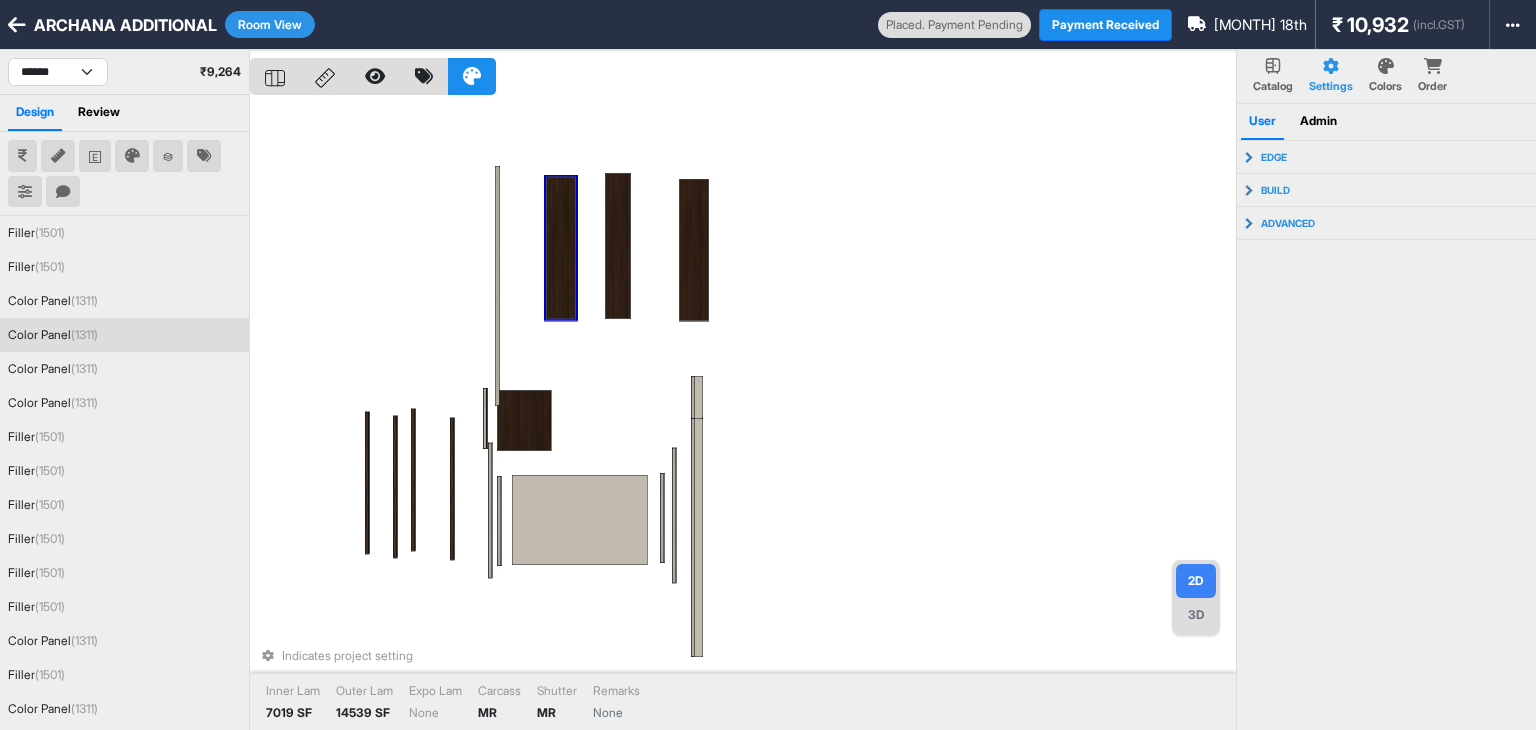 click on "Room View" at bounding box center [270, 24] 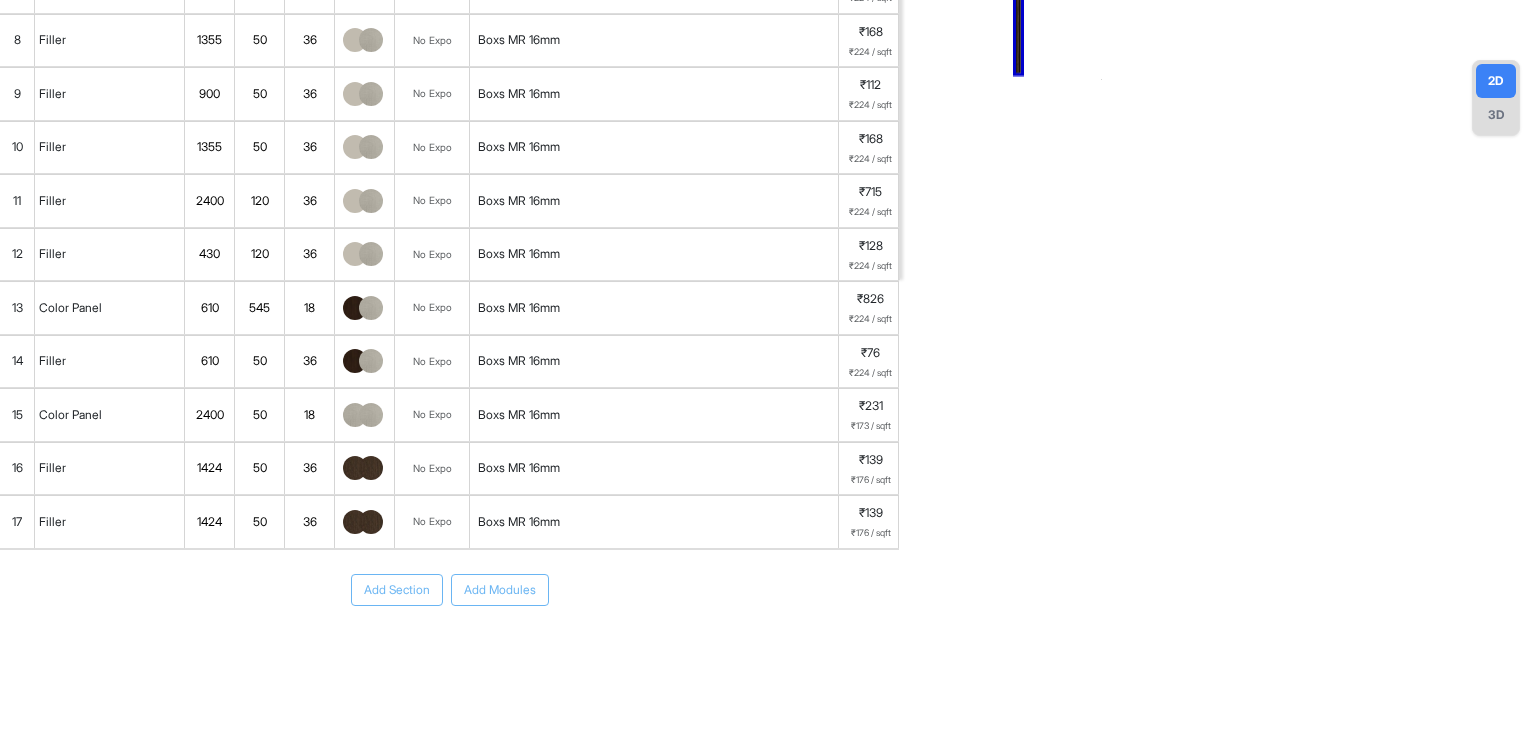 scroll, scrollTop: 0, scrollLeft: 0, axis: both 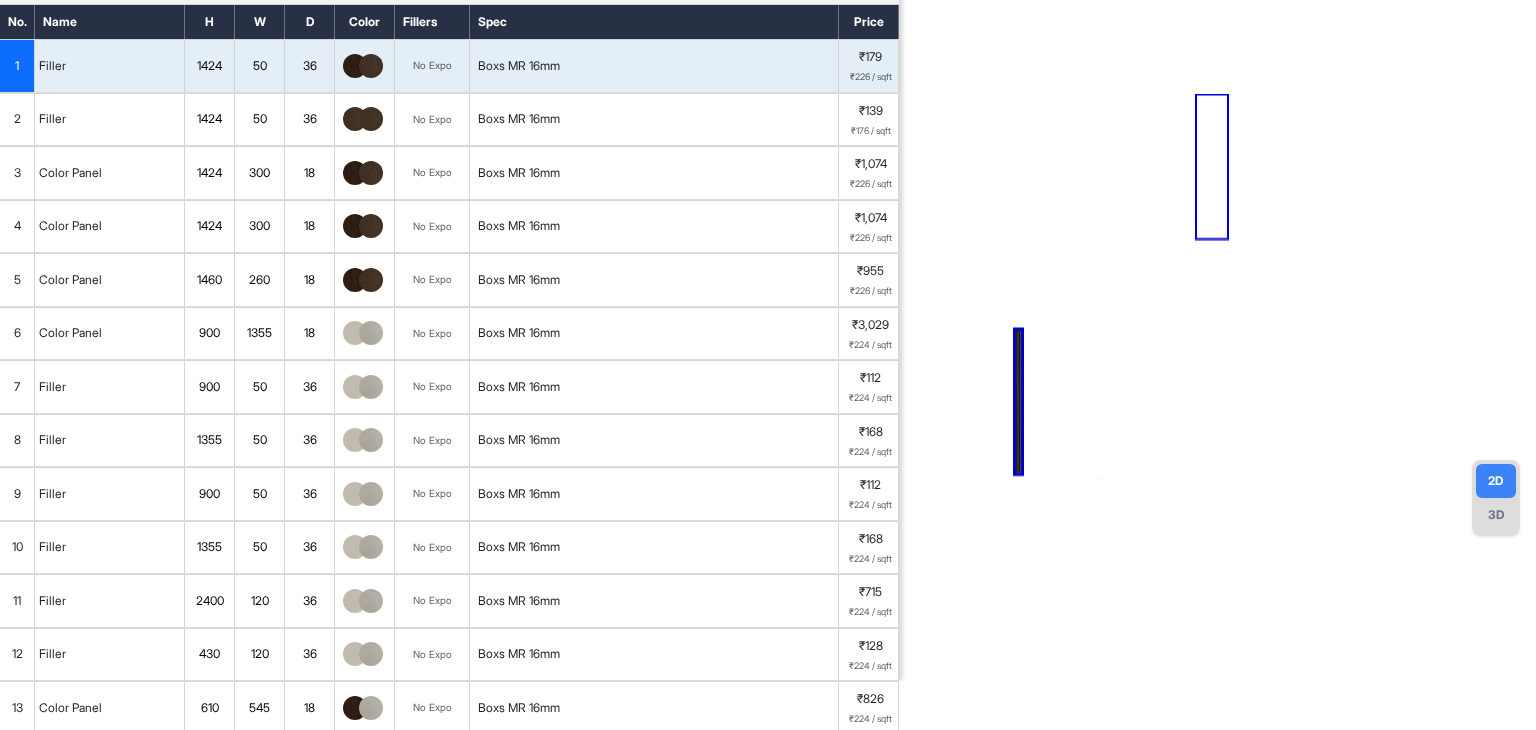click at bounding box center [371, 333] 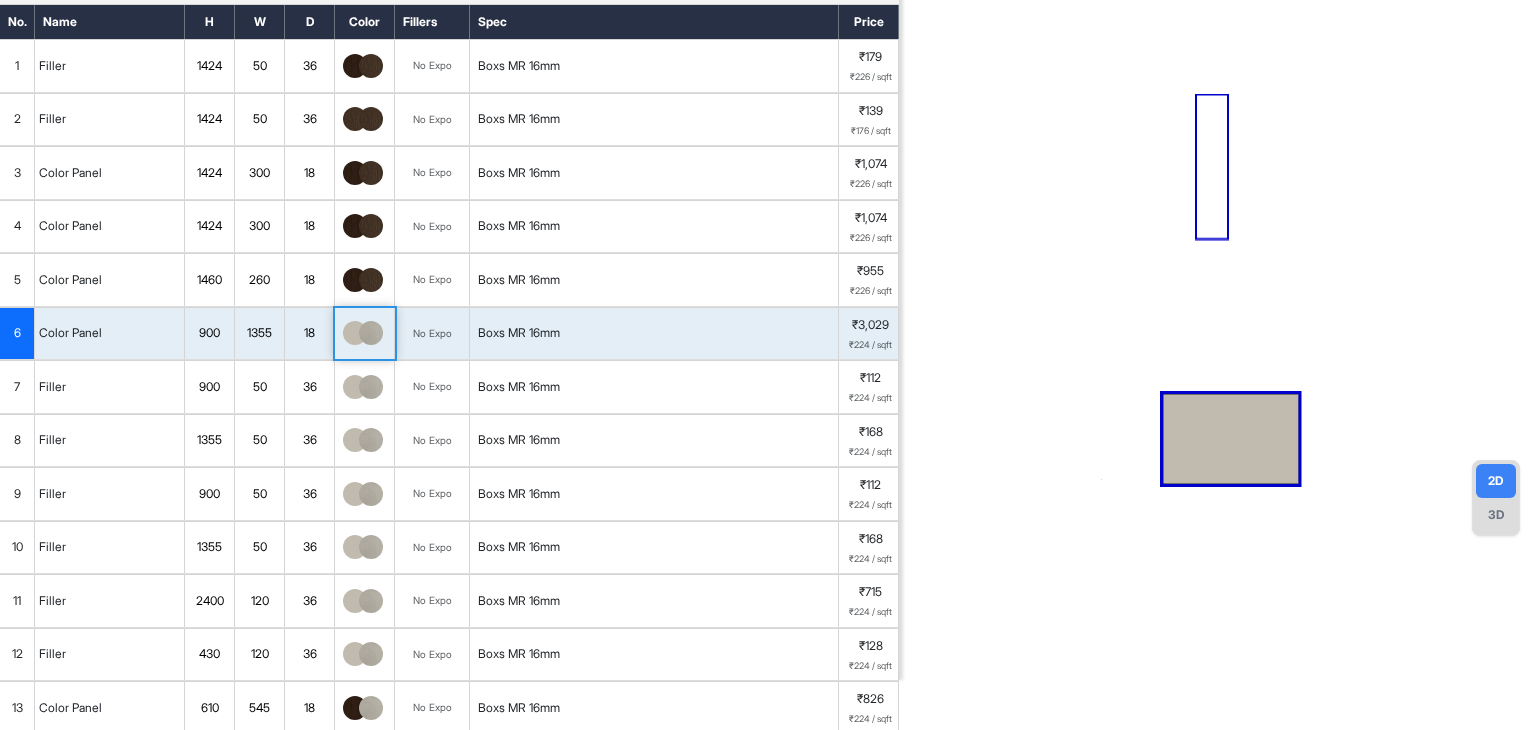click at bounding box center [371, 333] 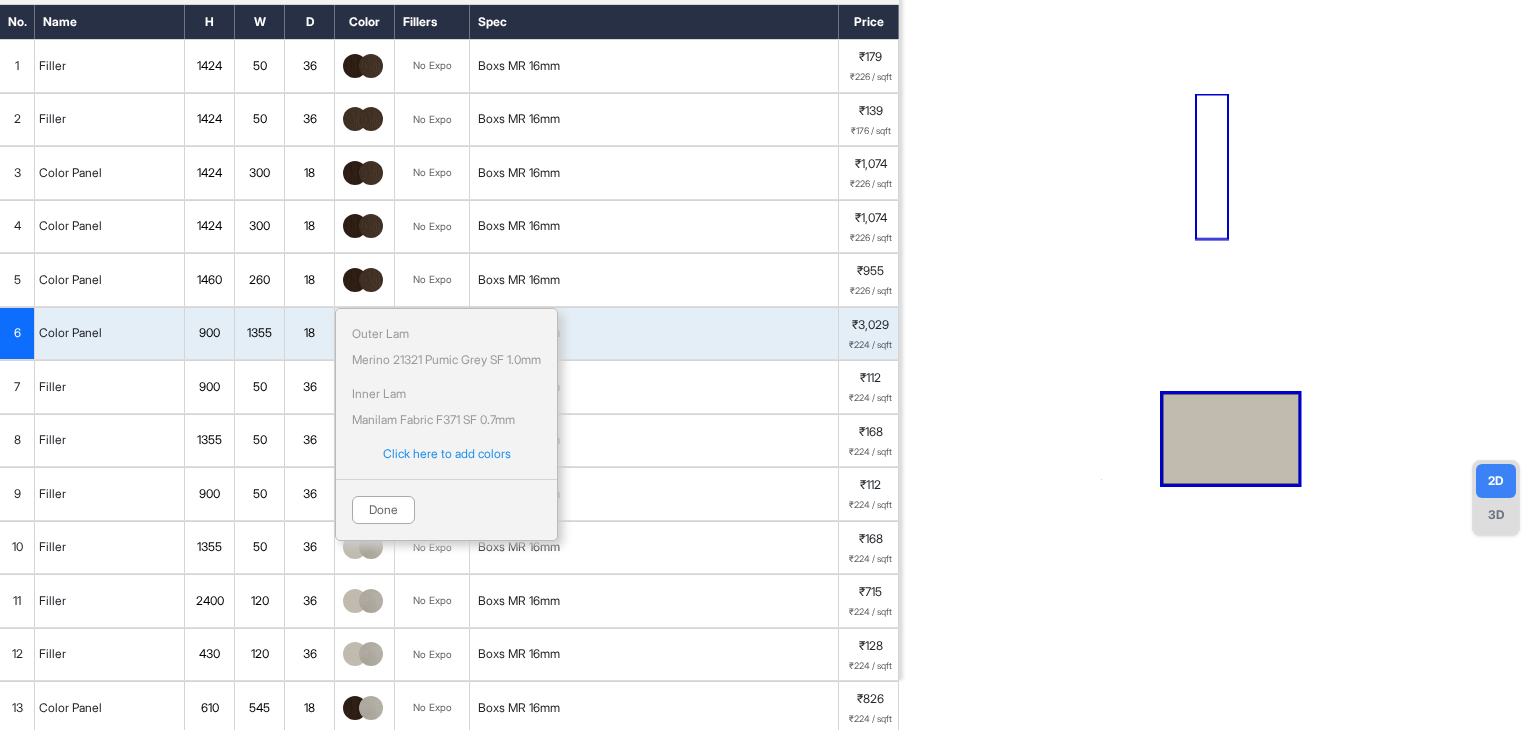 click on "Boxs MR 16mm" at bounding box center (654, 280) 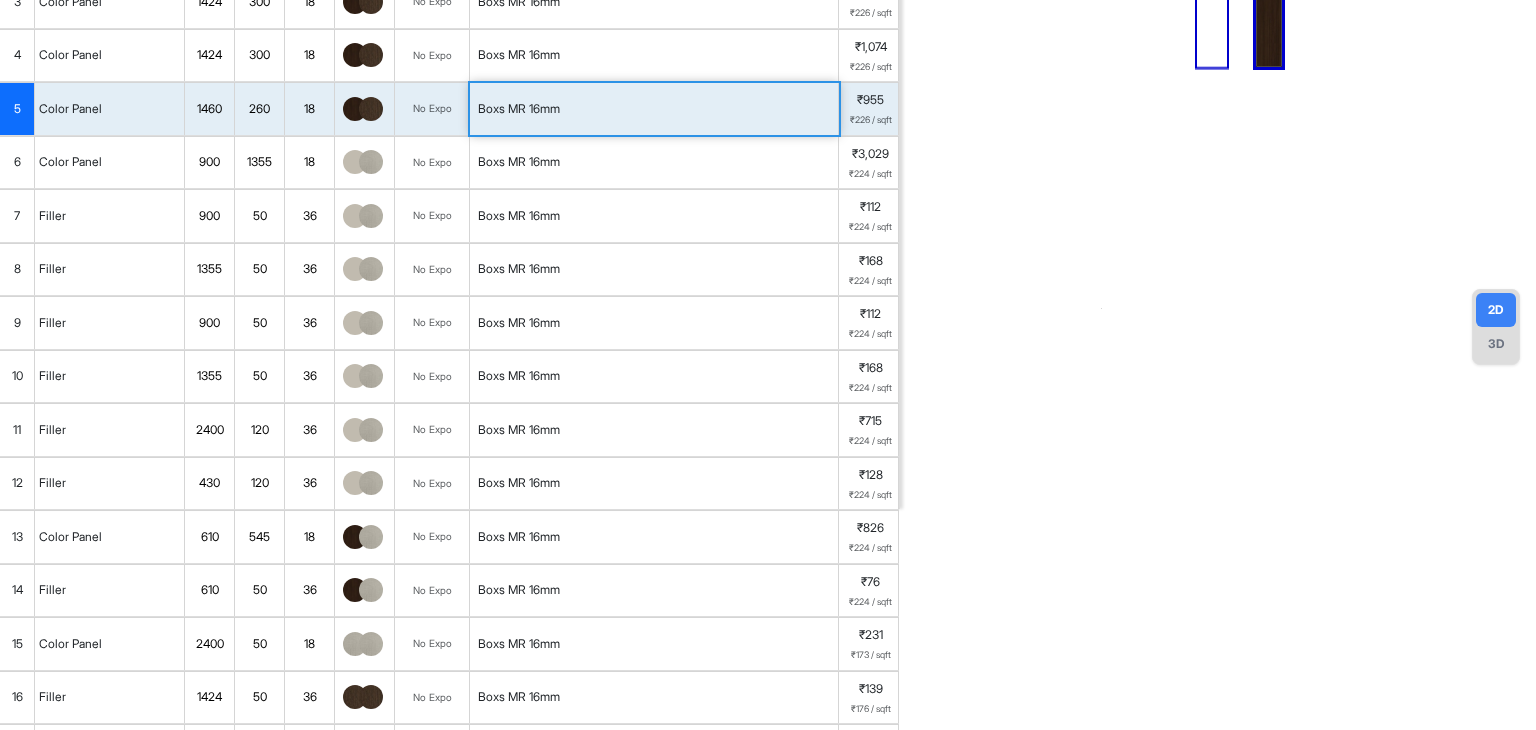 scroll, scrollTop: 0, scrollLeft: 0, axis: both 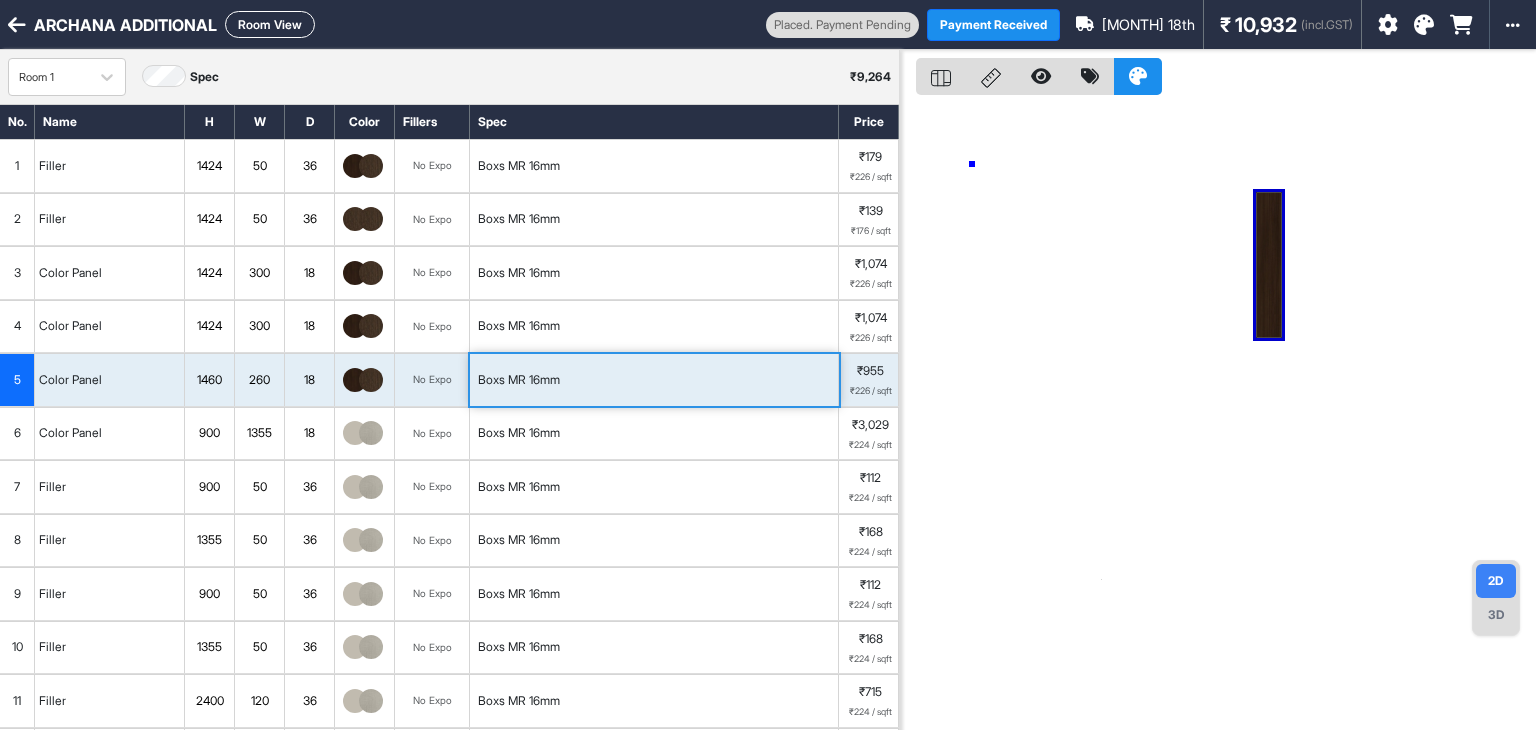 click at bounding box center (1218, 415) 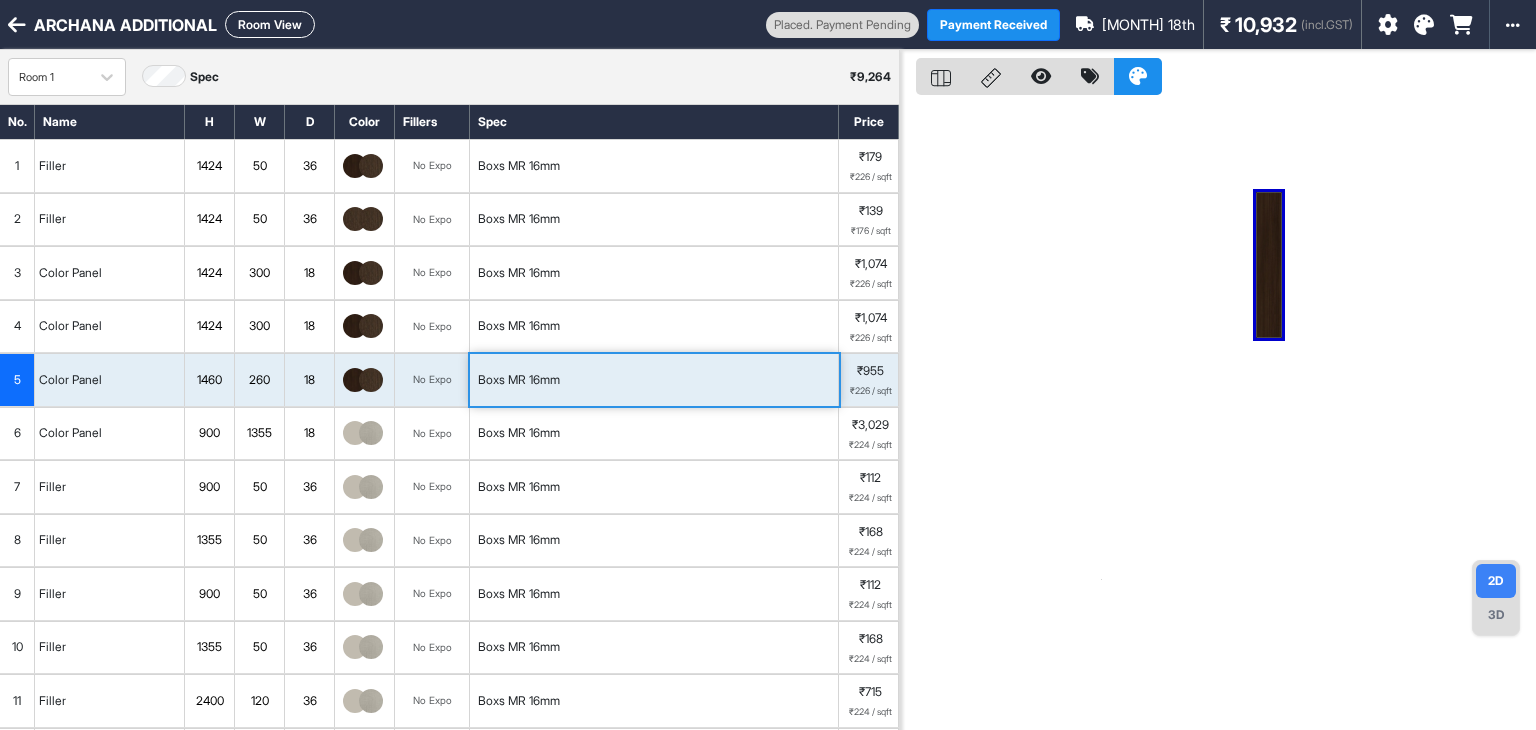 click at bounding box center (1218, 415) 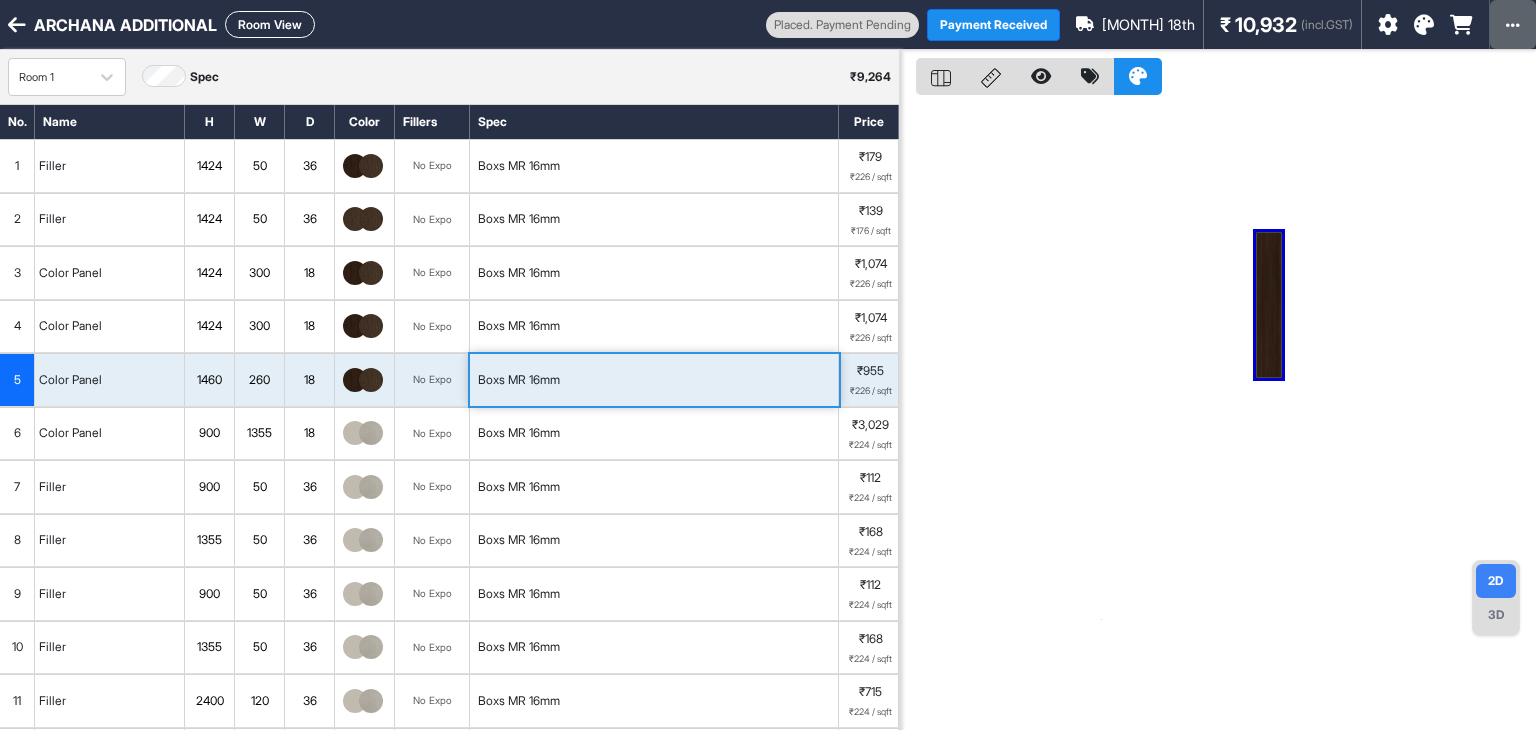 click at bounding box center (1513, 24) 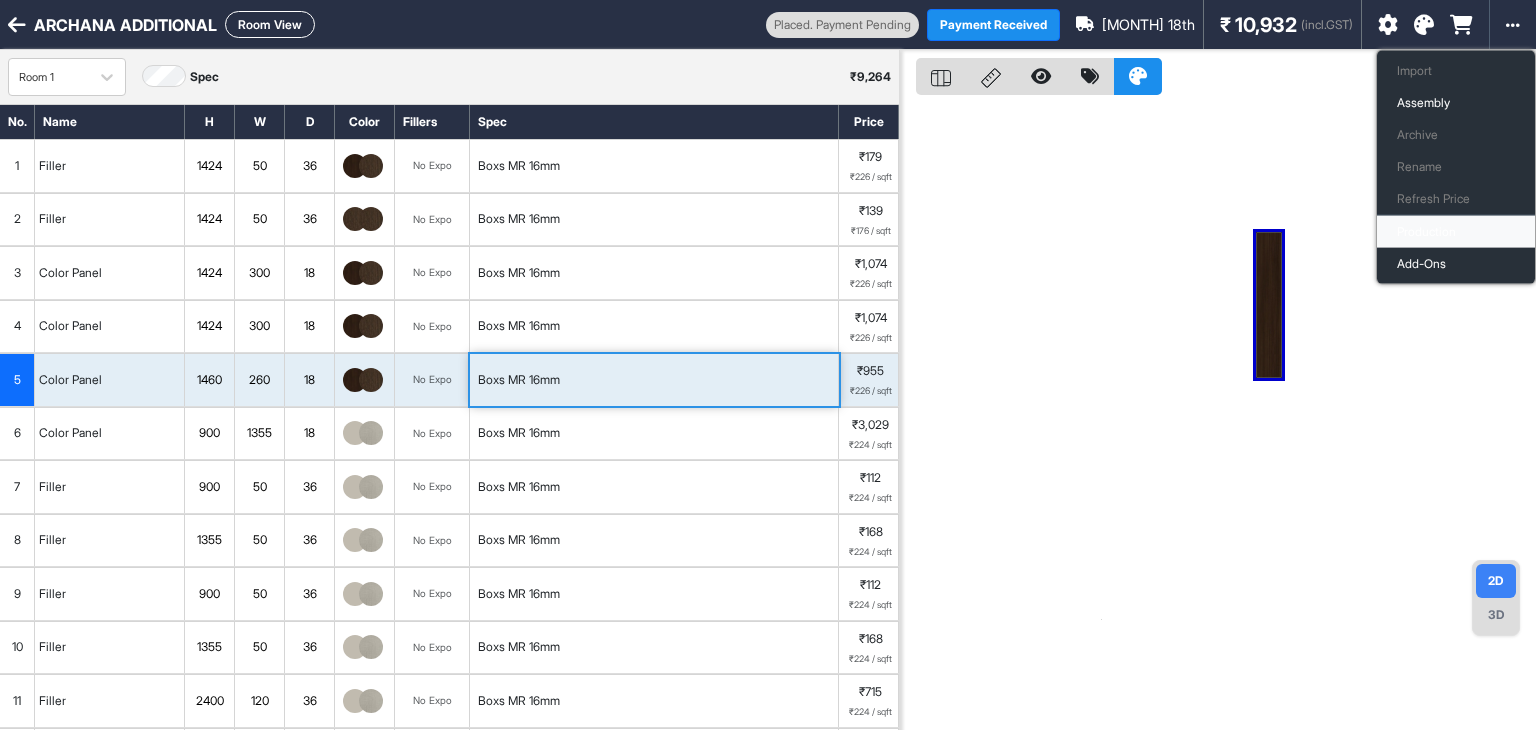 click on "Production" at bounding box center [1456, 232] 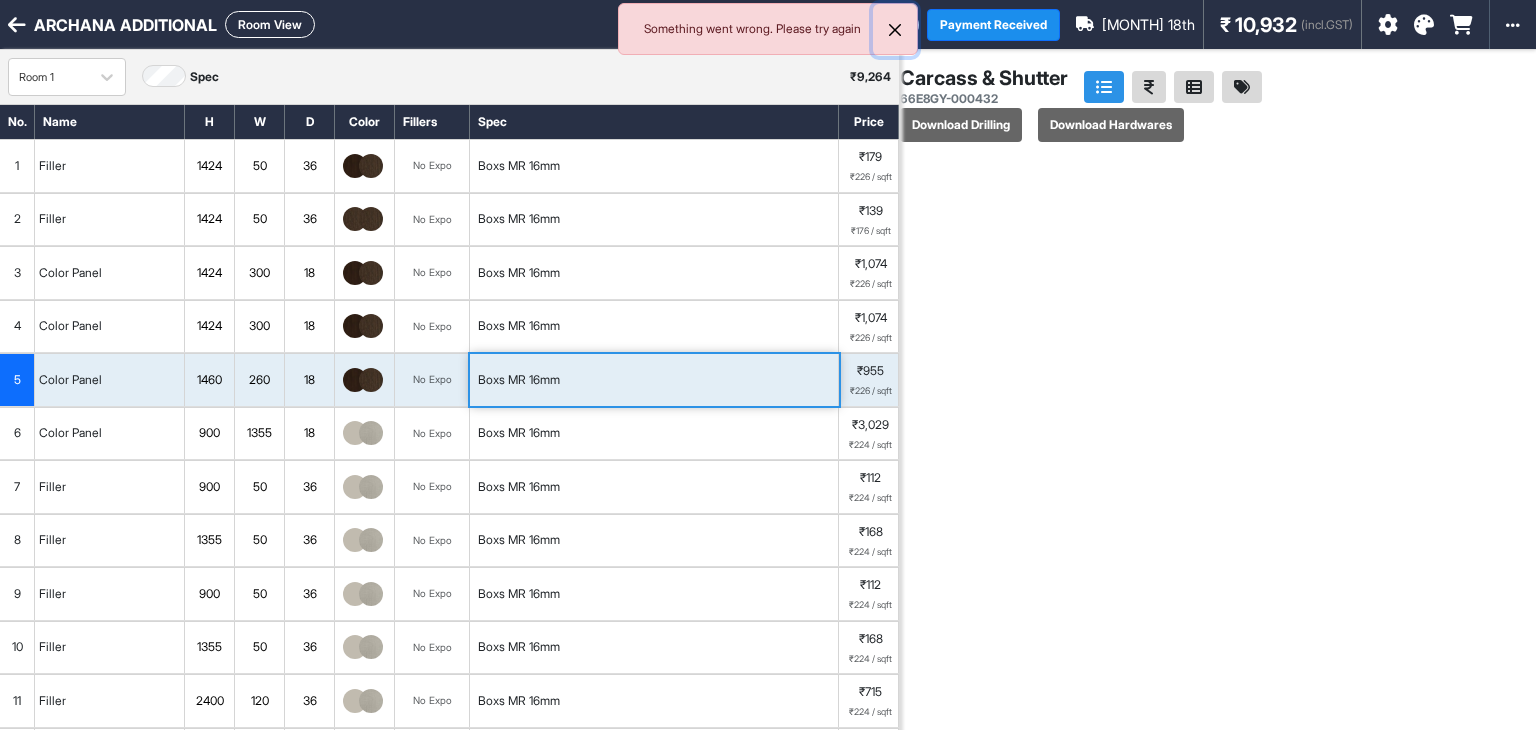 click at bounding box center [895, 30] 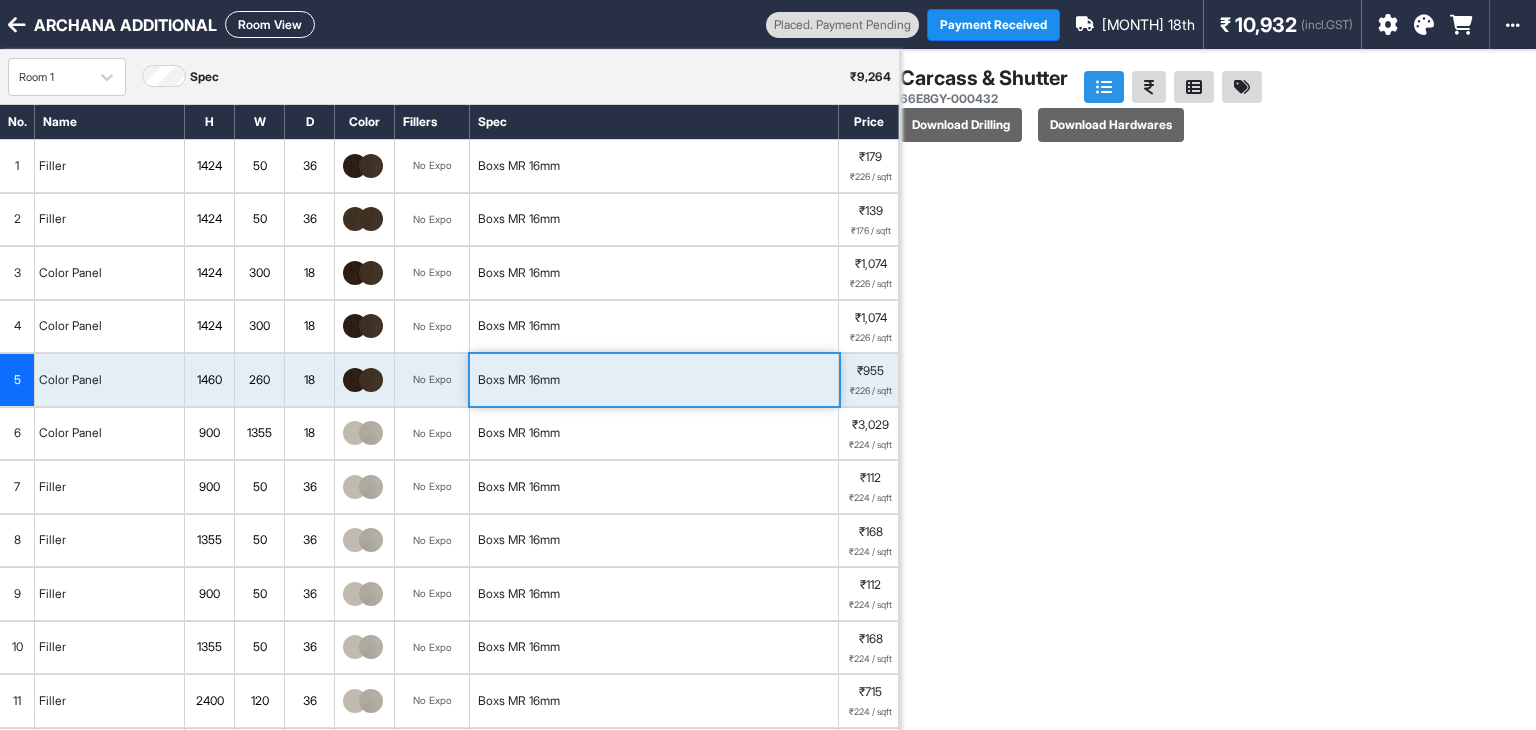 click at bounding box center [1206, 416] 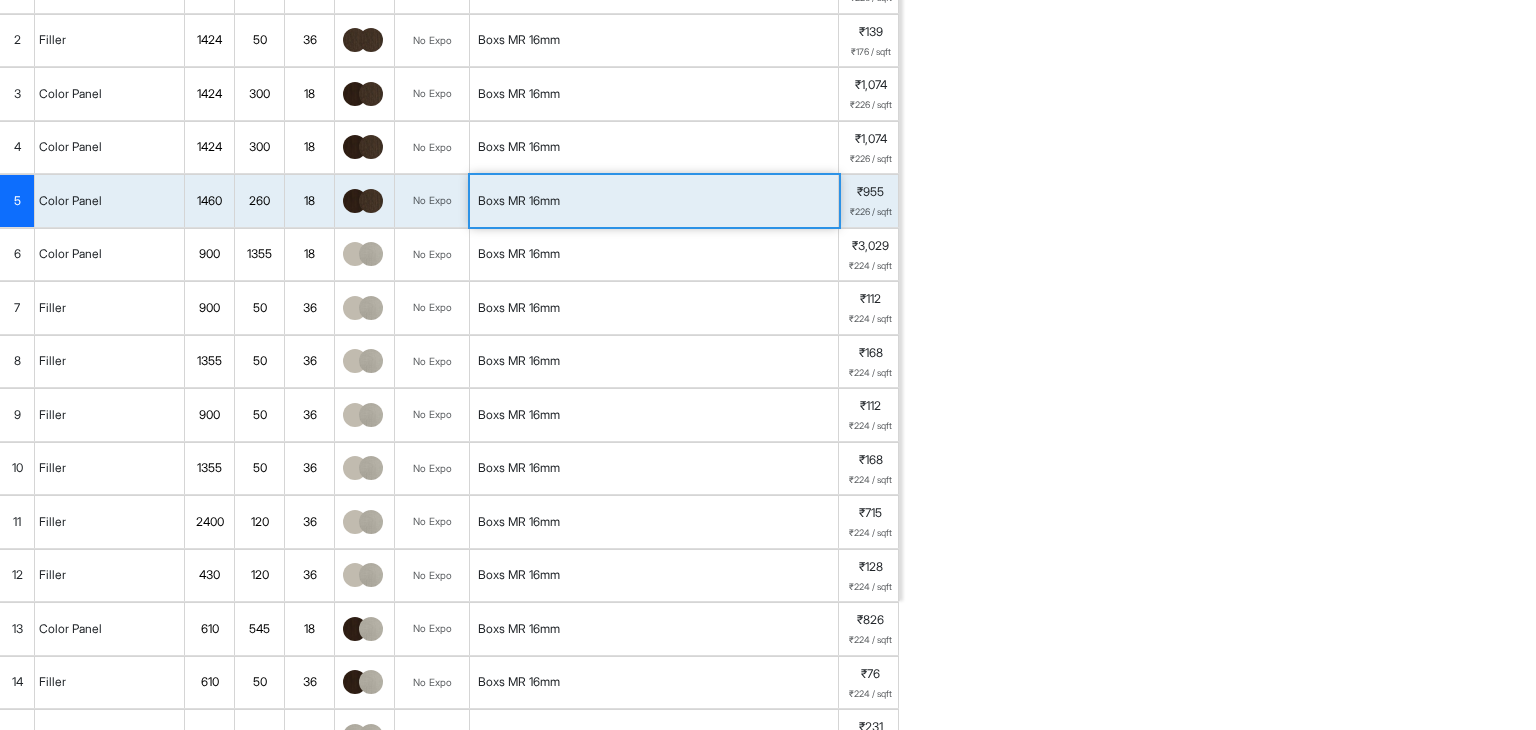 scroll, scrollTop: 0, scrollLeft: 0, axis: both 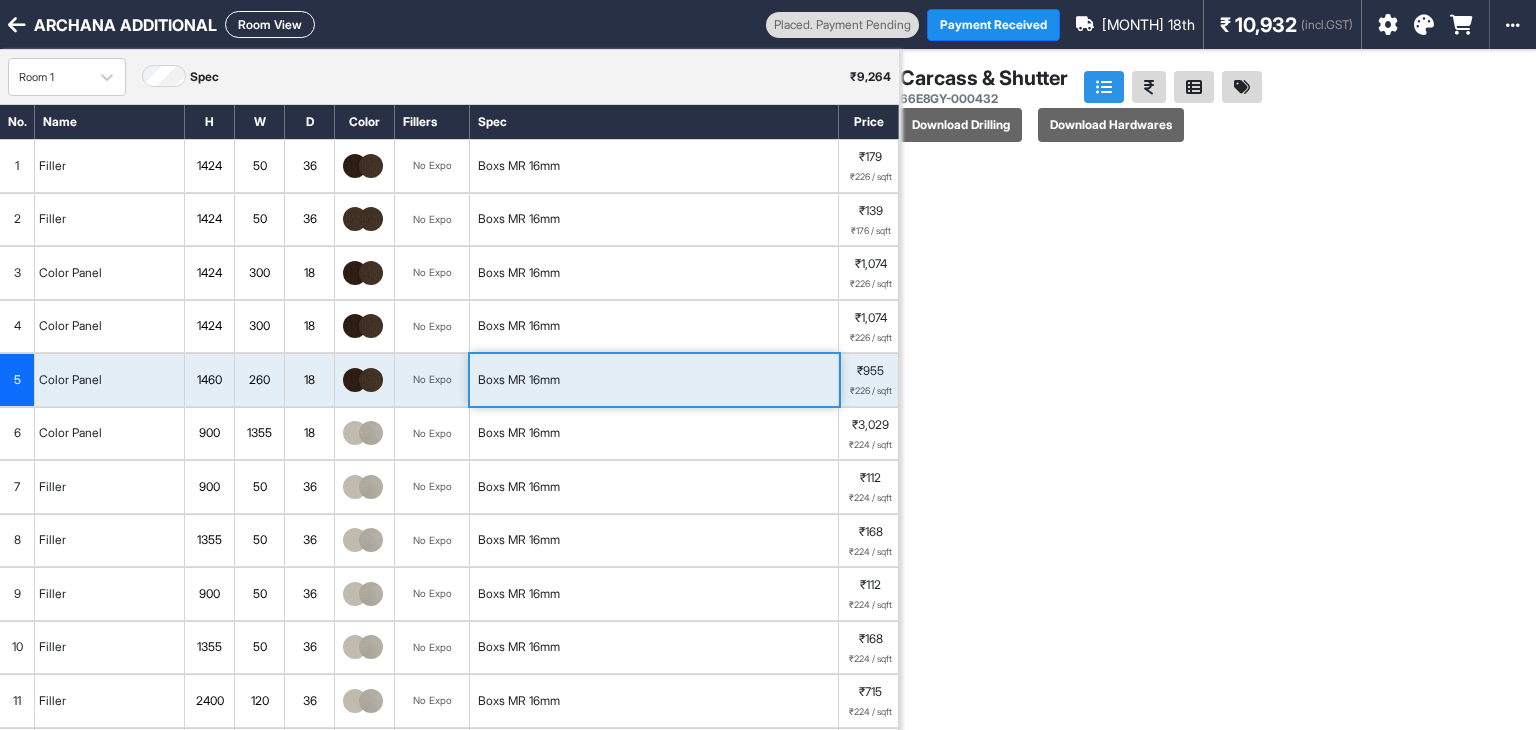click at bounding box center (1206, 416) 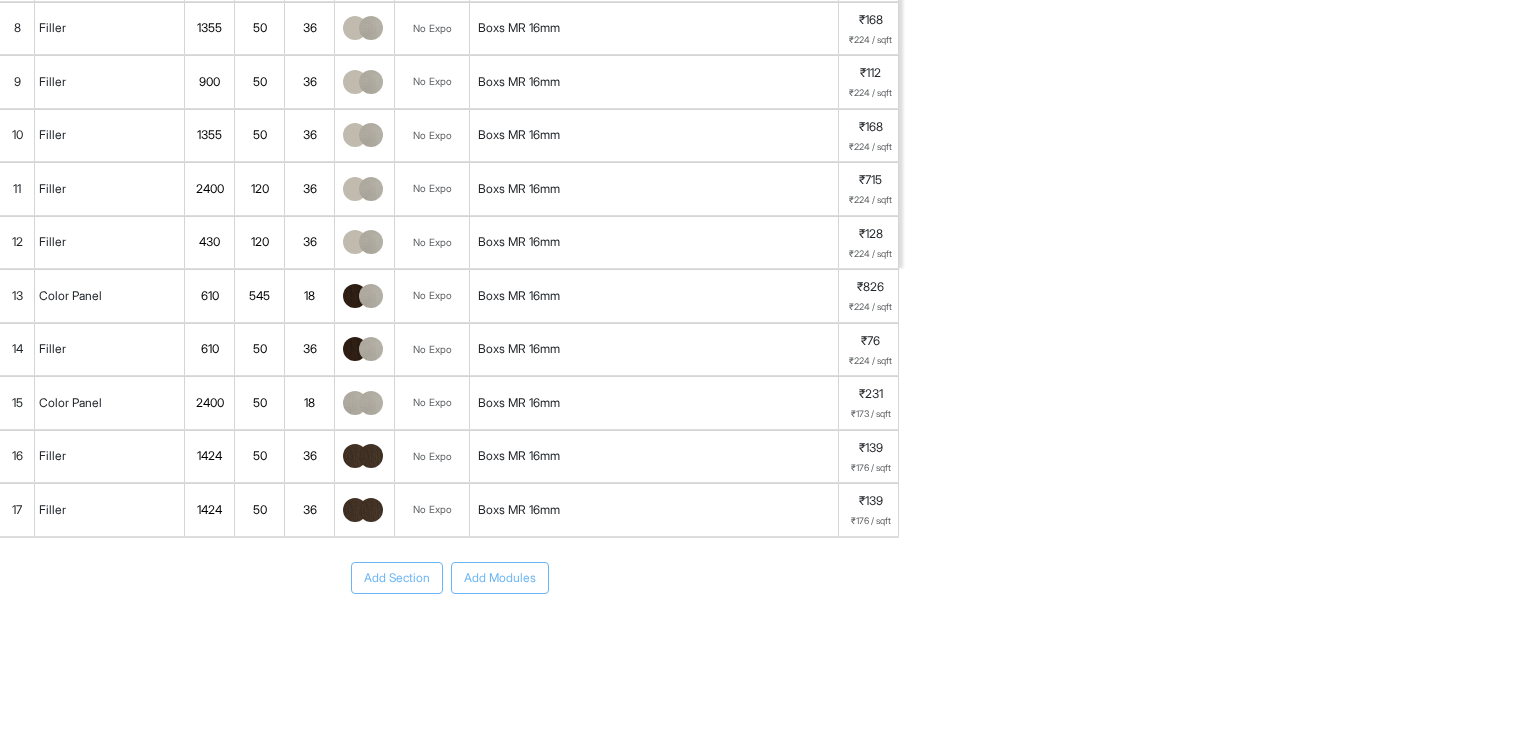 scroll, scrollTop: 0, scrollLeft: 0, axis: both 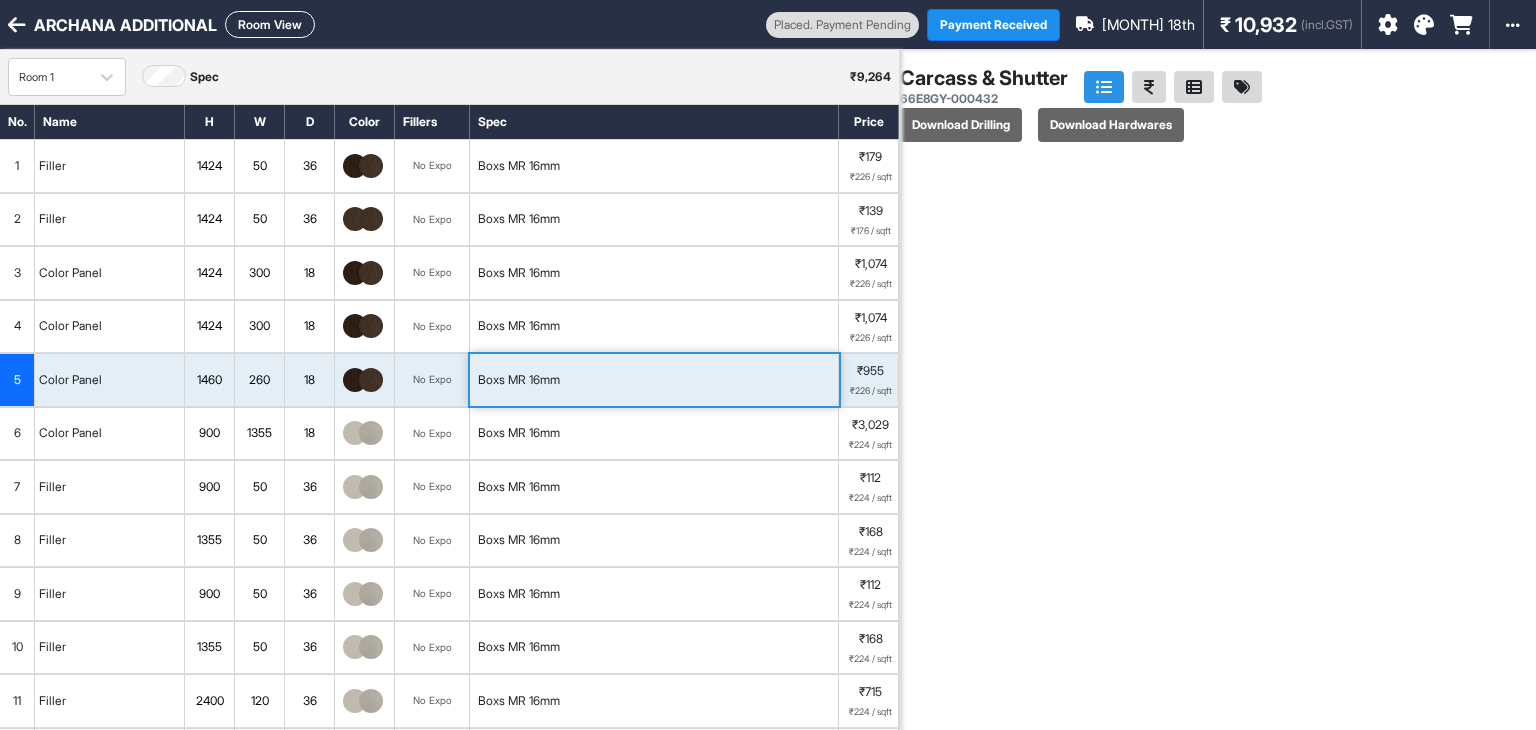 click on "Room View" at bounding box center [270, 24] 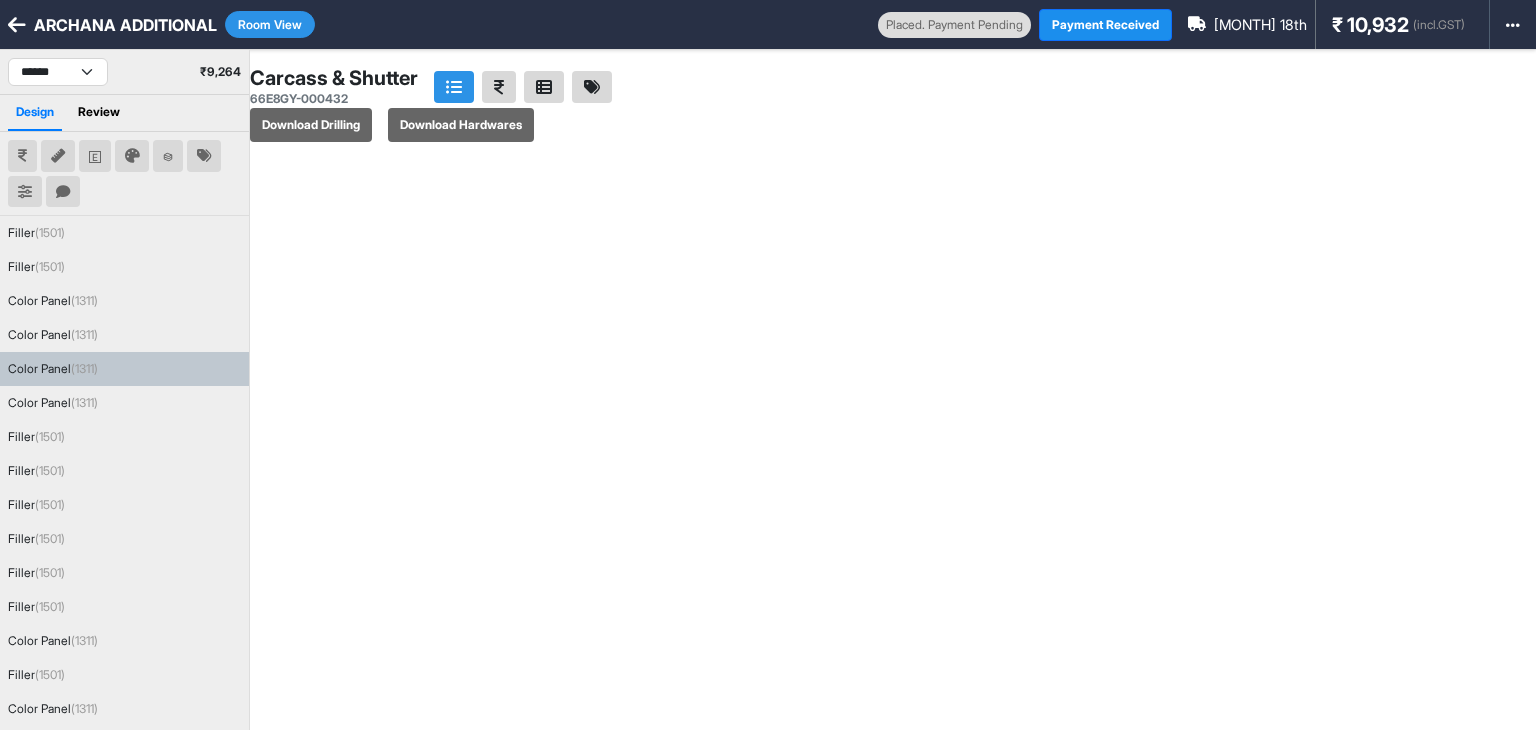 click at bounding box center (881, 416) 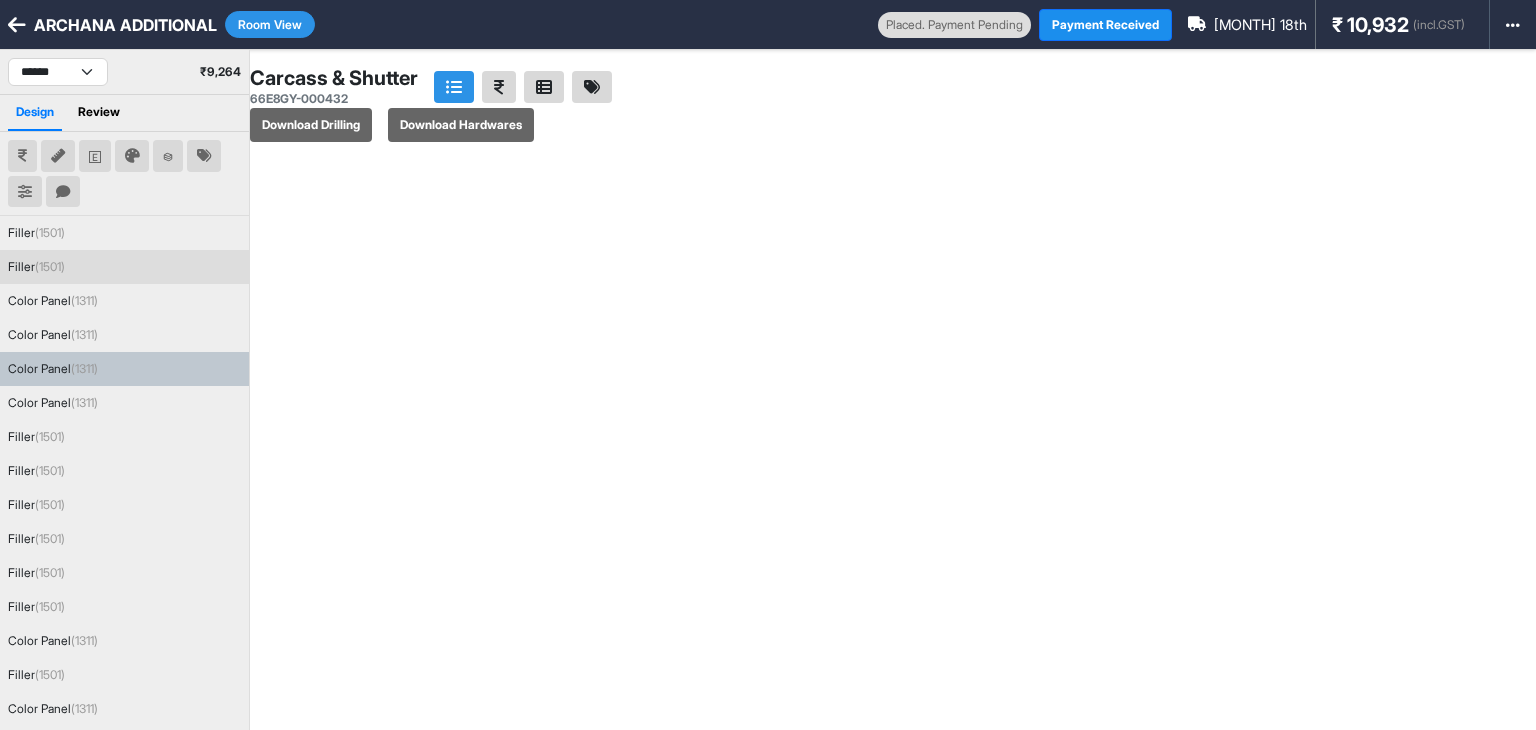 click on "(1501)" at bounding box center [50, 266] 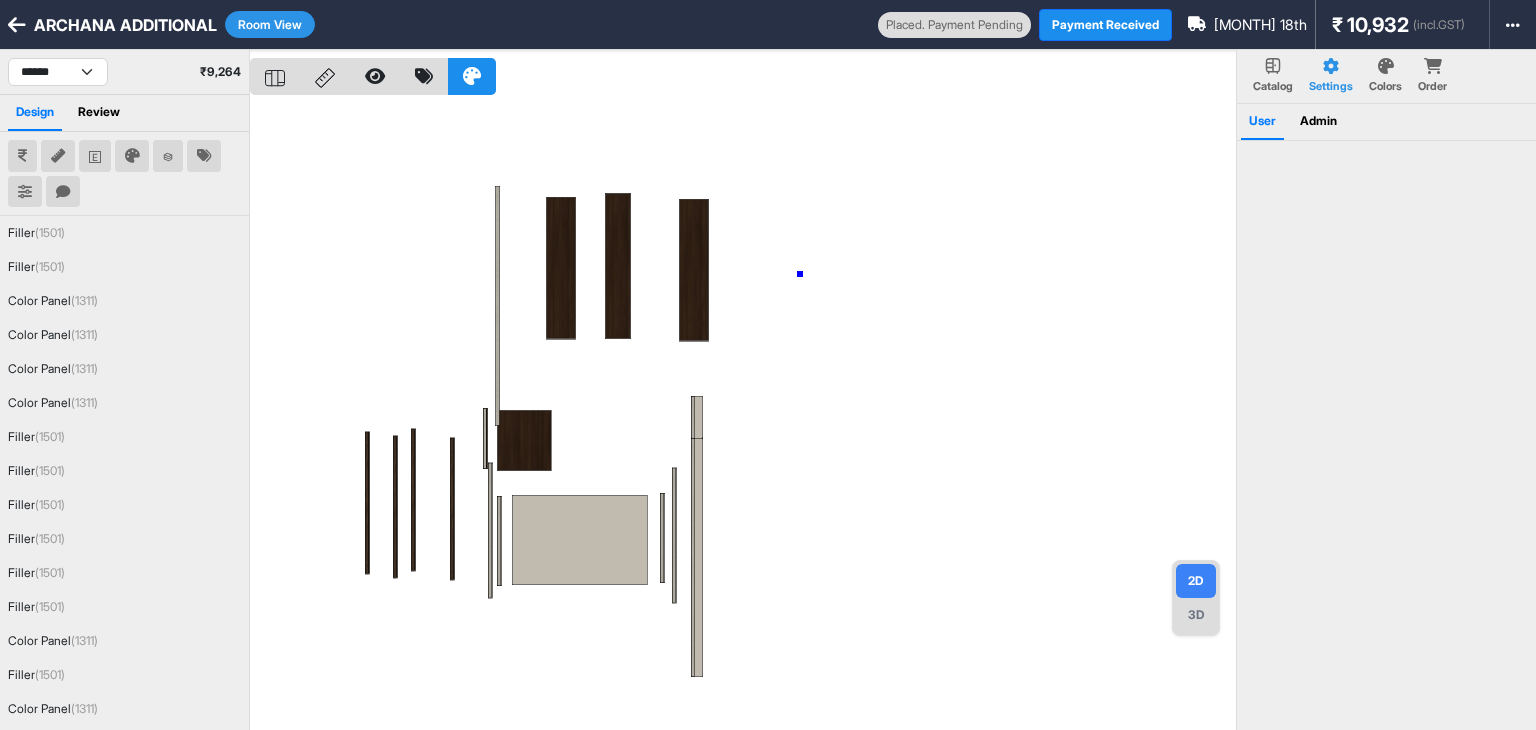click at bounding box center (743, 415) 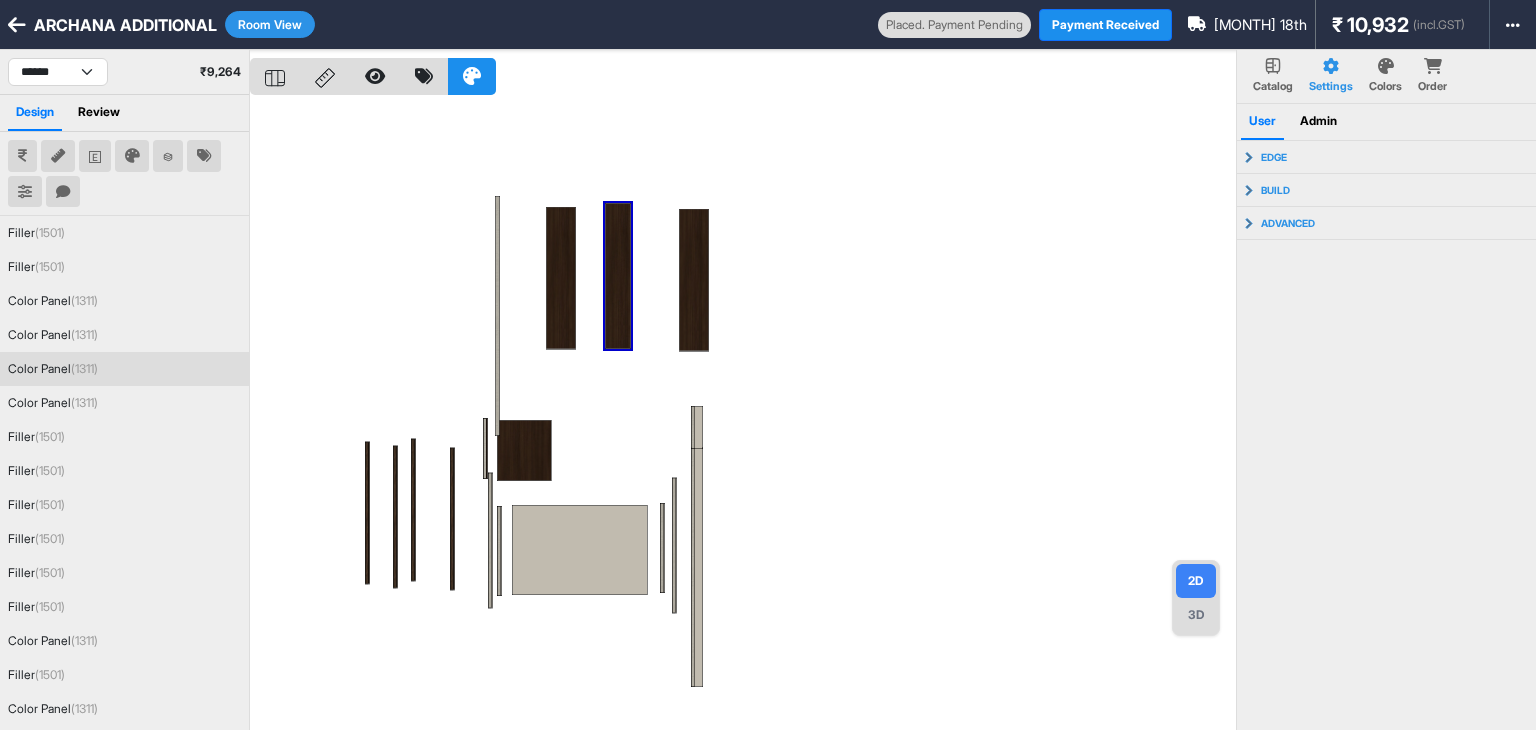 click at bounding box center (743, 415) 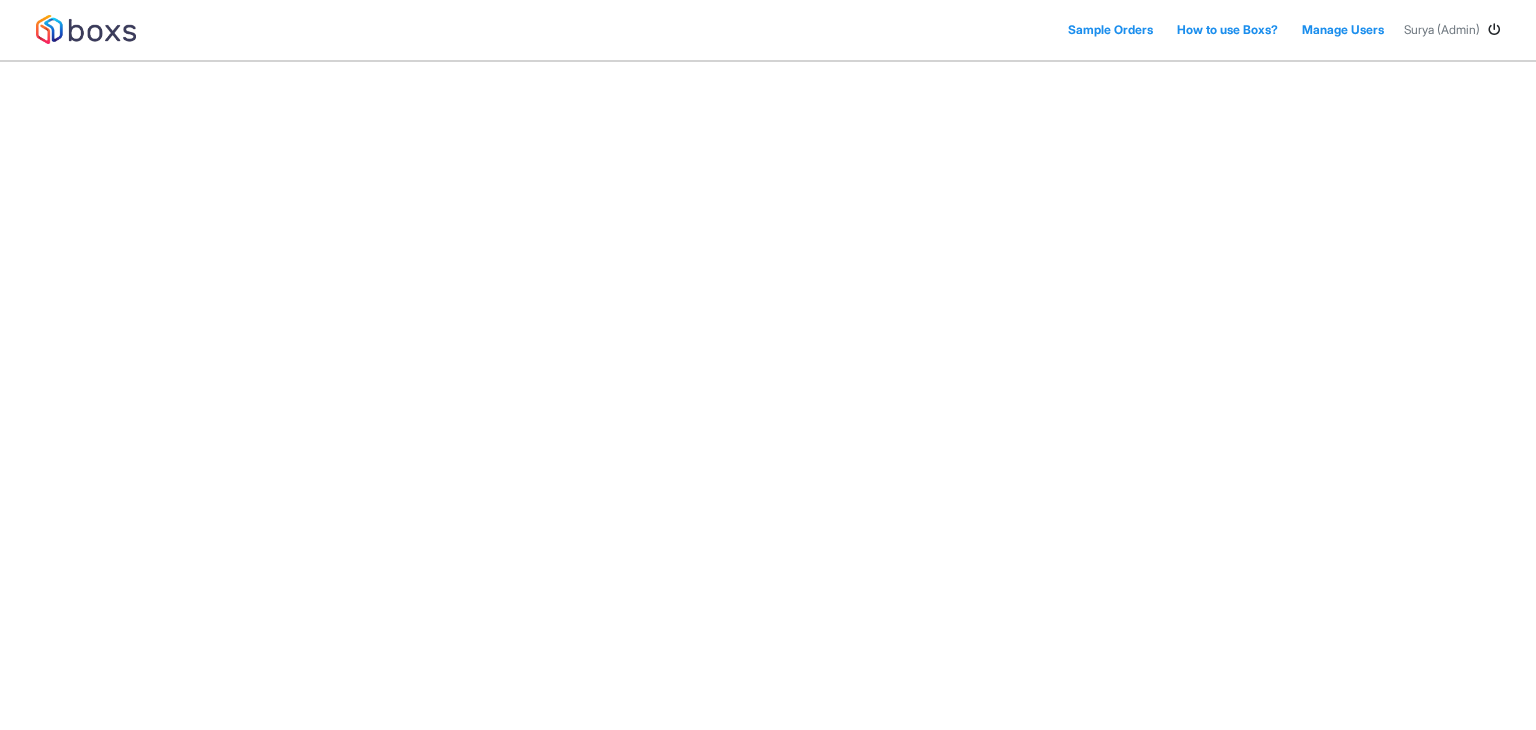 scroll, scrollTop: 0, scrollLeft: 0, axis: both 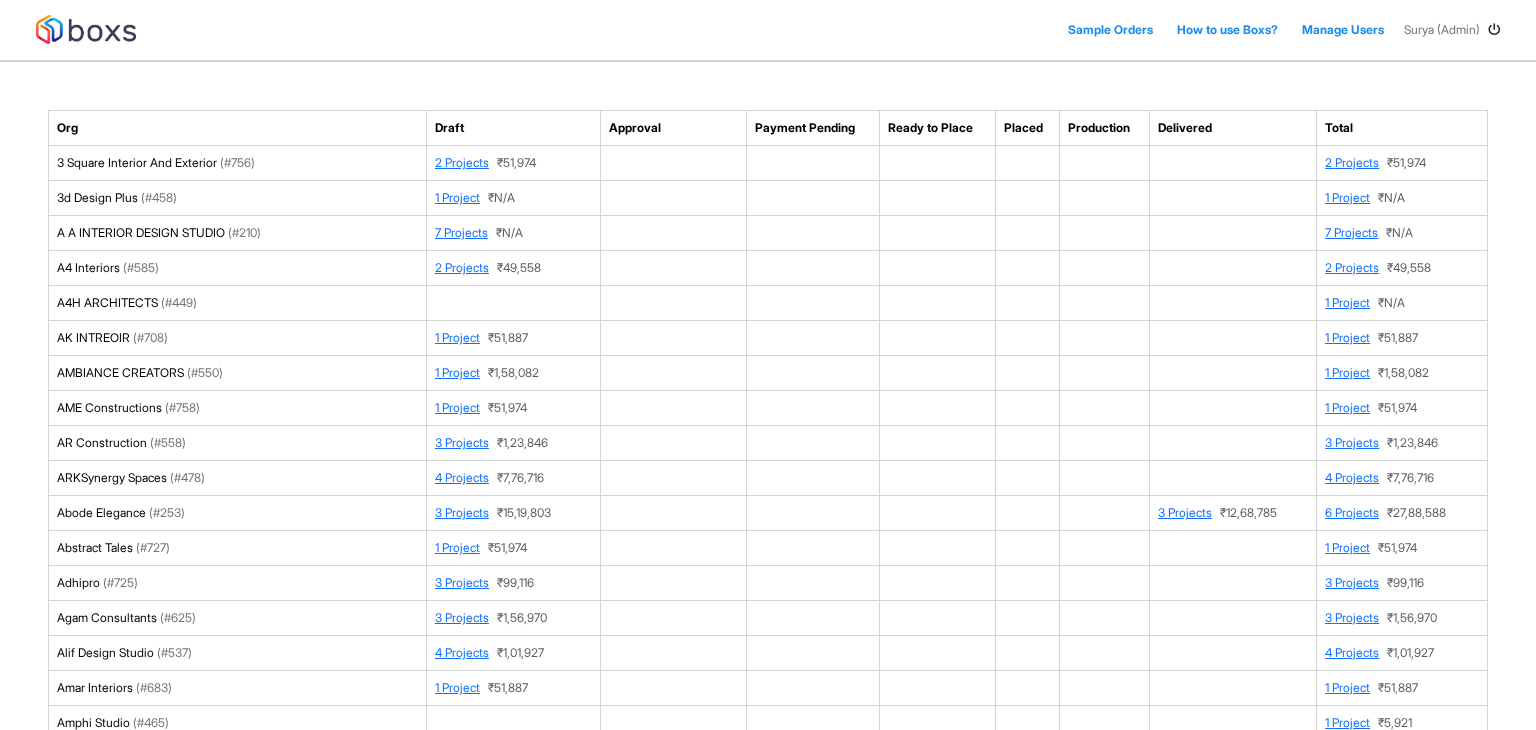 click at bounding box center [674, 373] 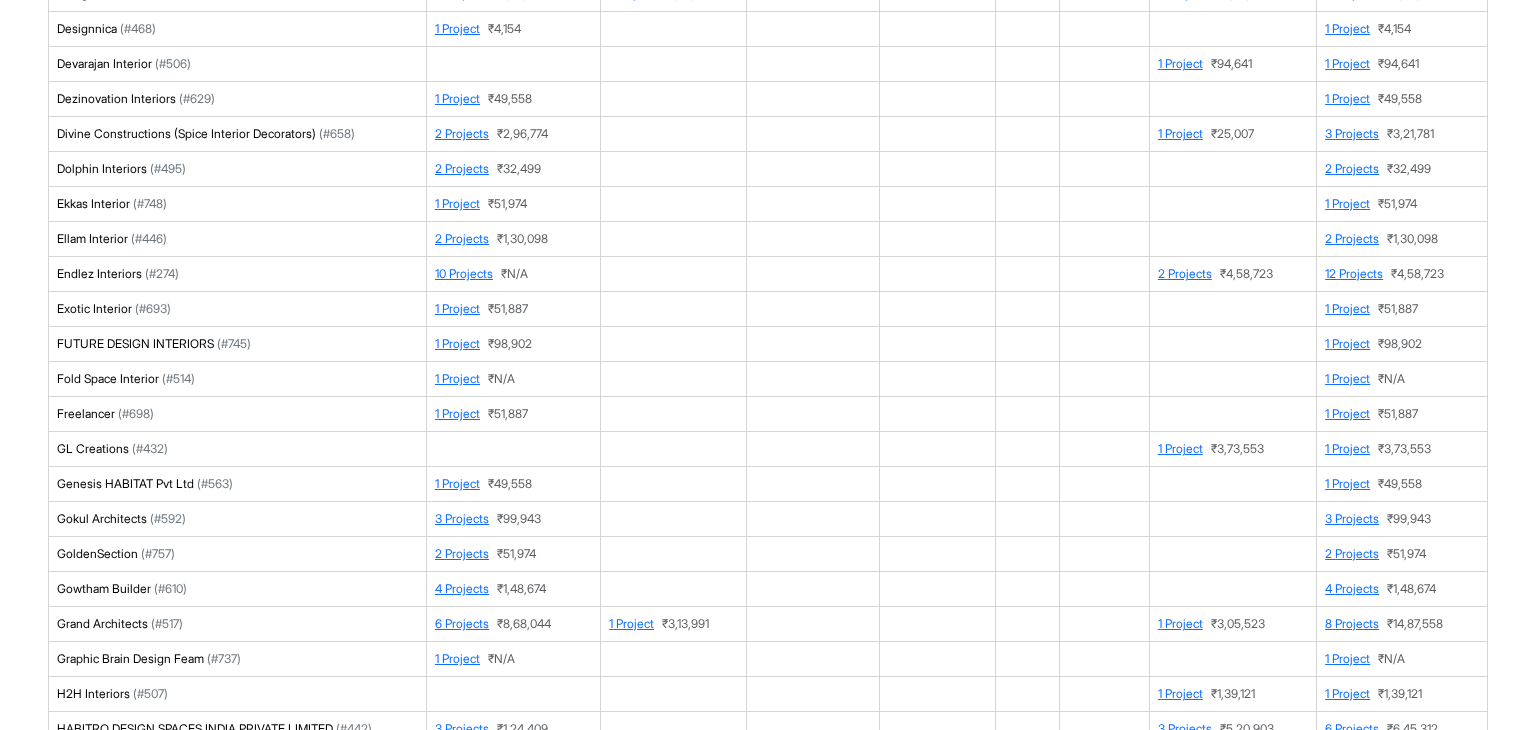 scroll, scrollTop: 5156, scrollLeft: 0, axis: vertical 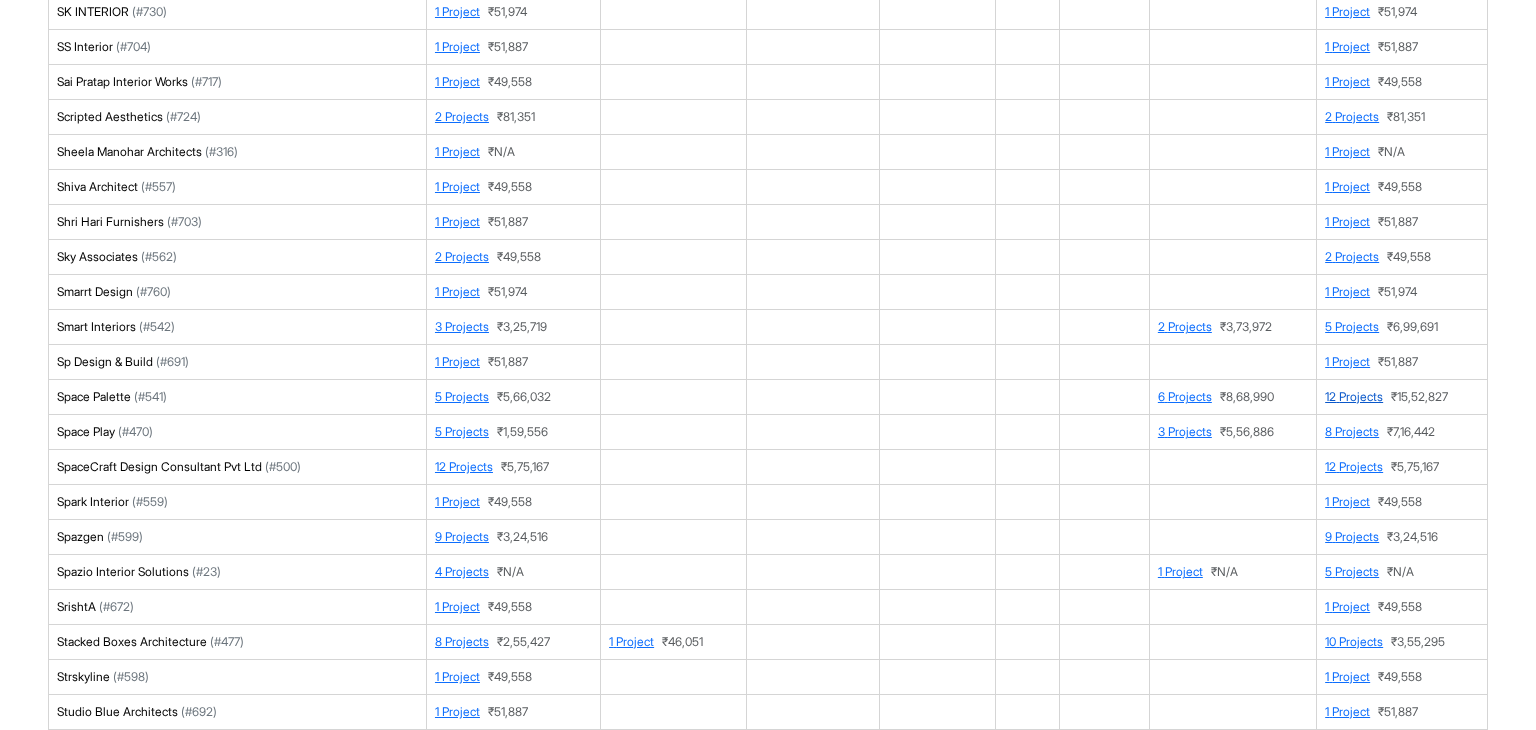 click on "12   Projects" at bounding box center (1354, 396) 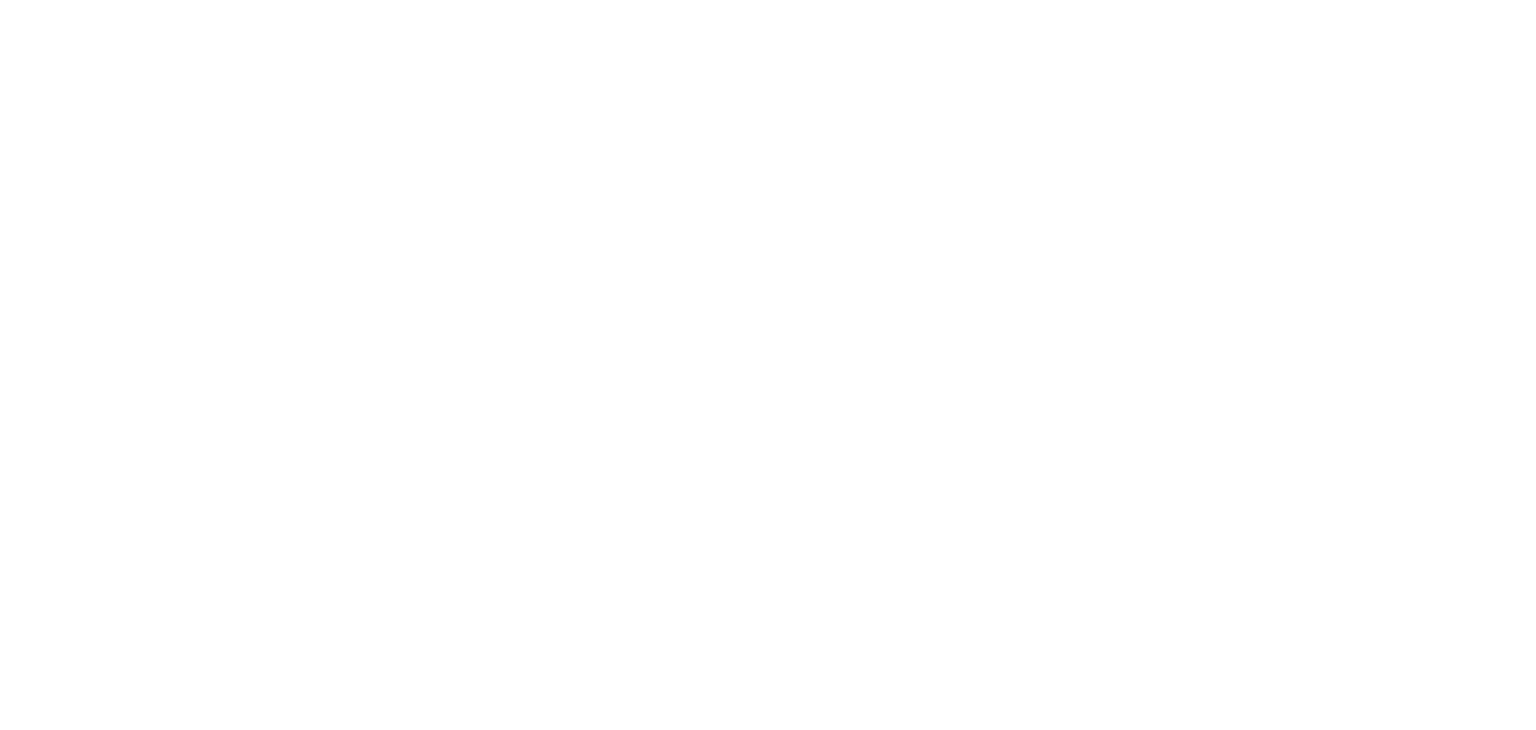 scroll, scrollTop: 0, scrollLeft: 0, axis: both 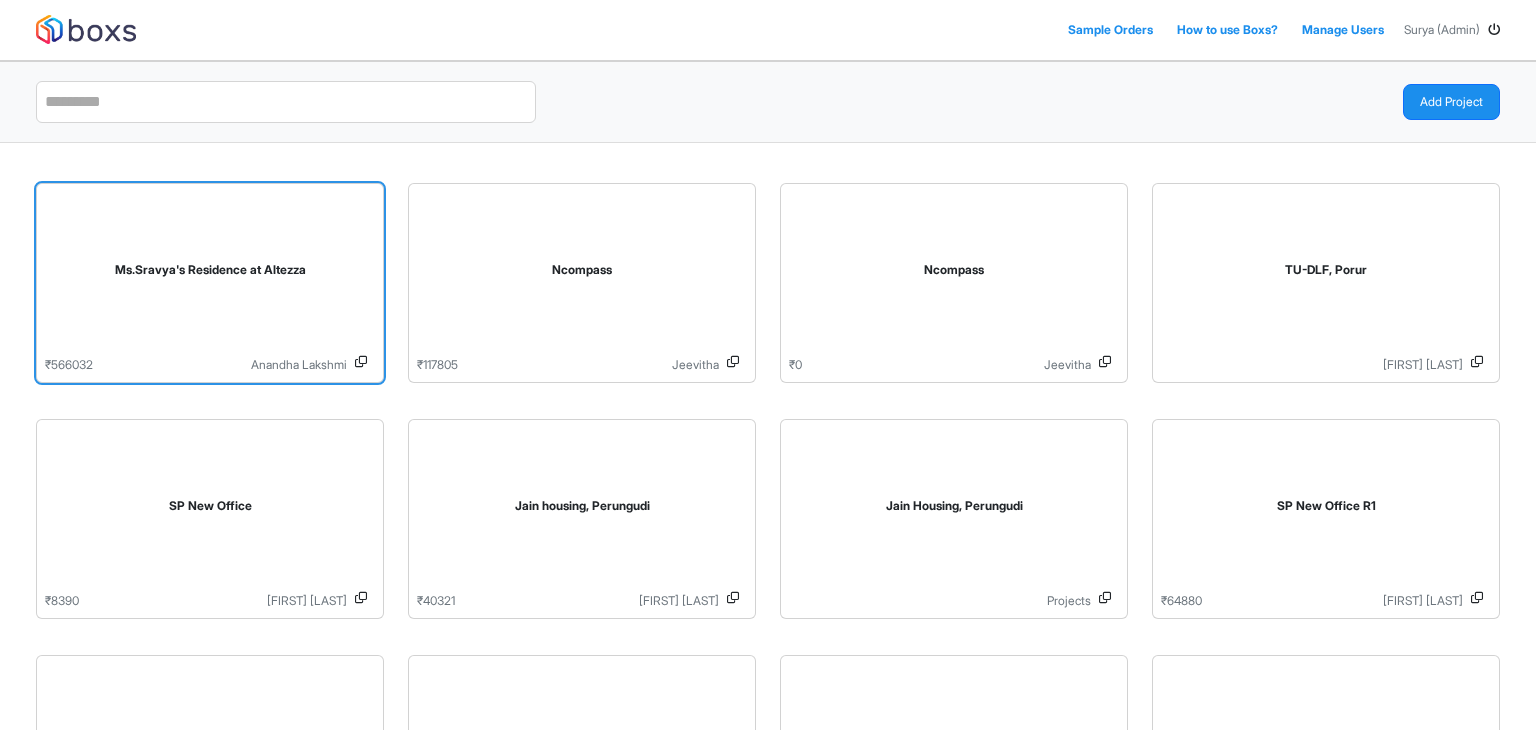 click on "Ms.Sravya's Residence at Altezza" at bounding box center (210, 274) 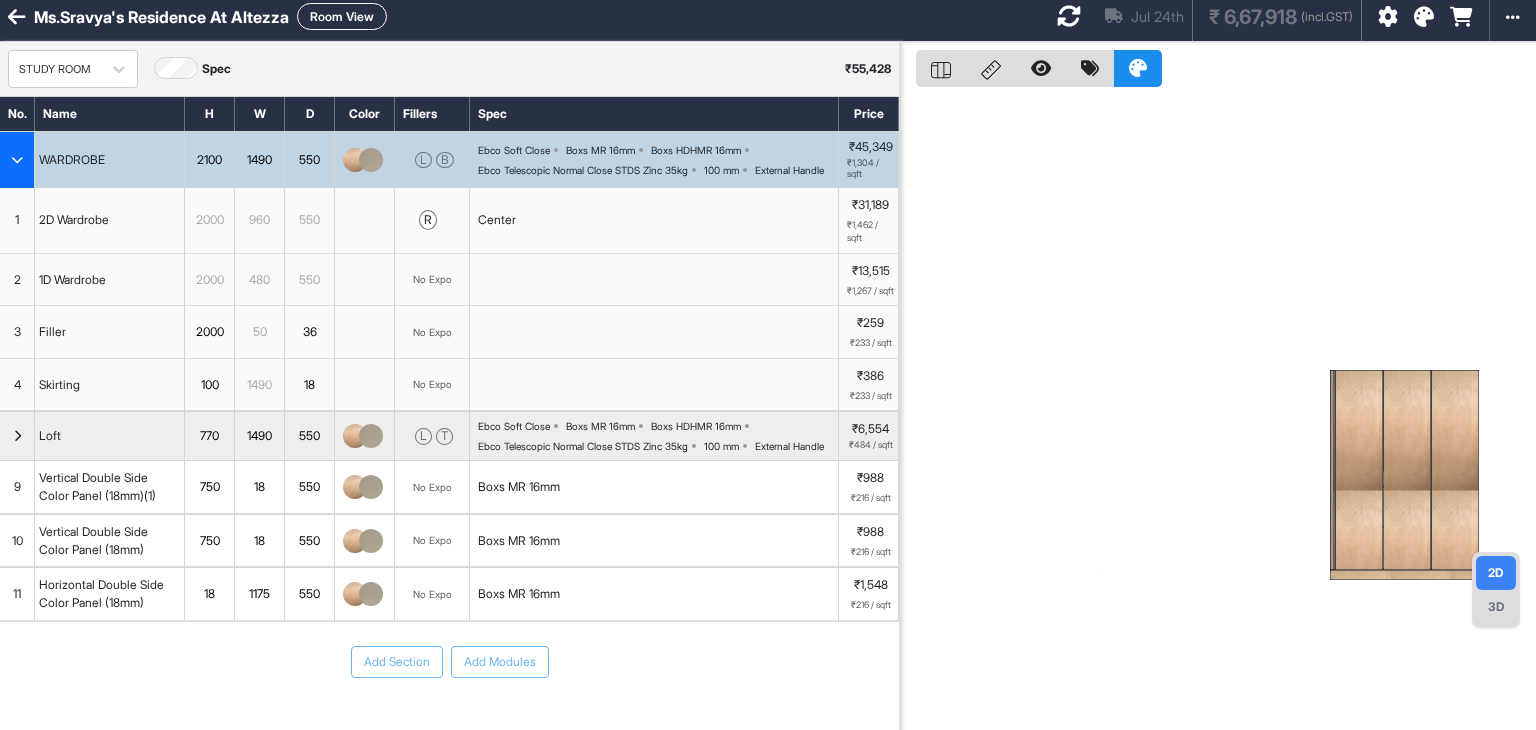 scroll, scrollTop: 0, scrollLeft: 0, axis: both 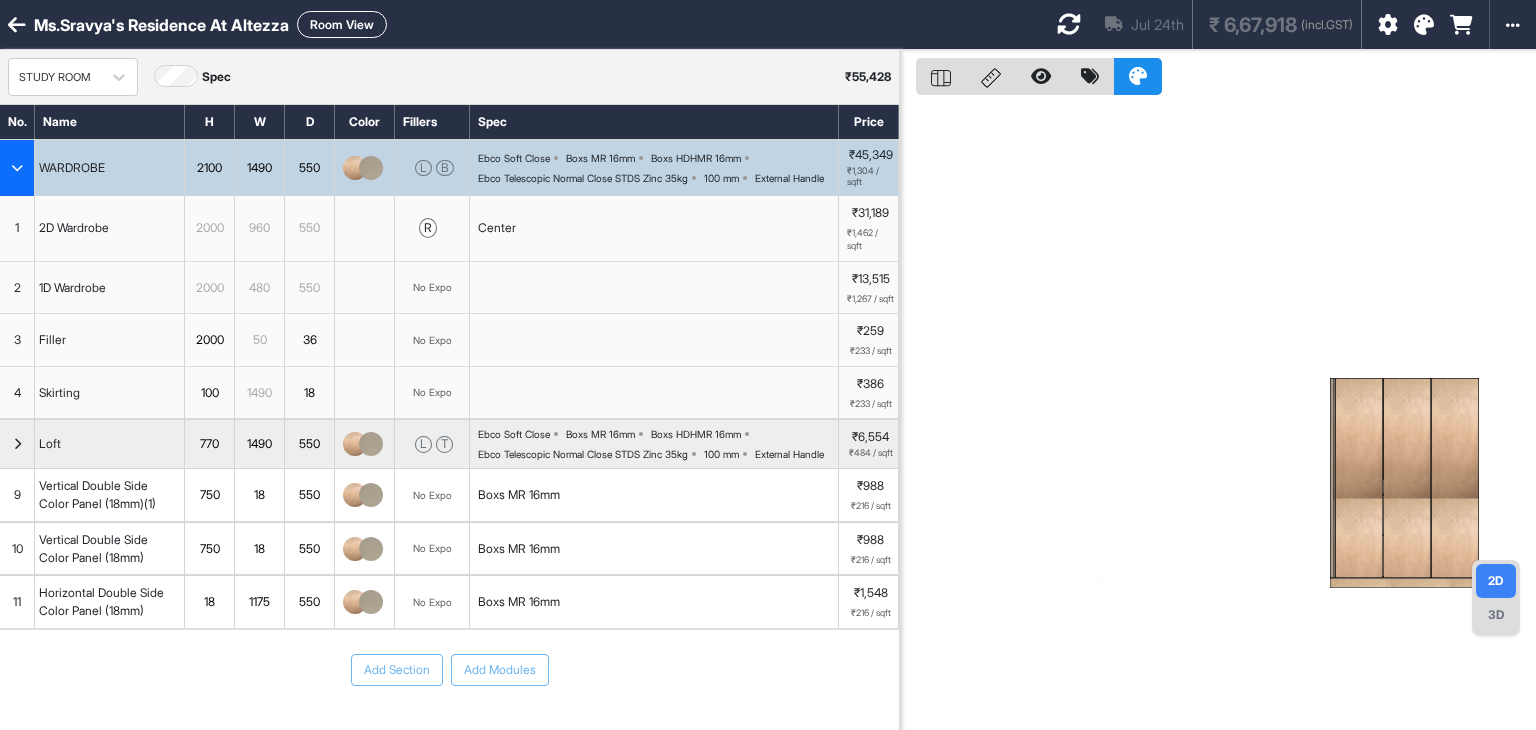 click on "Room View" at bounding box center (342, 24) 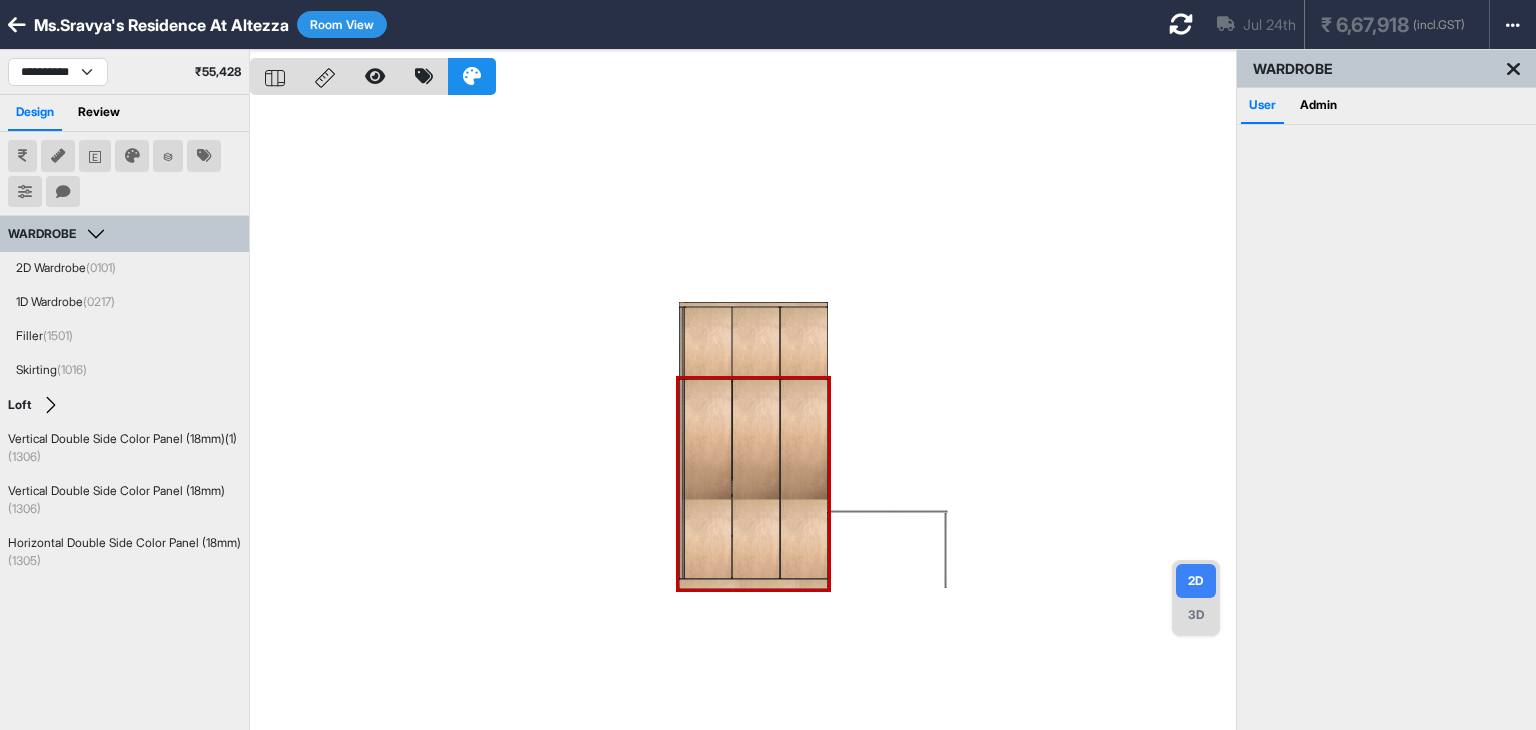 click at bounding box center [743, 415] 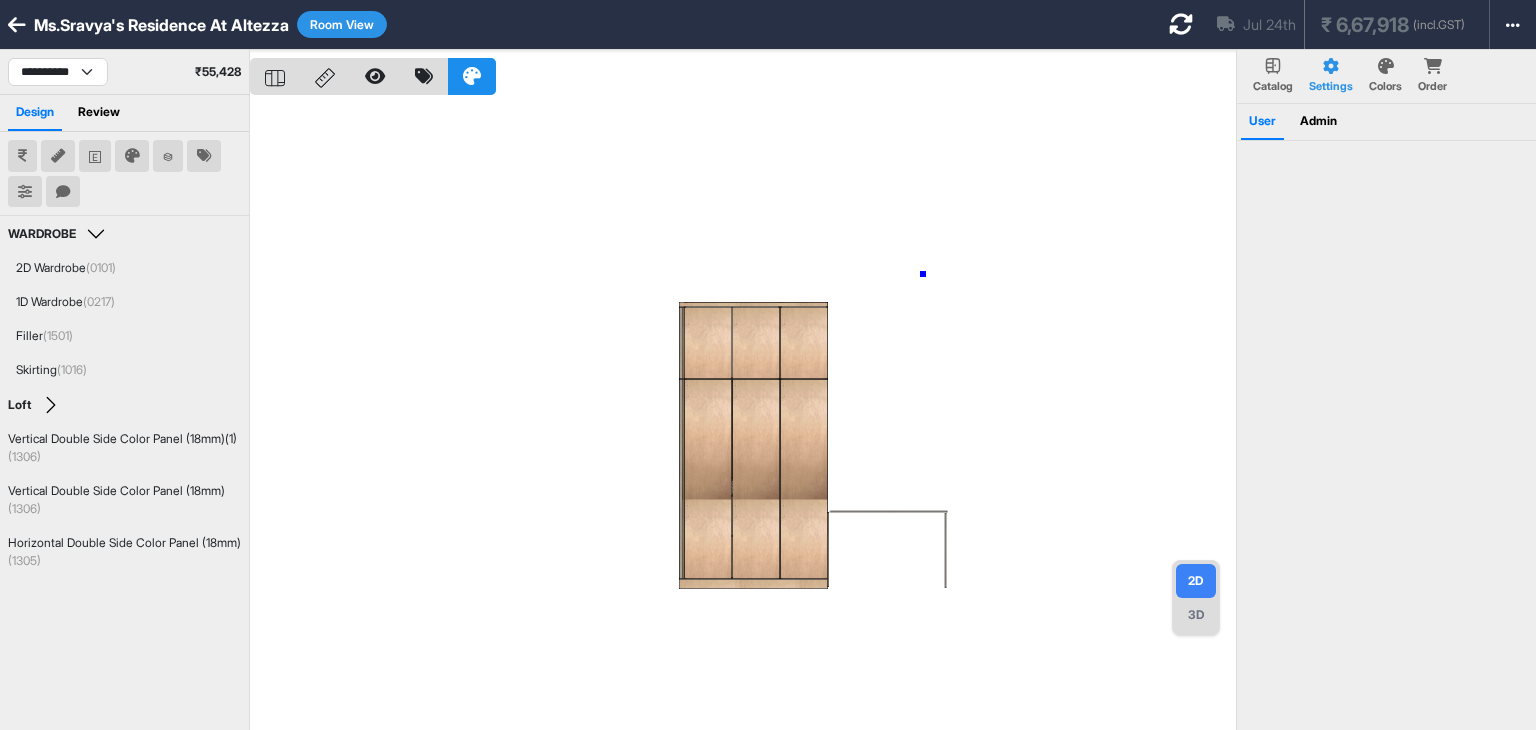 click at bounding box center (743, 415) 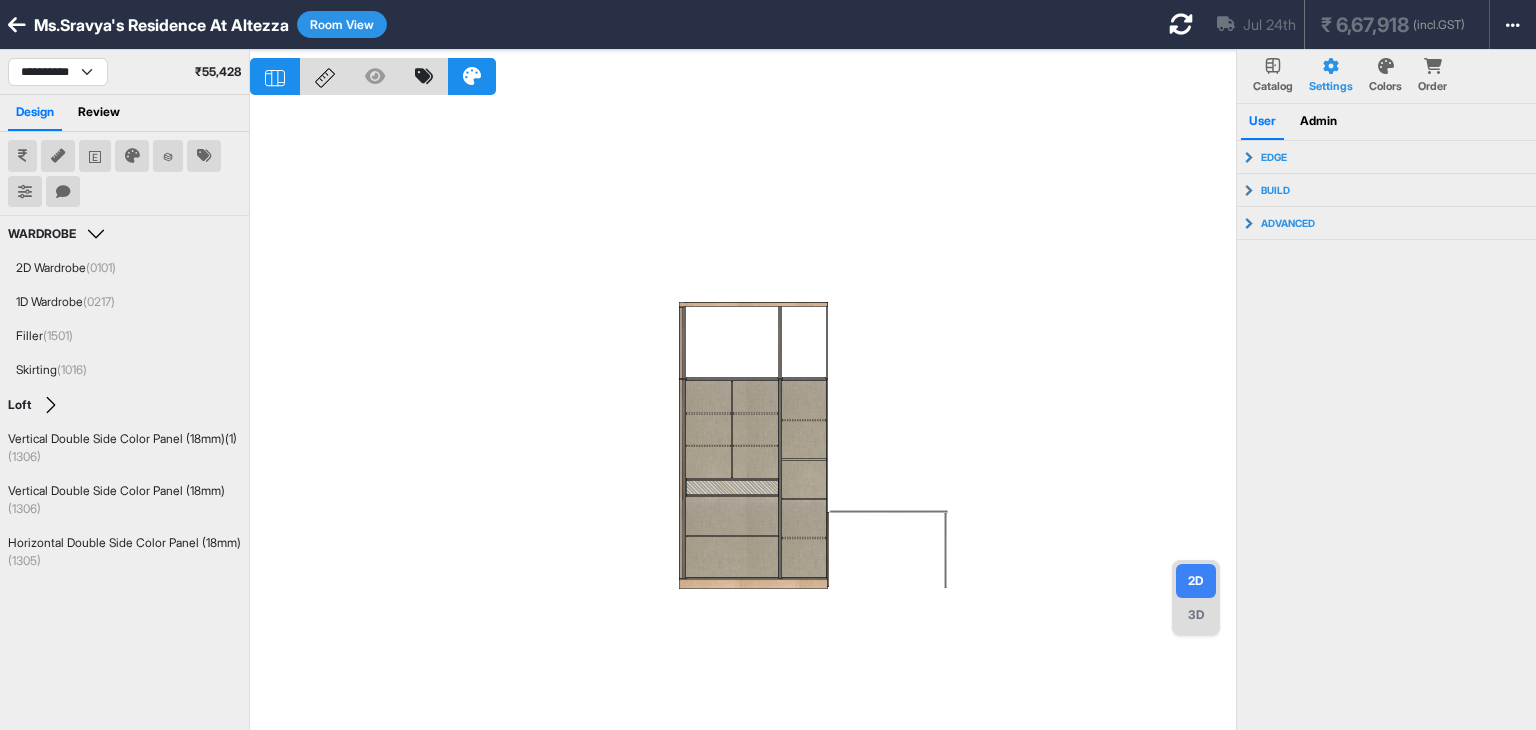 click at bounding box center [743, 415] 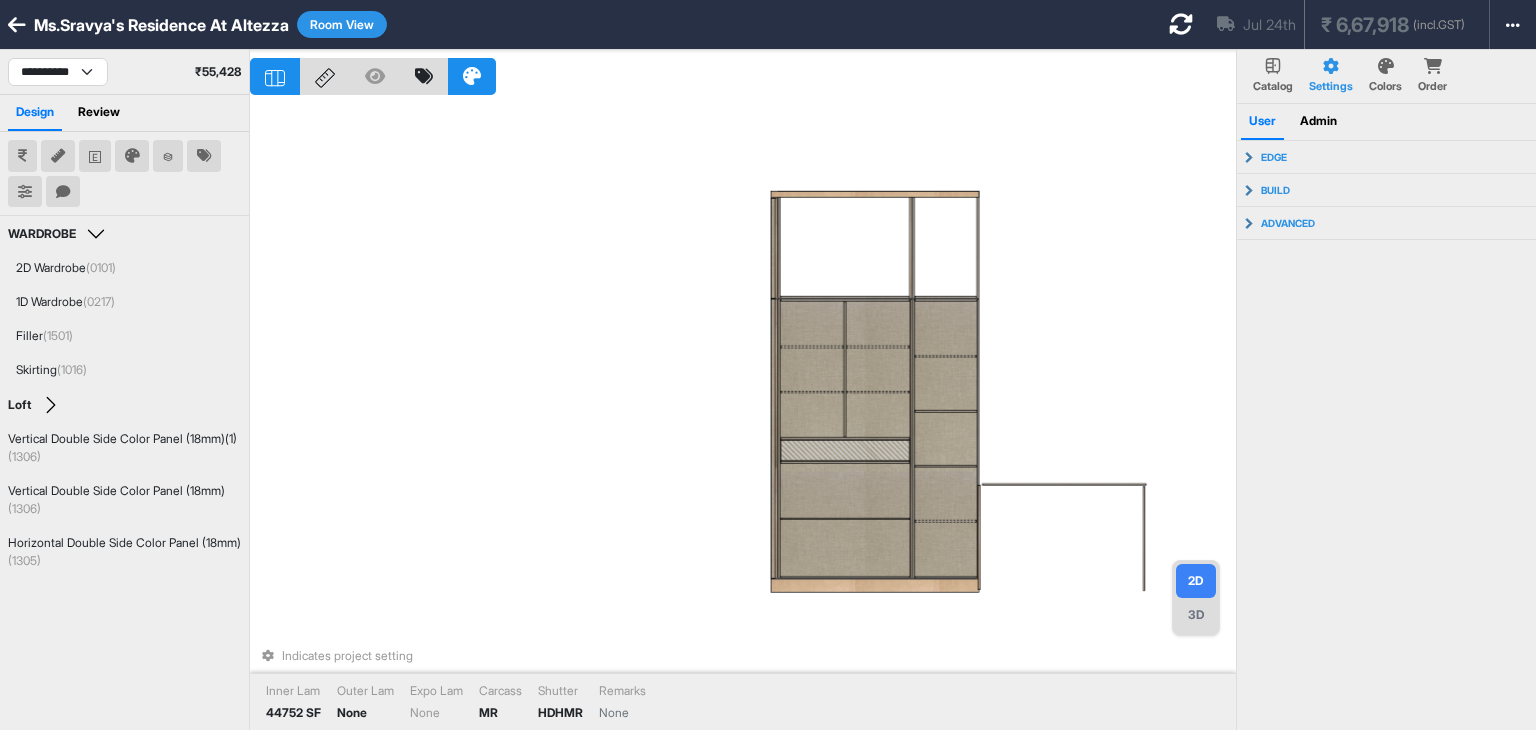 click on "Indicates project setting Inner Lam 44752 SF Outer Lam None Expo Lam None Carcass MR Shutter HDHMR Remarks None" at bounding box center [743, 415] 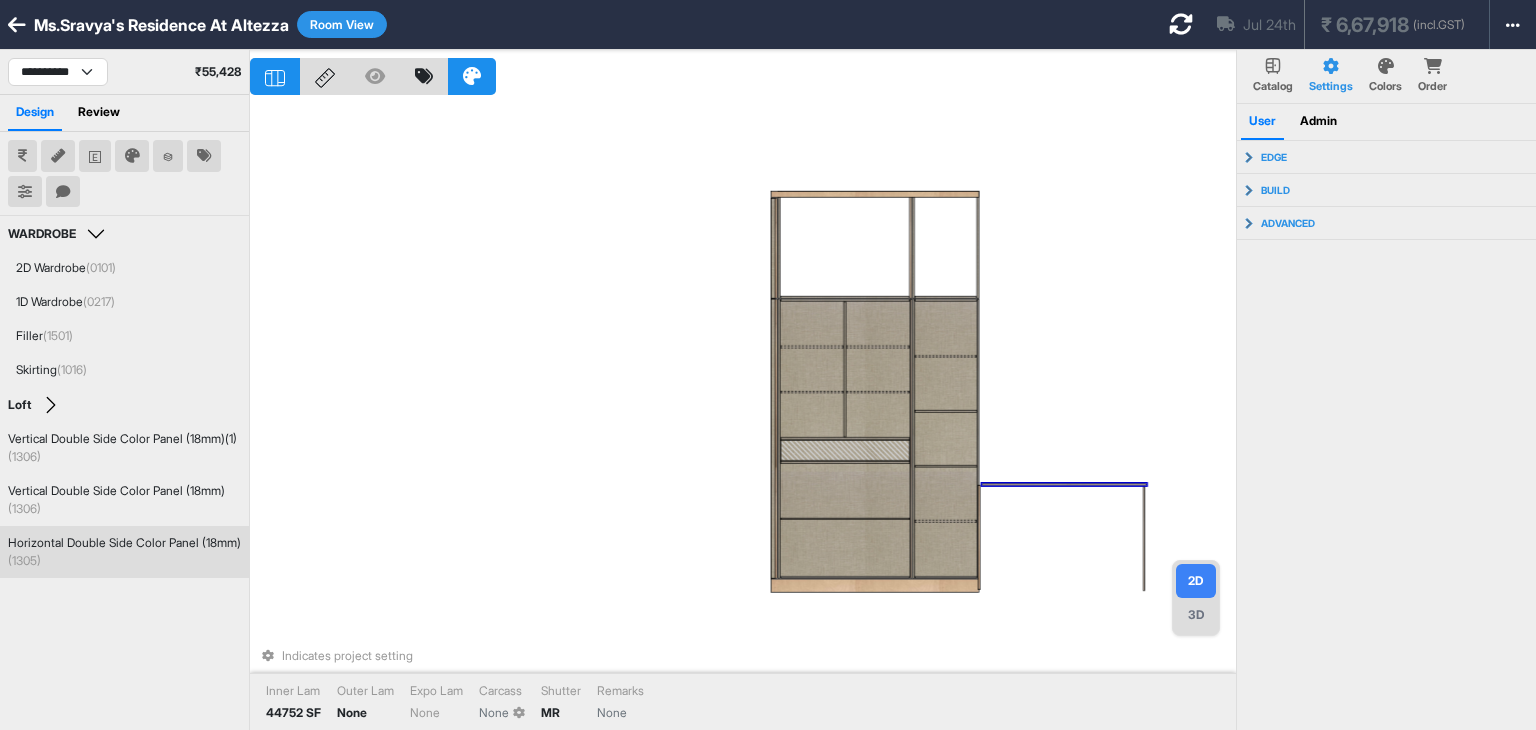click at bounding box center [1064, 484] 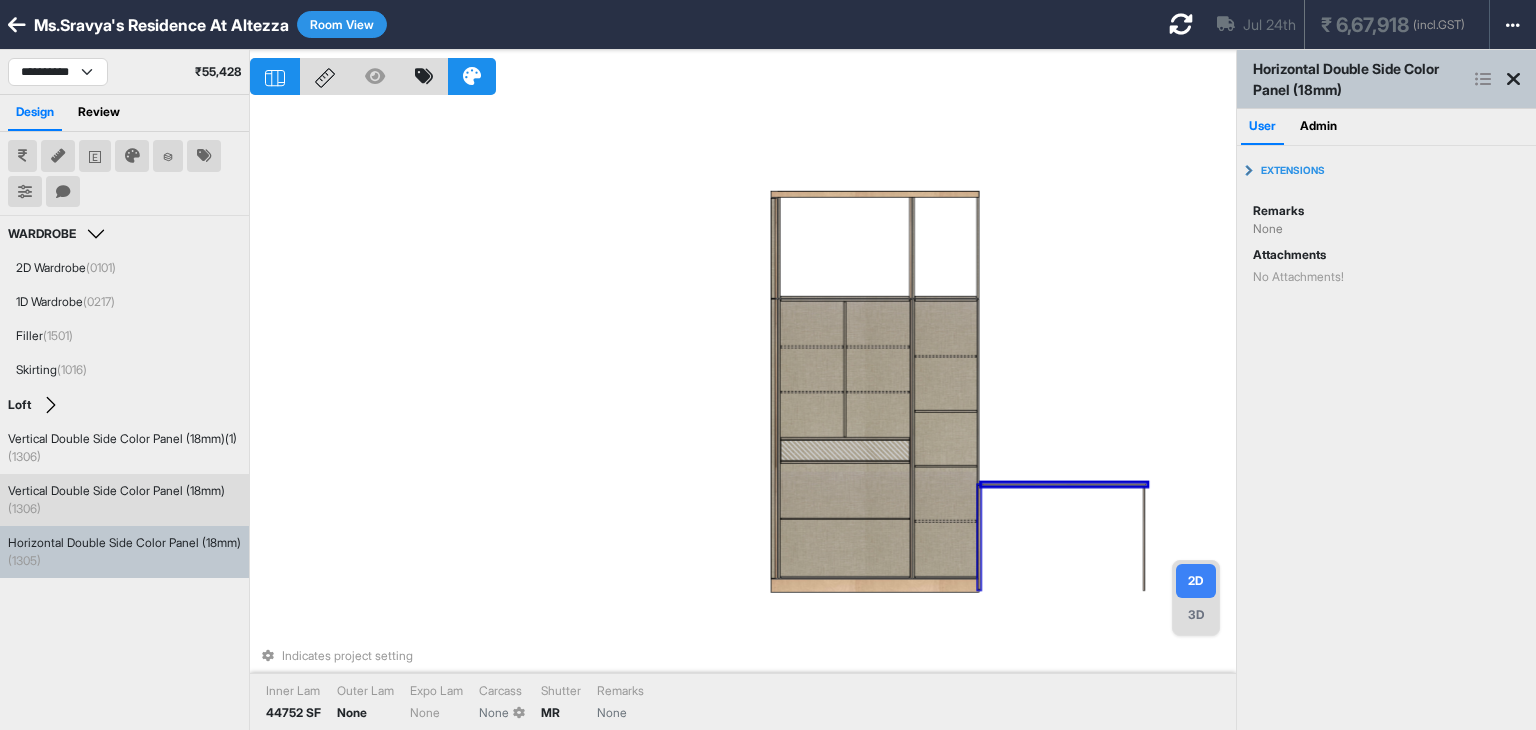 click at bounding box center (979, 537) 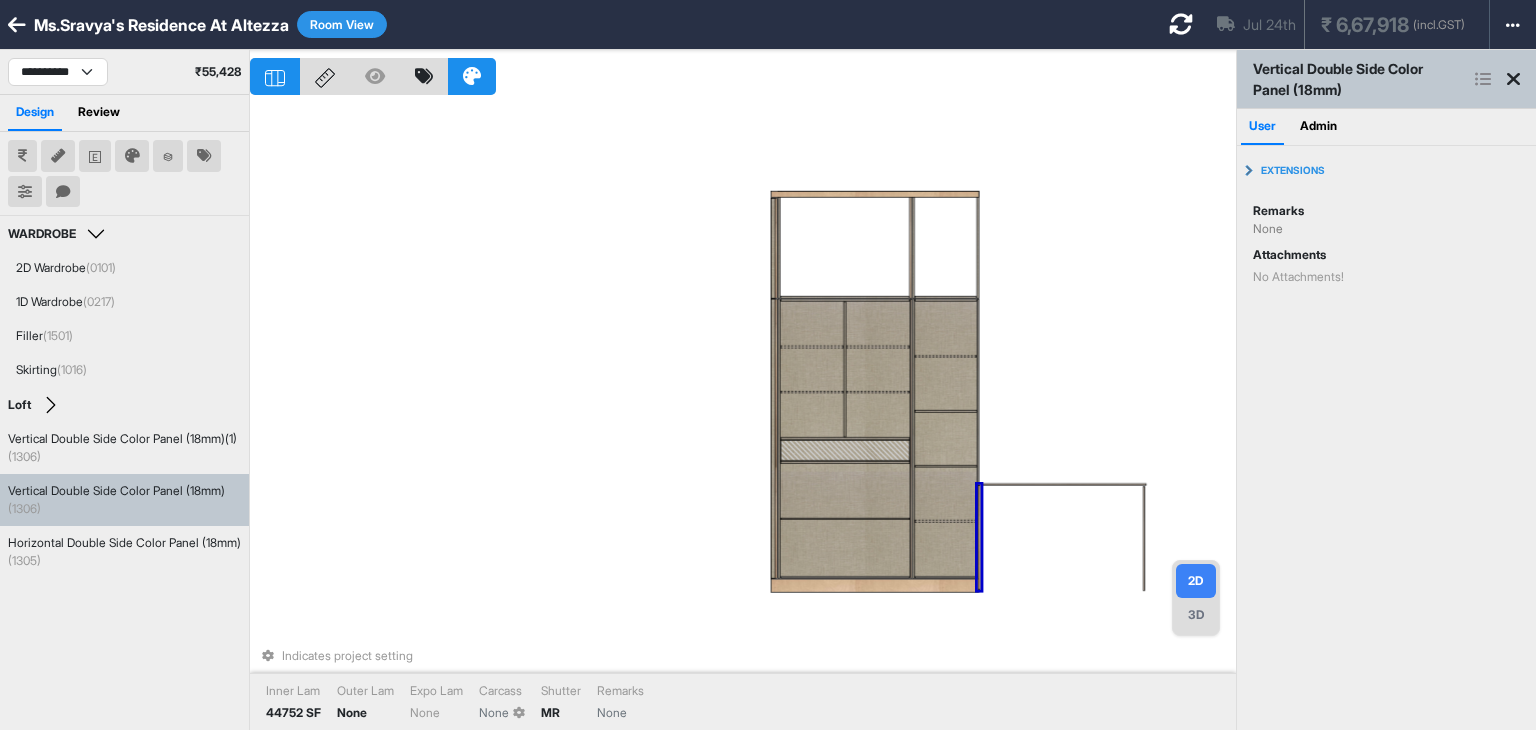 click on "Indicates project setting Inner Lam 44752 SF Outer Lam None Expo Lam None Carcass None Shutter MR Remarks None" at bounding box center [743, 415] 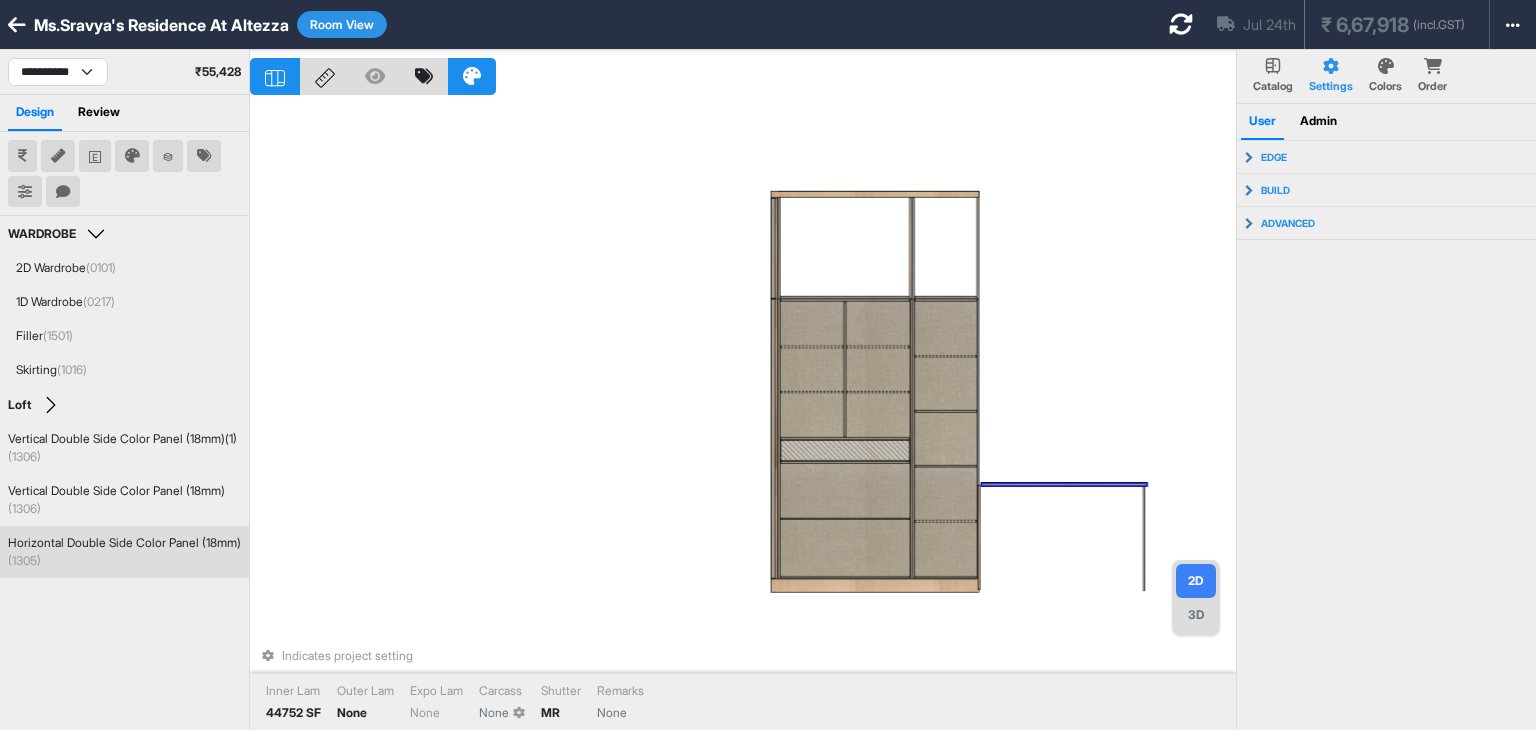 click at bounding box center (1064, 484) 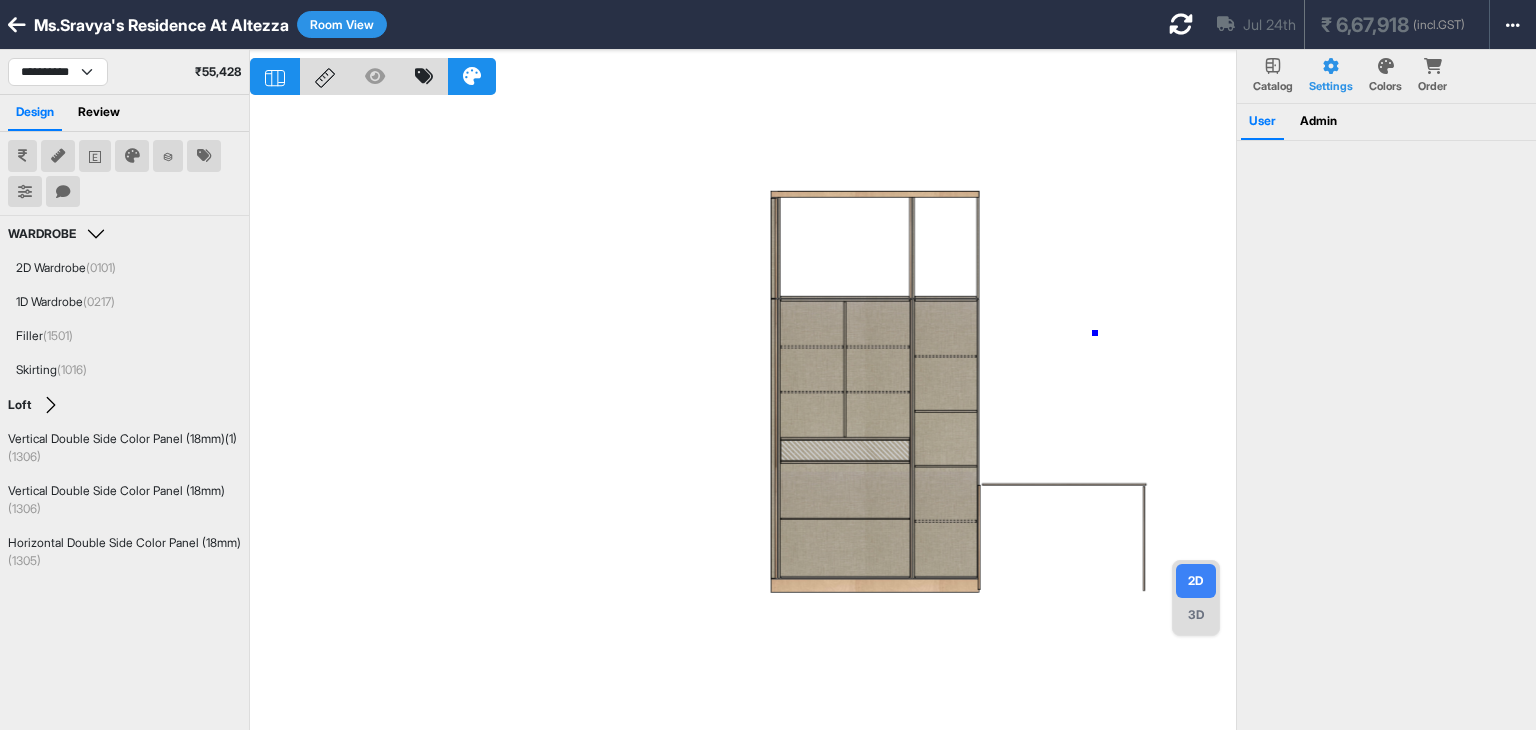 click at bounding box center (743, 415) 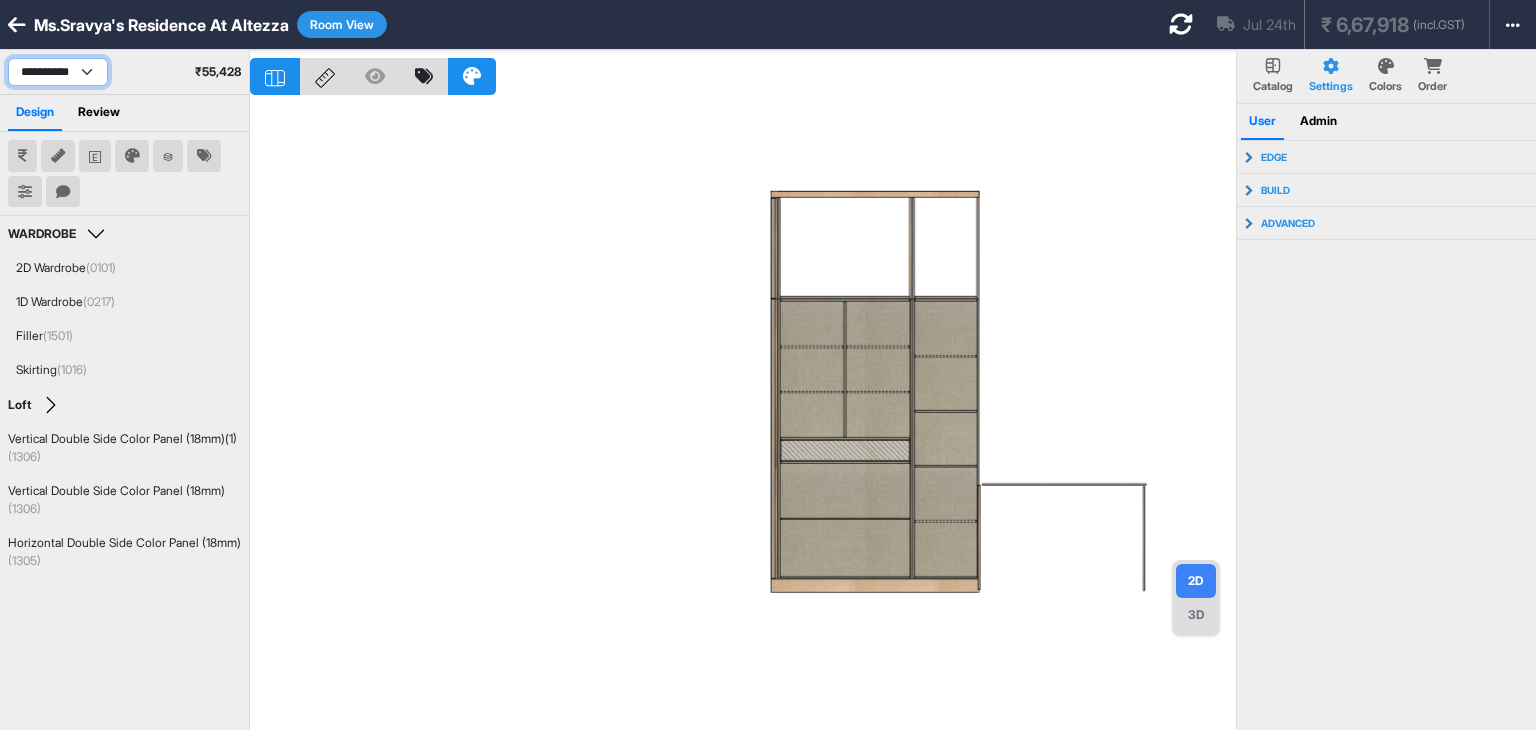 click on "**********" at bounding box center [58, 72] 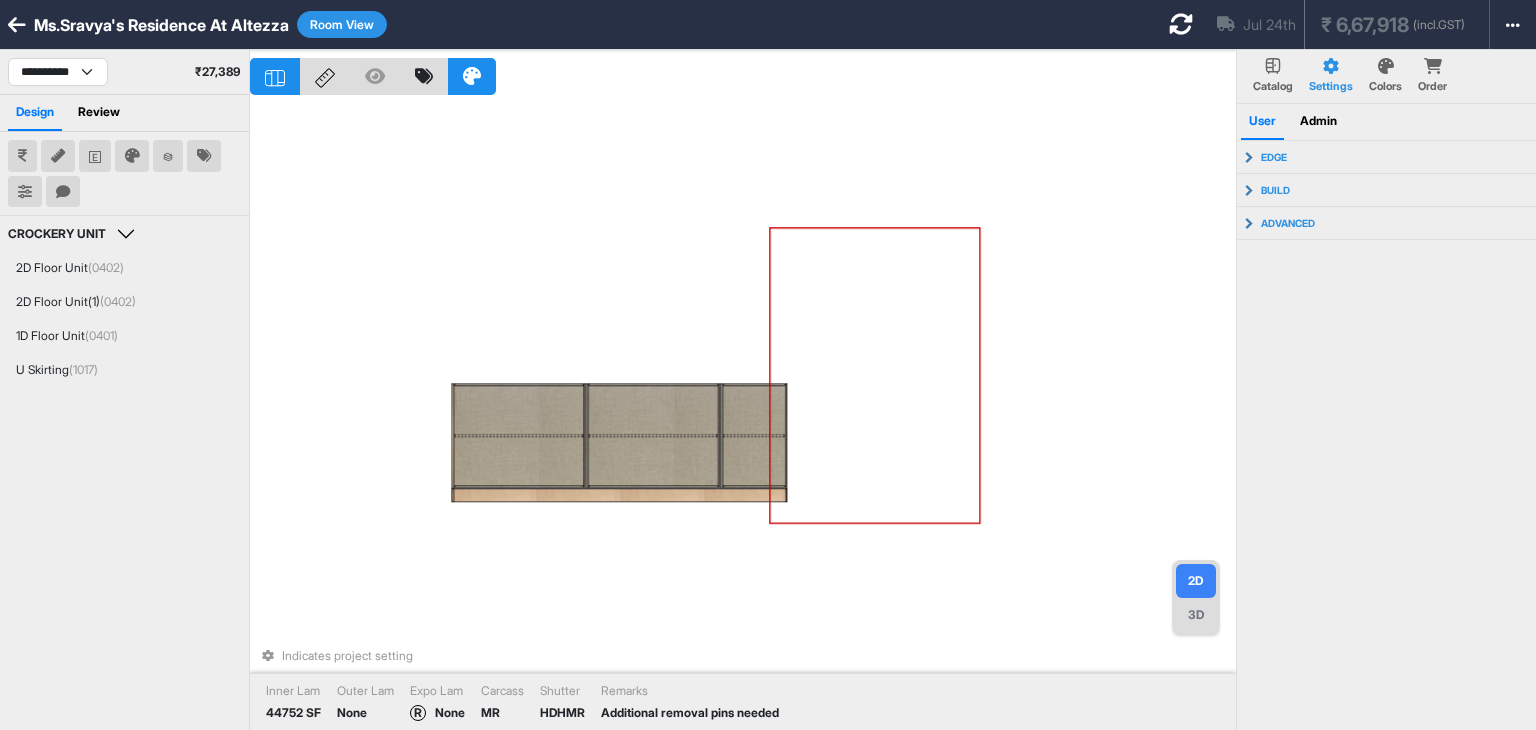 click on "Indicates project setting Inner Lam 44752 SF Outer Lam None Expo Lam R None Carcass MR Shutter HDHMR Remarks Additional removal pins needed" at bounding box center [743, 415] 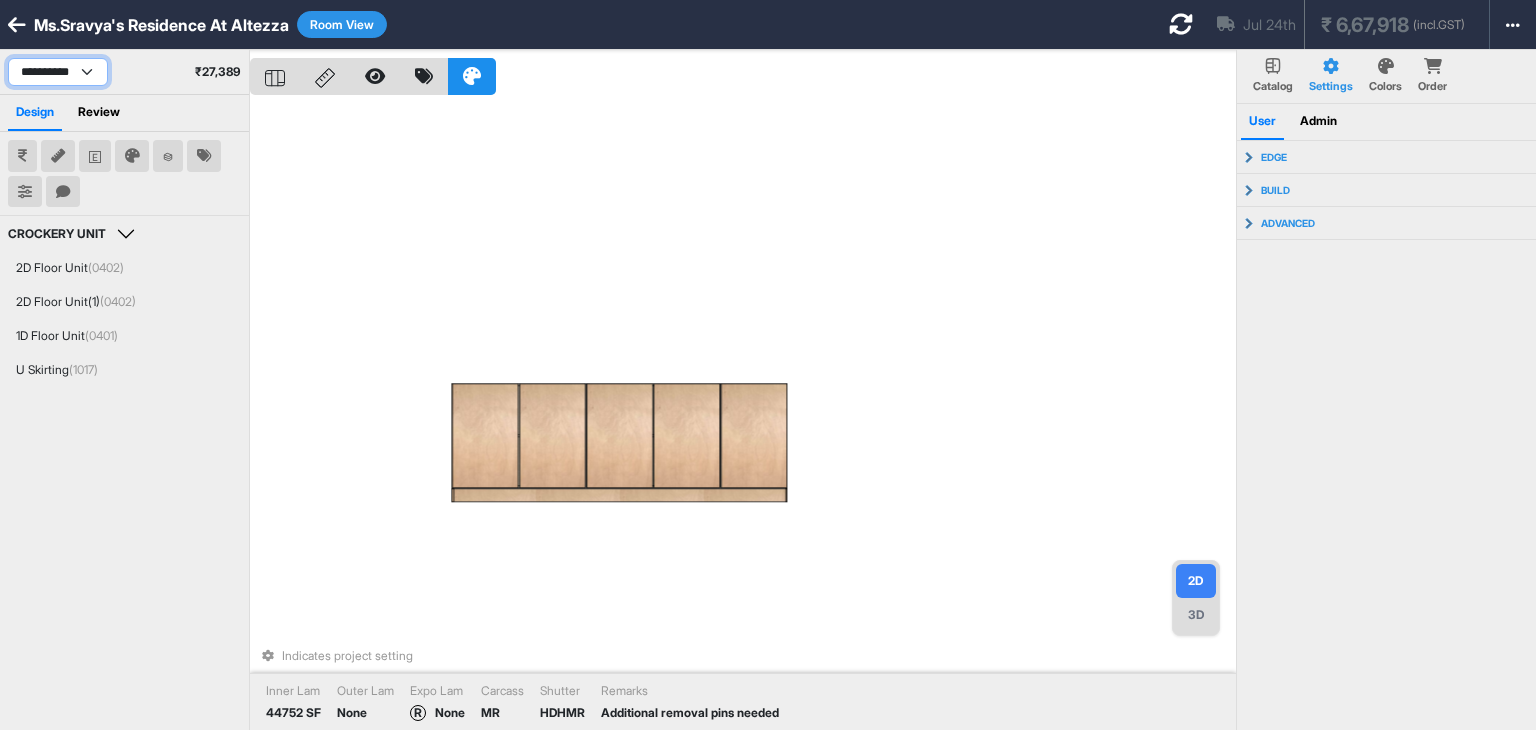 click on "**********" at bounding box center [58, 72] 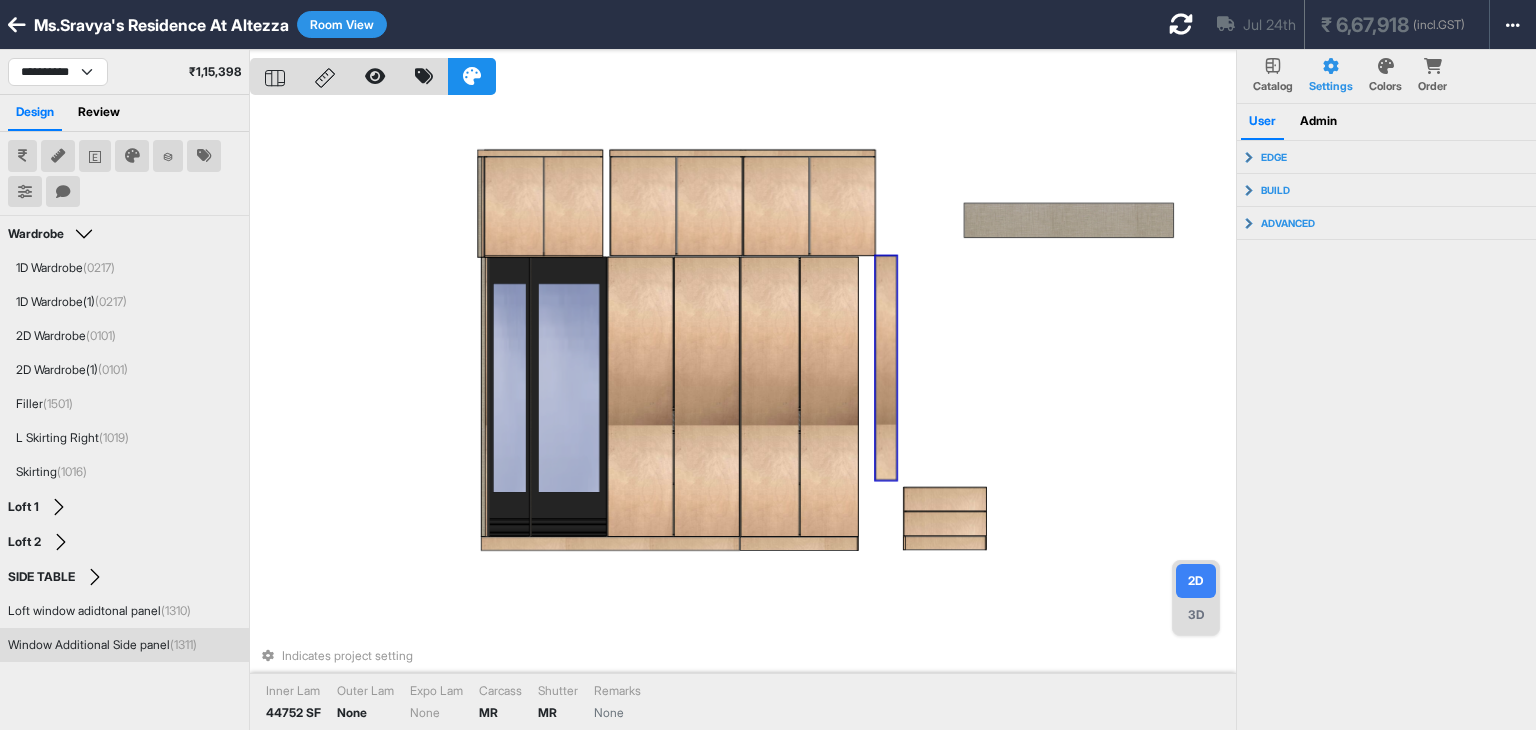 click on "Indicates project setting Inner Lam 44752 SF Outer Lam None Expo Lam None Carcass MR Shutter MR Remarks None" at bounding box center [743, 415] 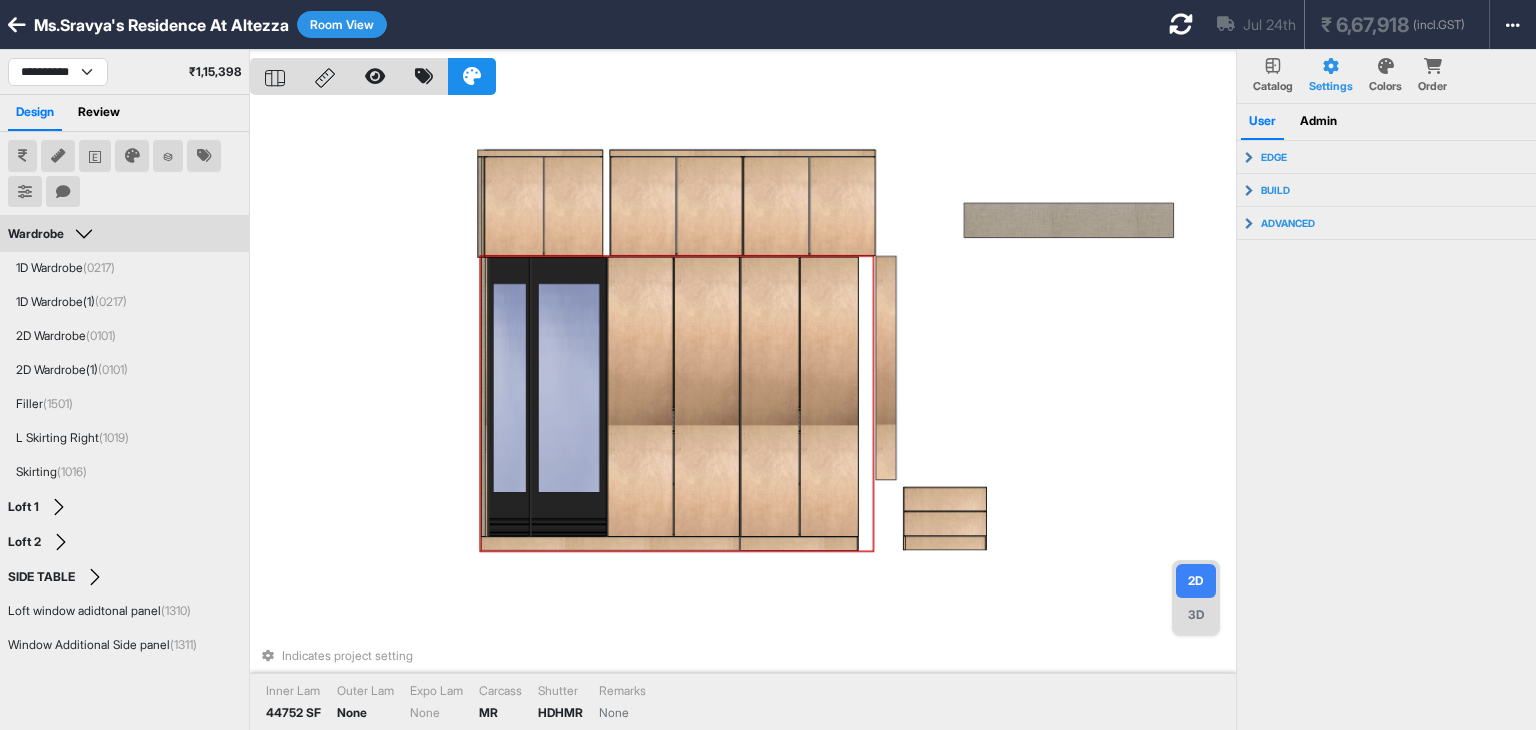 click at bounding box center [509, 397] 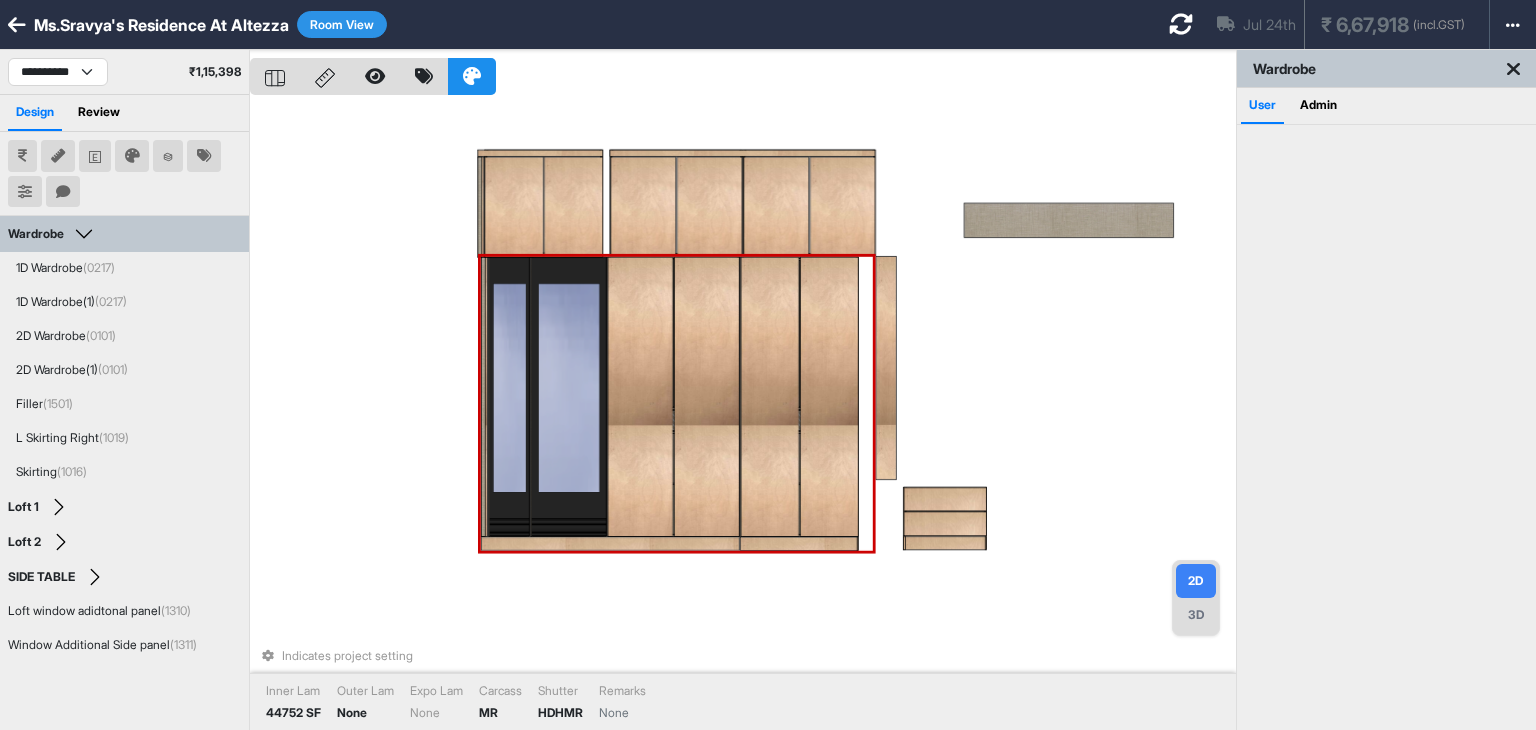 click at bounding box center (509, 397) 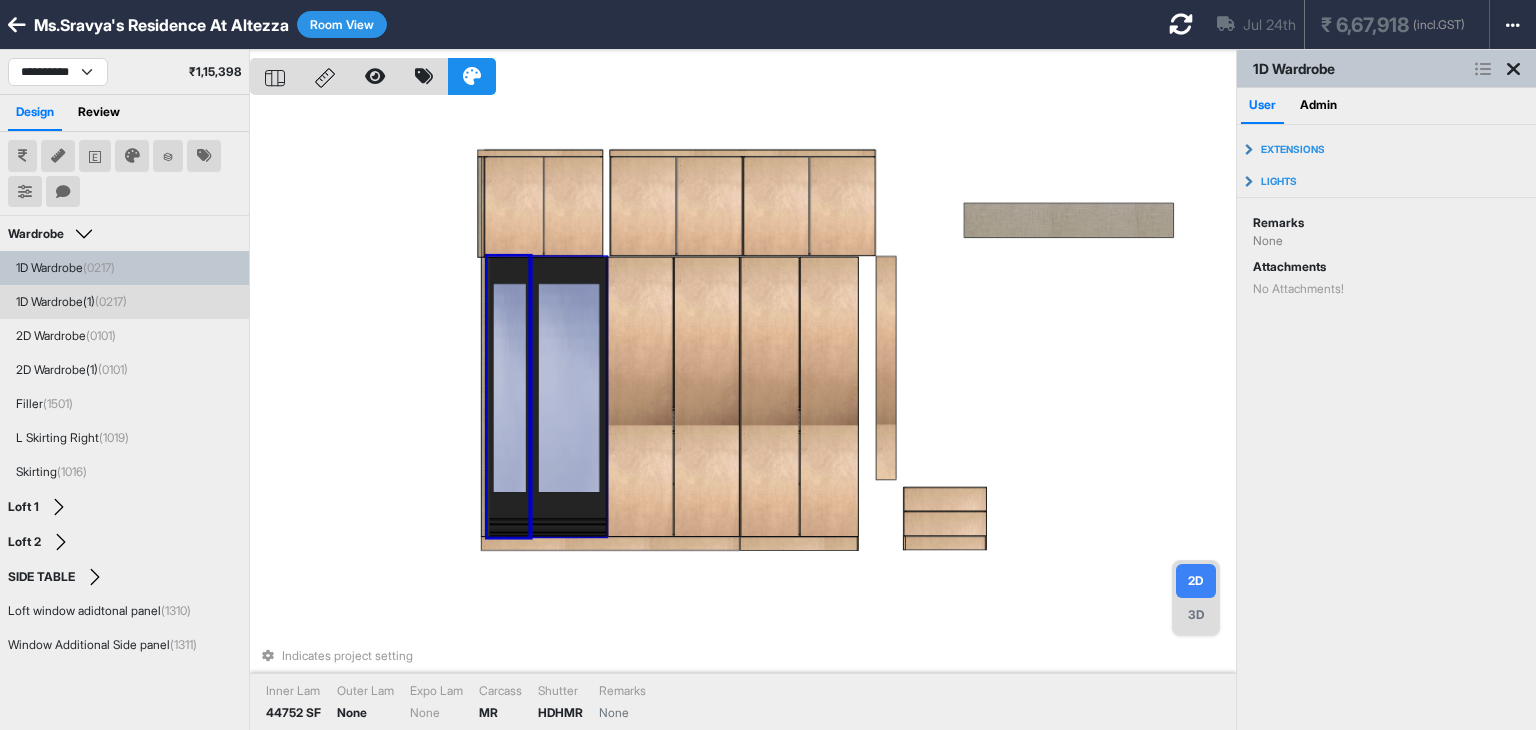 click at bounding box center [568, 397] 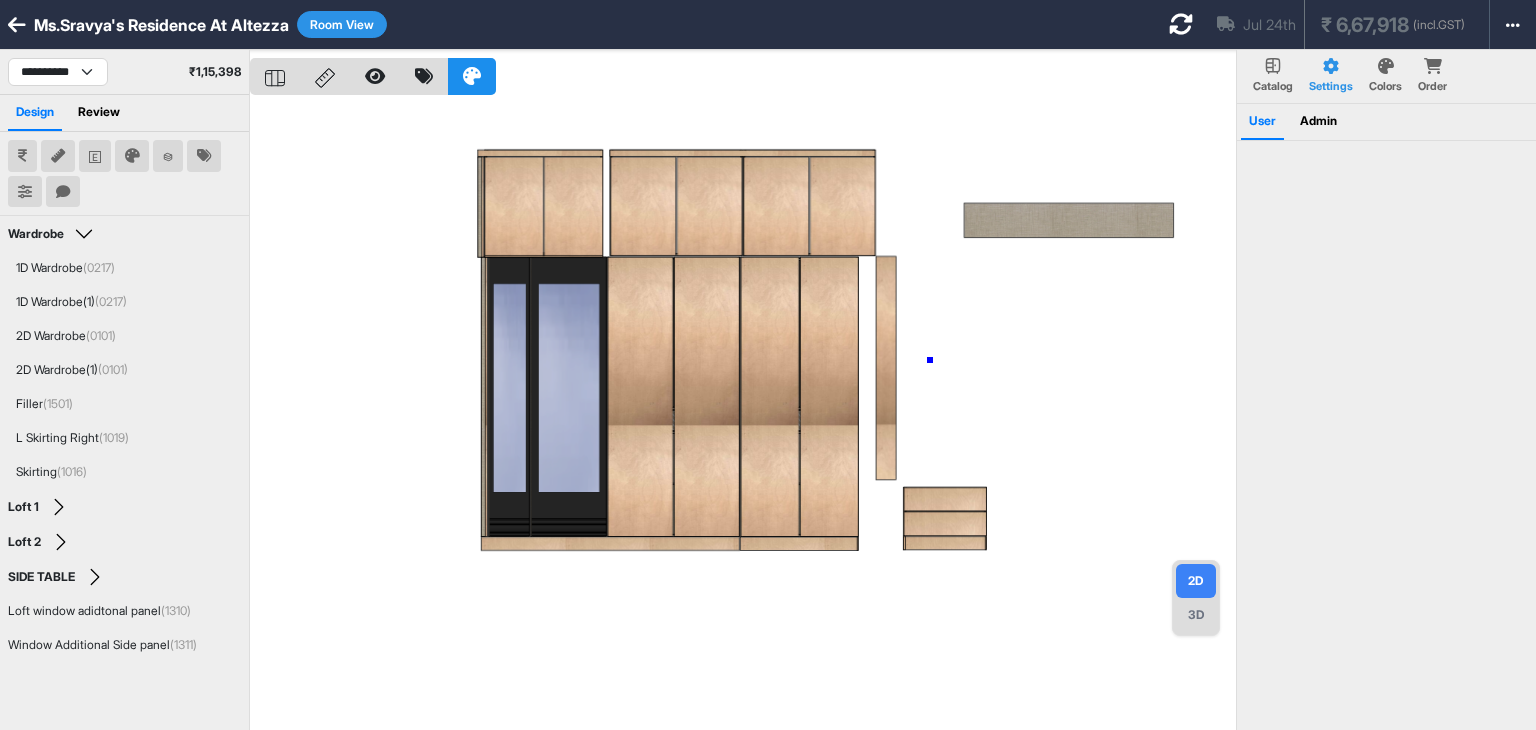 click at bounding box center (743, 415) 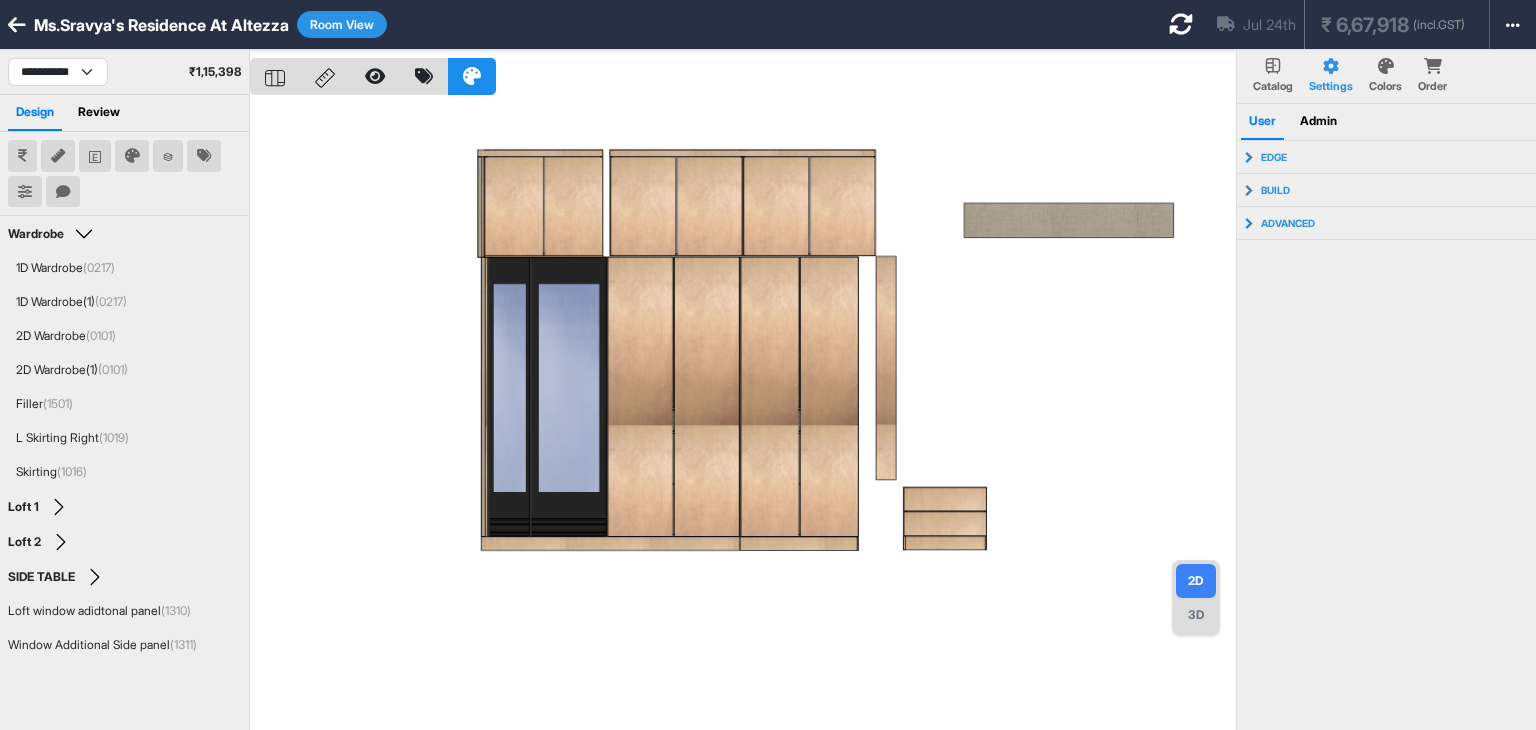 click at bounding box center [743, 415] 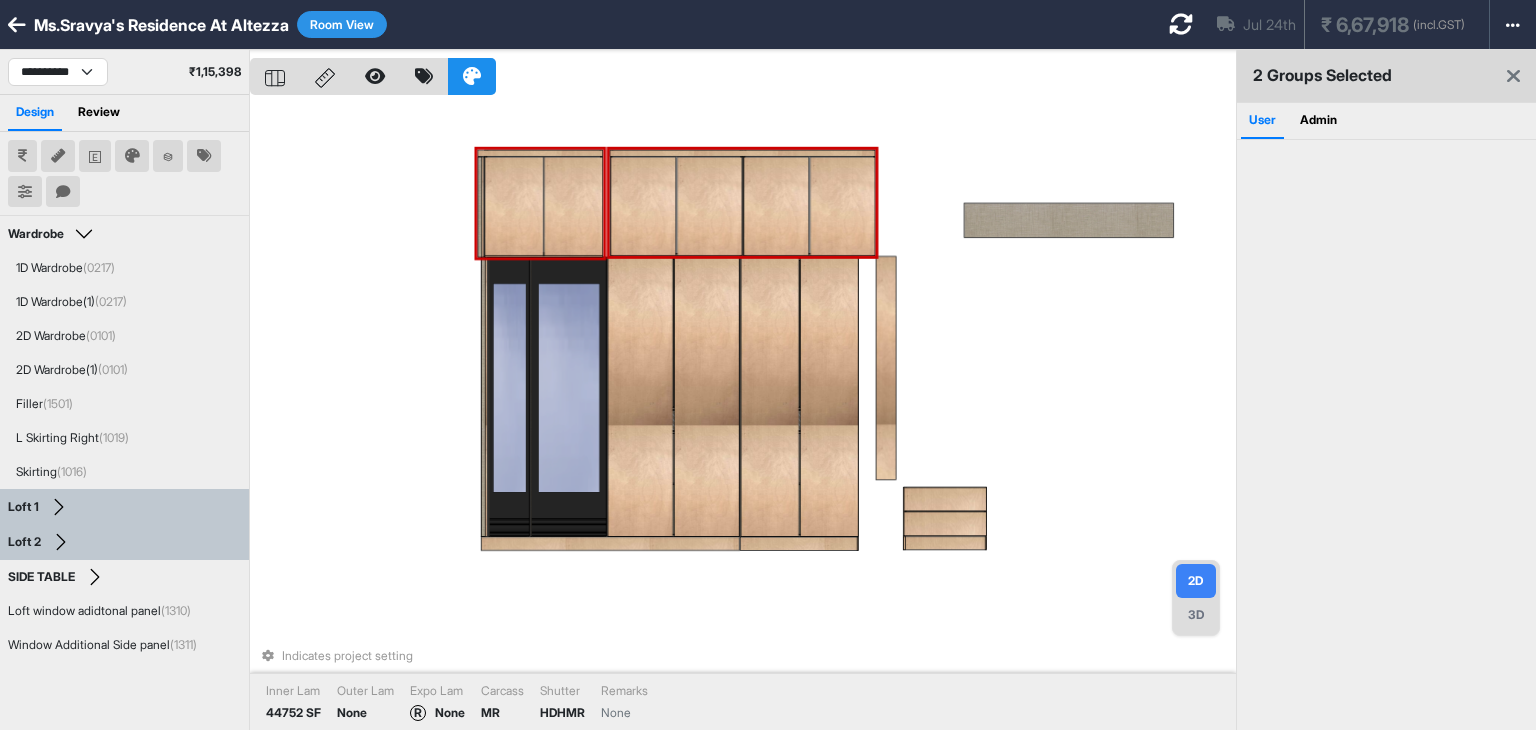 click on "Indicates project setting Inner Lam 44752 SF Outer Lam None Expo Lam R None Carcass MR Shutter HDHMR Remarks None" at bounding box center (743, 415) 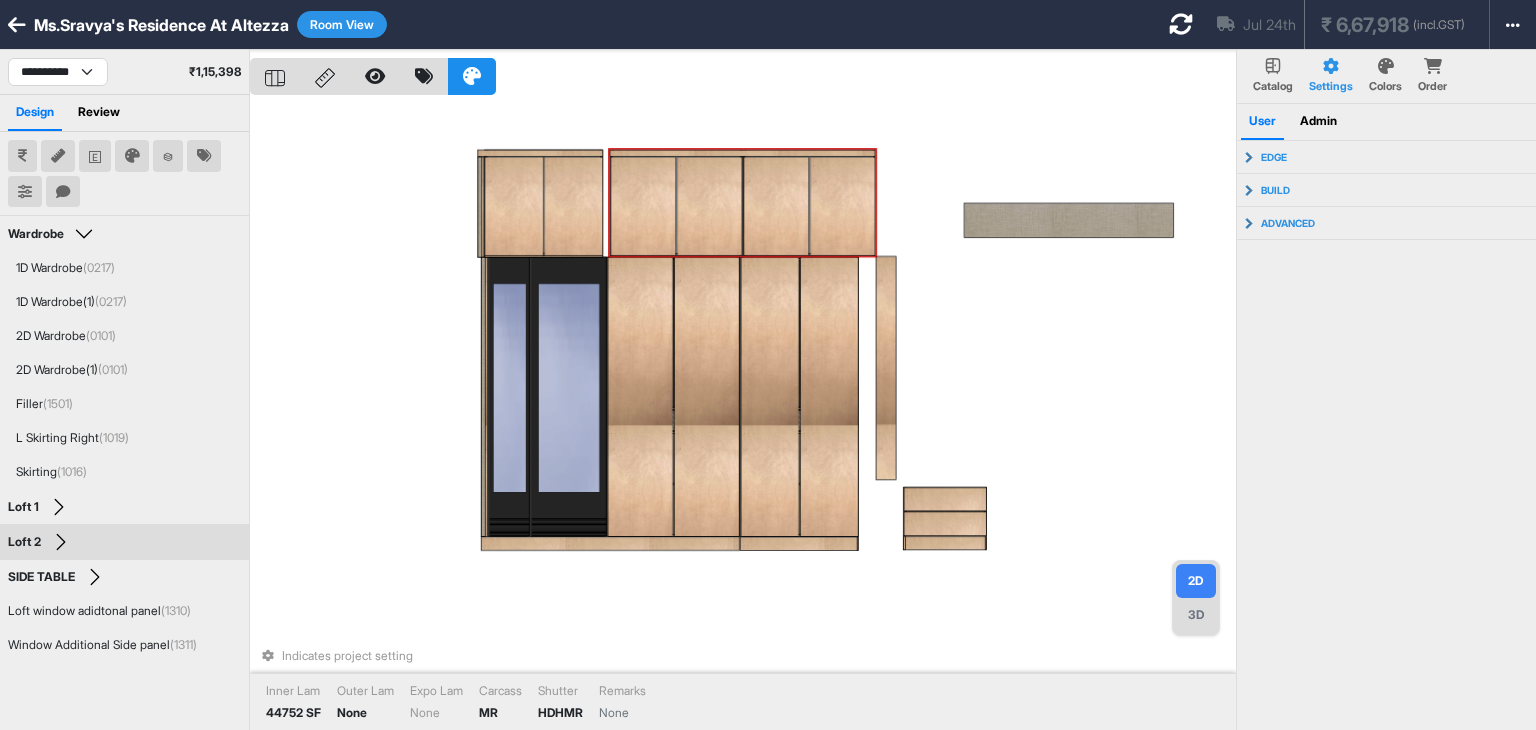 click at bounding box center [710, 205] 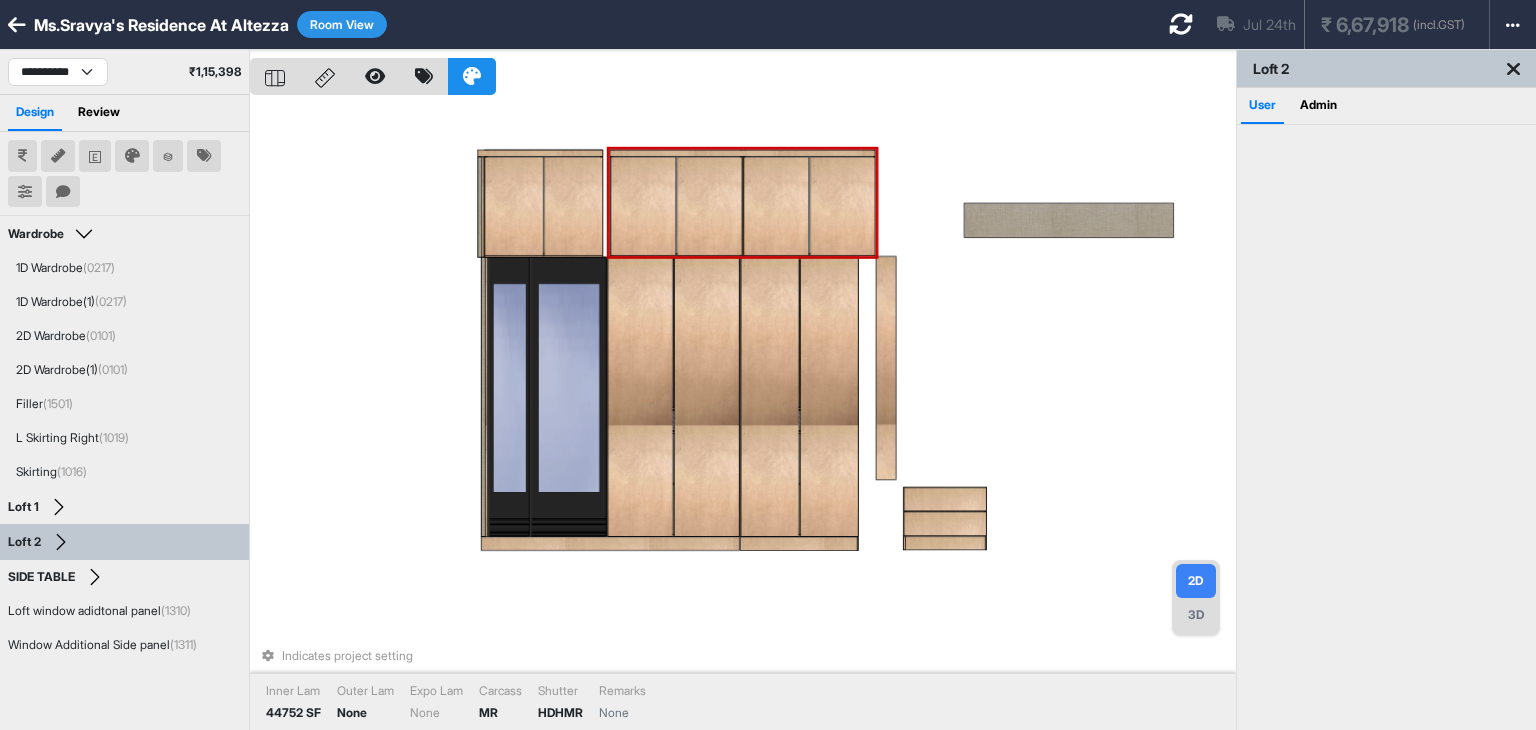 click at bounding box center [710, 205] 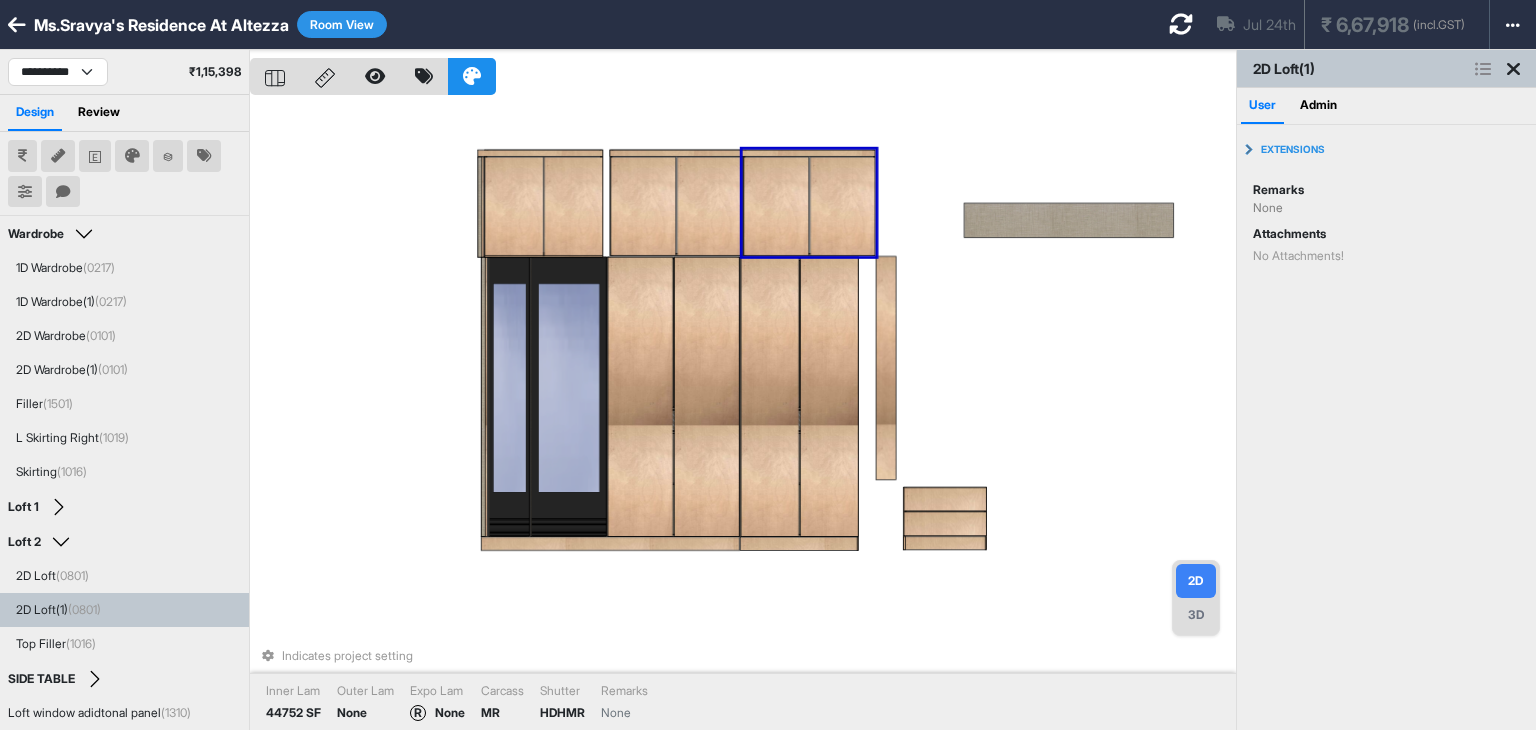 click on "Indicates project setting Inner Lam 44752 SF Outer Lam None Expo Lam R None Carcass MR Shutter HDHMR Remarks None" at bounding box center (743, 415) 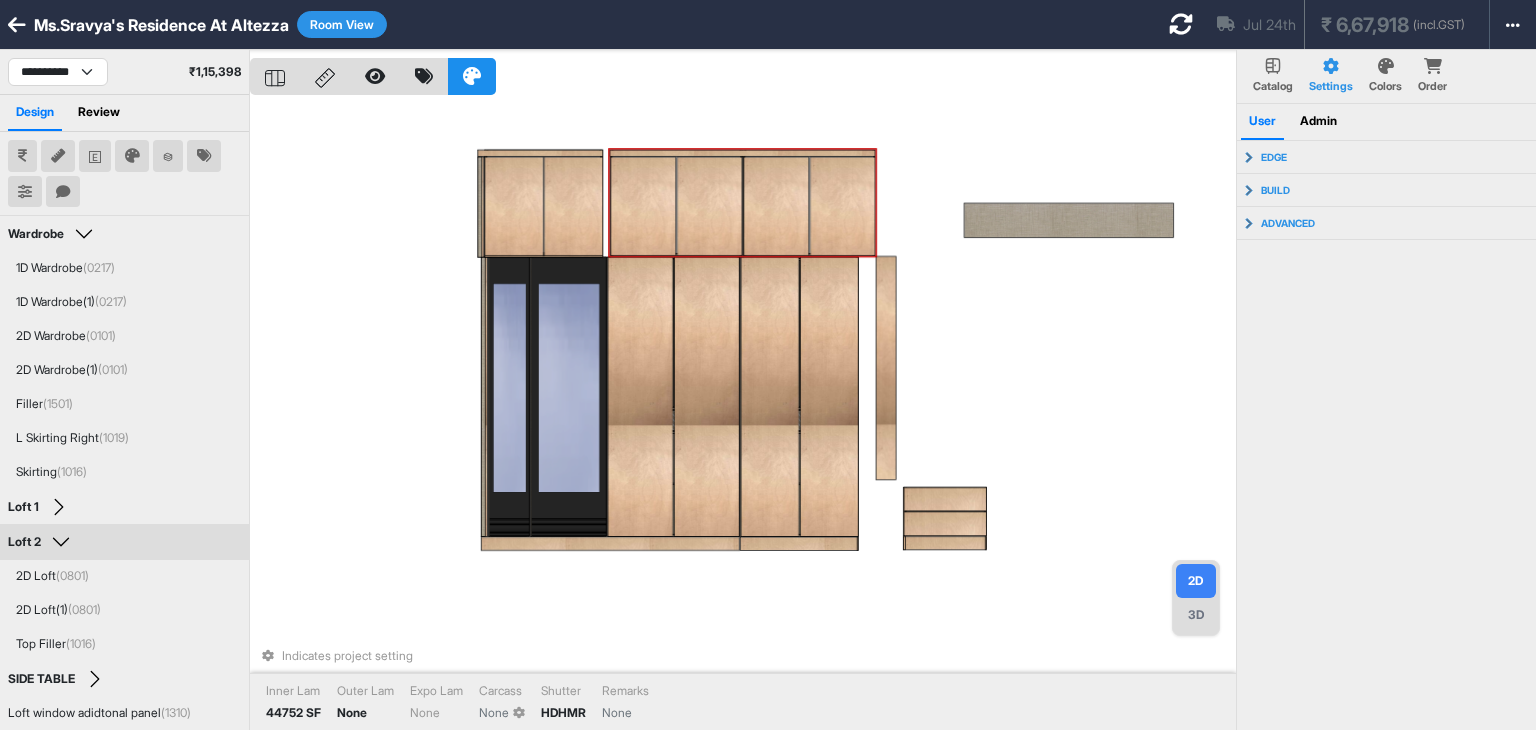 click at bounding box center [743, 72] 